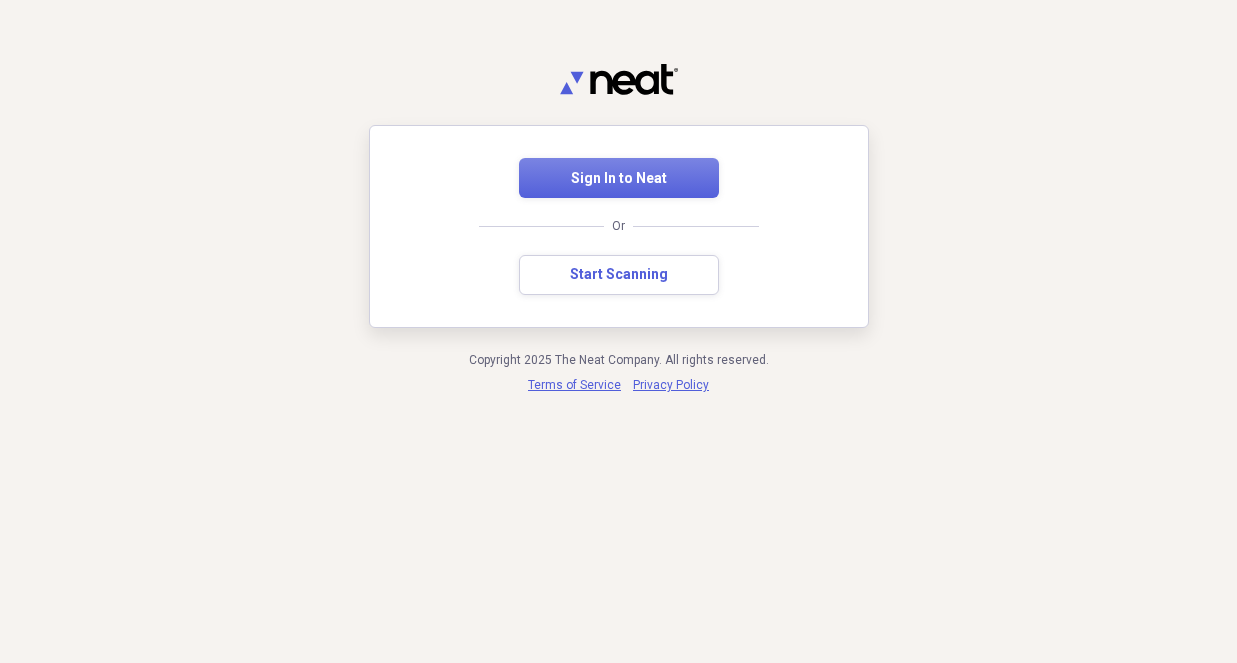scroll, scrollTop: 0, scrollLeft: 0, axis: both 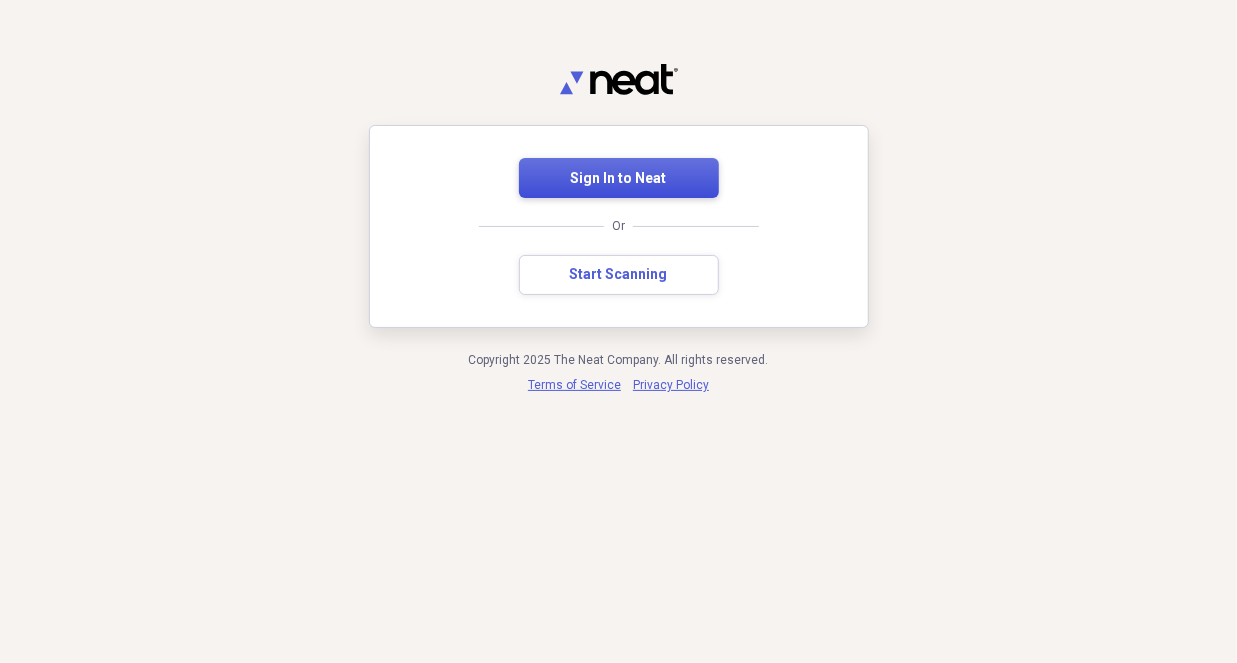 click on "Sign In to Neat" at bounding box center [619, 179] 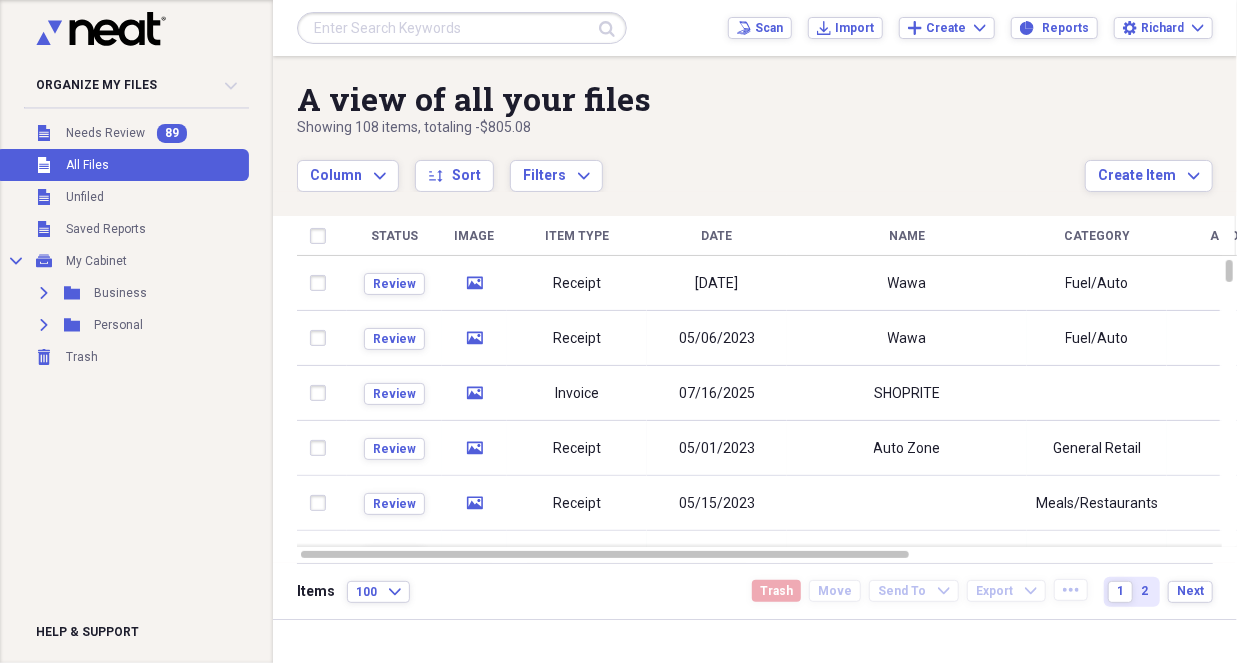 drag, startPoint x: 202, startPoint y: 17, endPoint x: 160, endPoint y: 420, distance: 405.18268 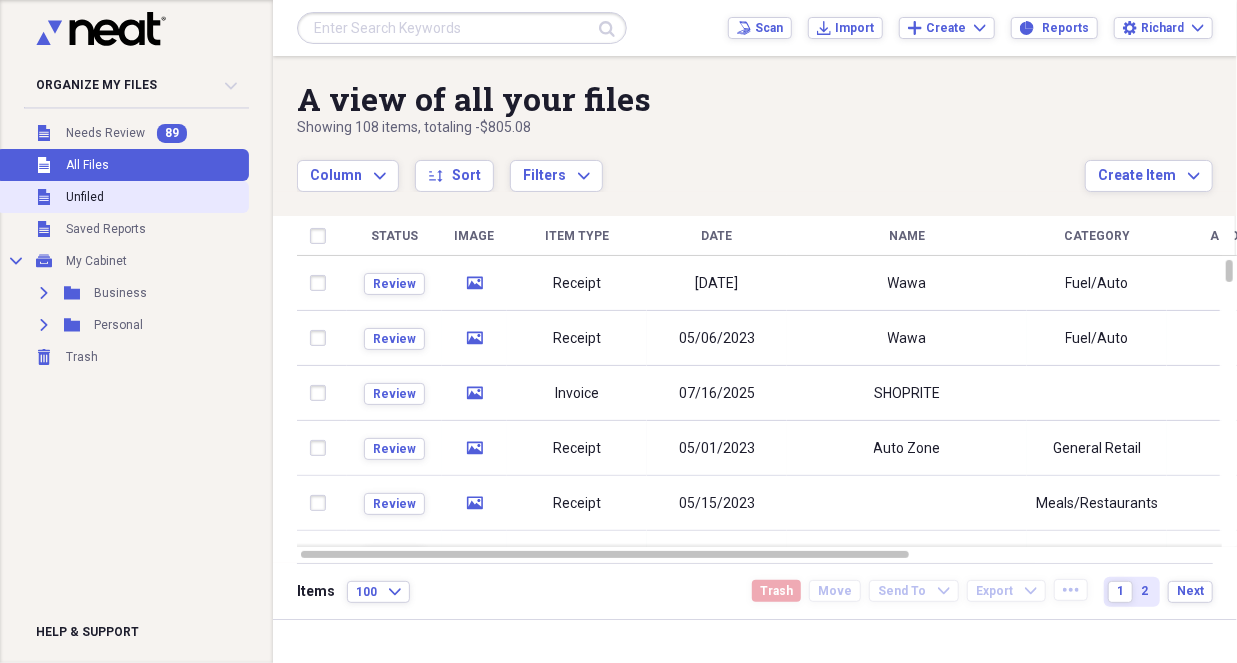 click on "Unfiled" at bounding box center [85, 197] 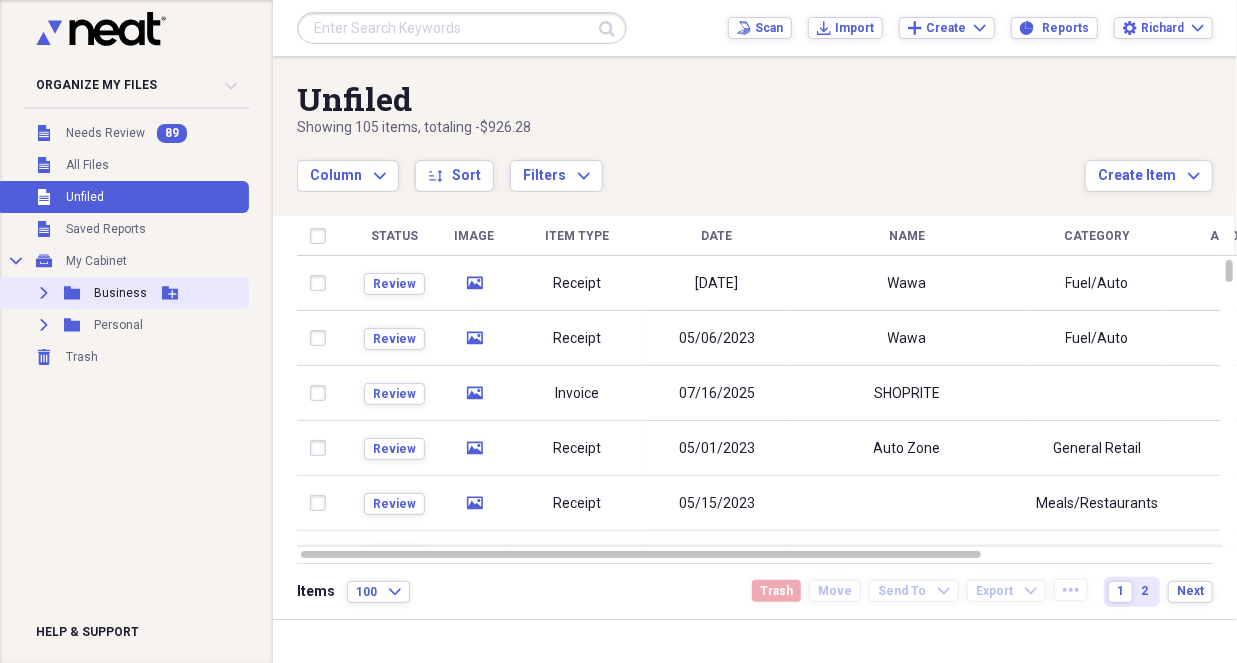 drag, startPoint x: 49, startPoint y: 6, endPoint x: 199, endPoint y: 281, distance: 313.2491 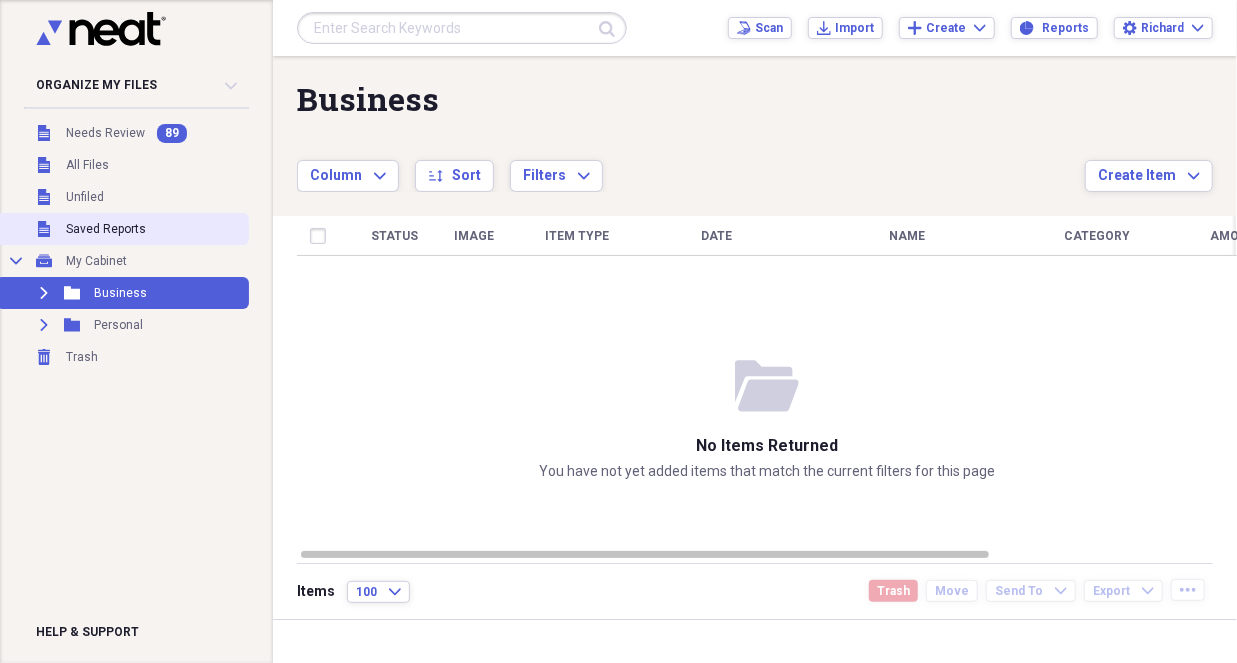 click on "Saved Reports" at bounding box center (106, 229) 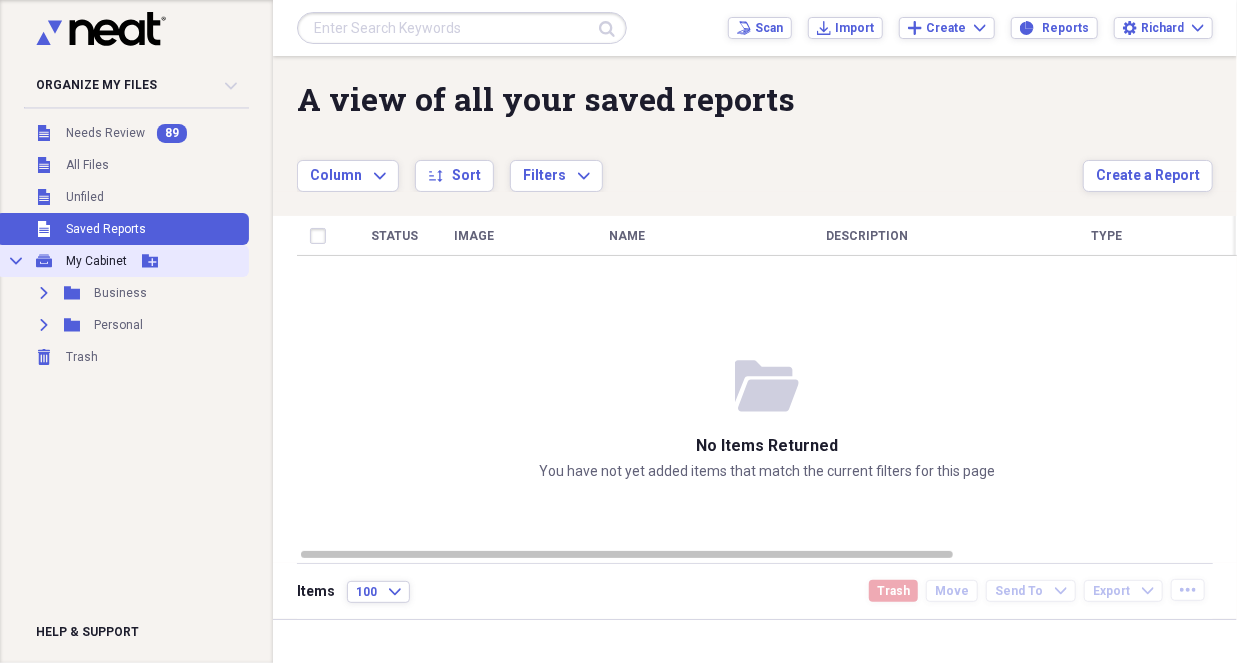click on "My Cabinet" at bounding box center [96, 261] 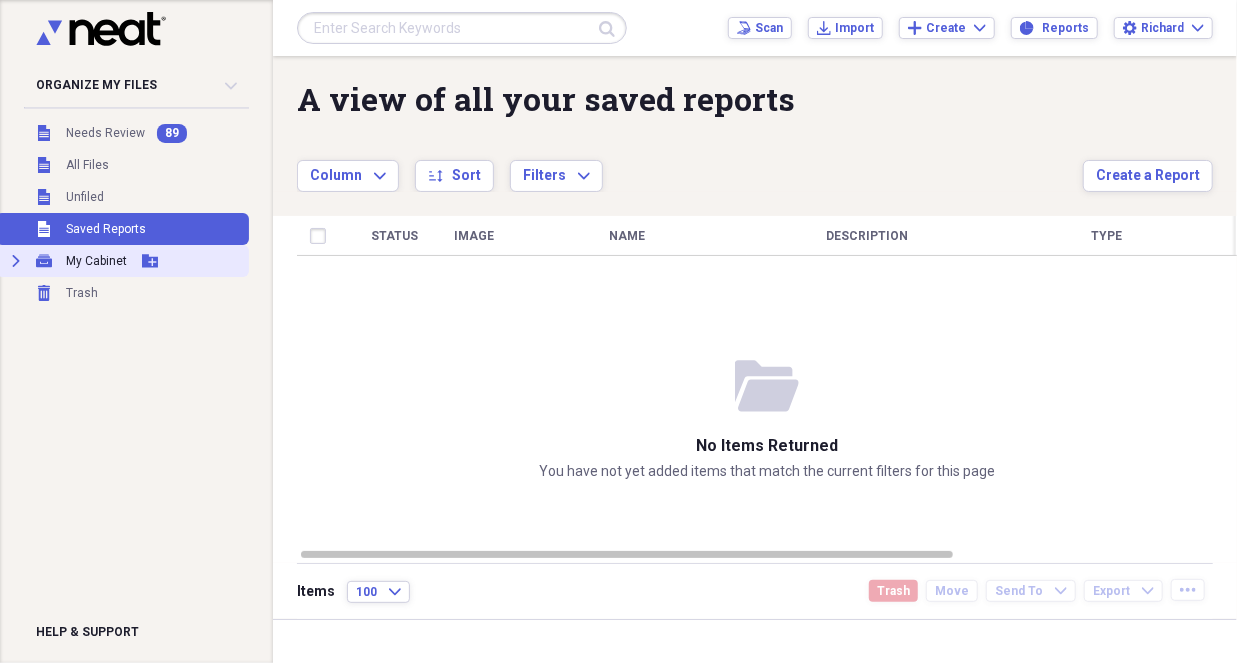 click on "My Cabinet" at bounding box center (96, 261) 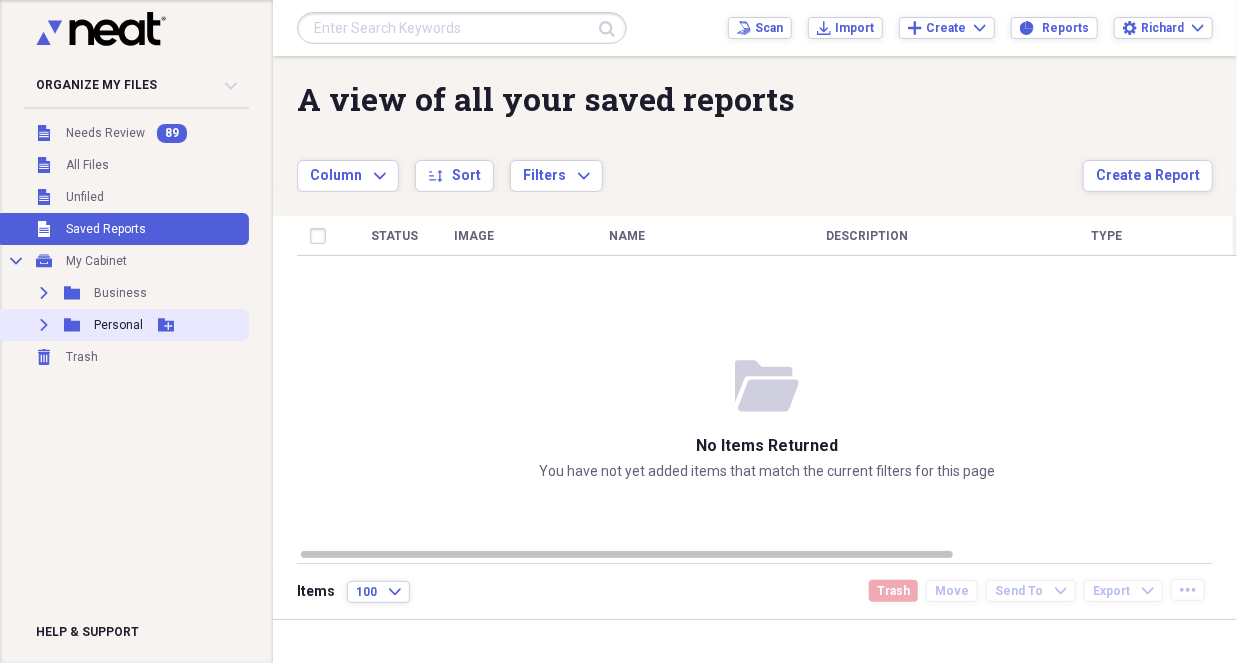 click on "Personal" at bounding box center (118, 325) 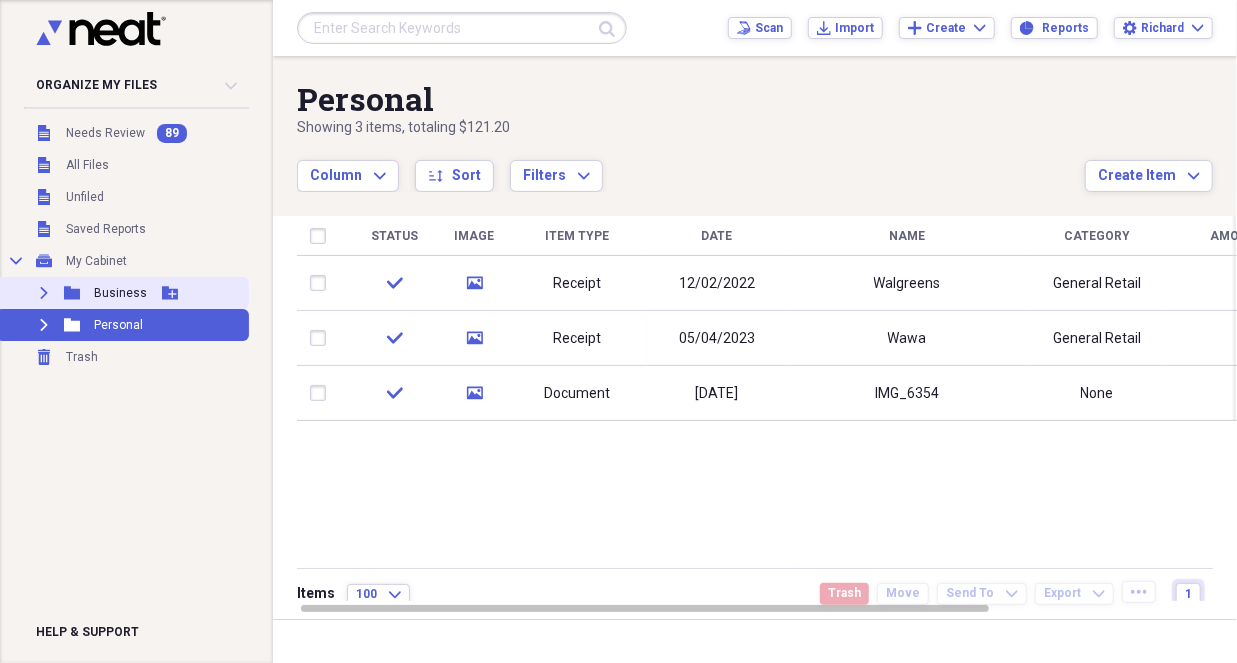 click on "Business" at bounding box center (120, 293) 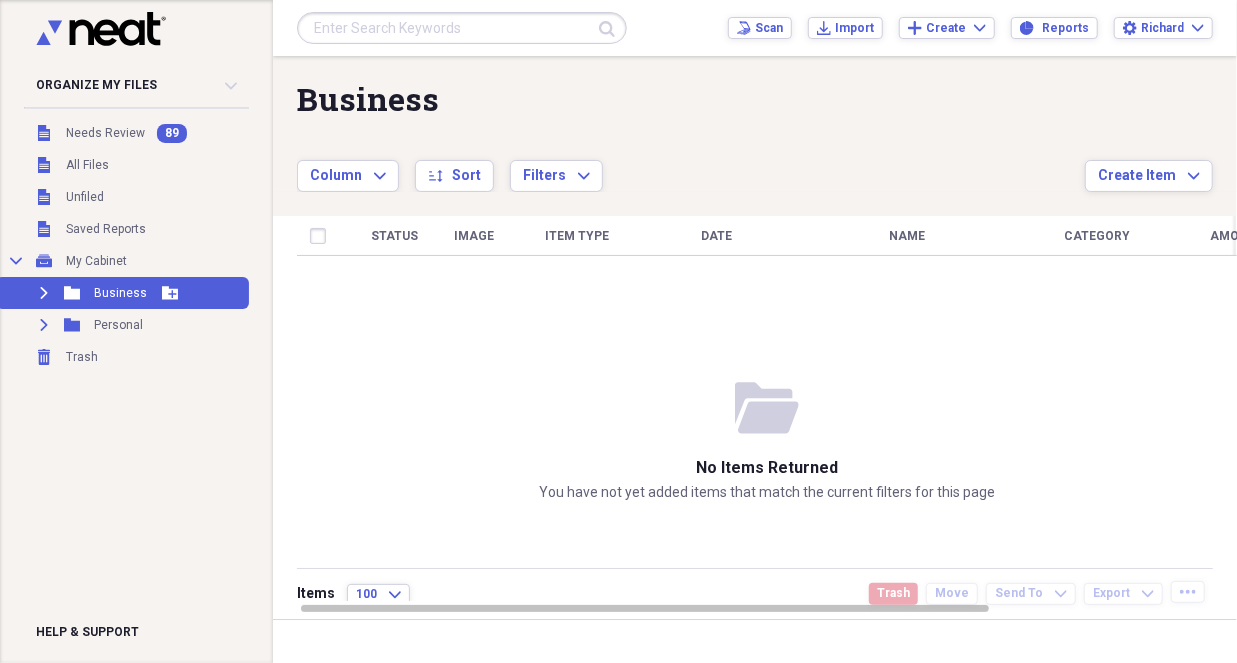 click on "My Cabinet" at bounding box center (96, 261) 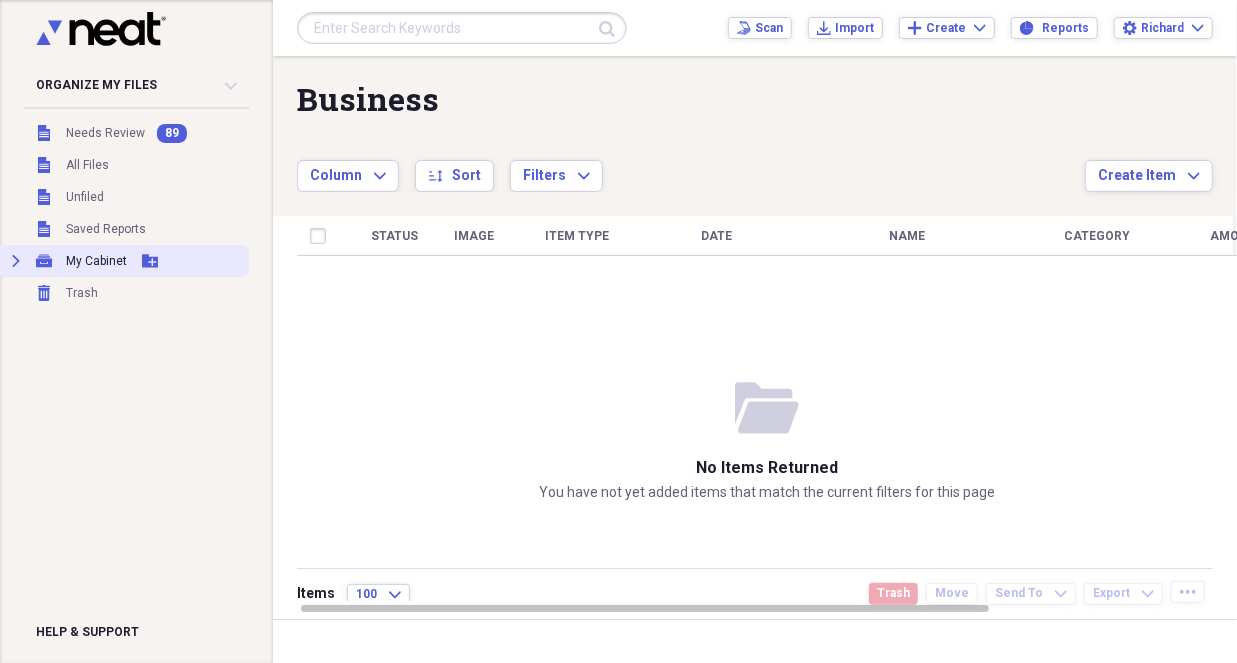 click 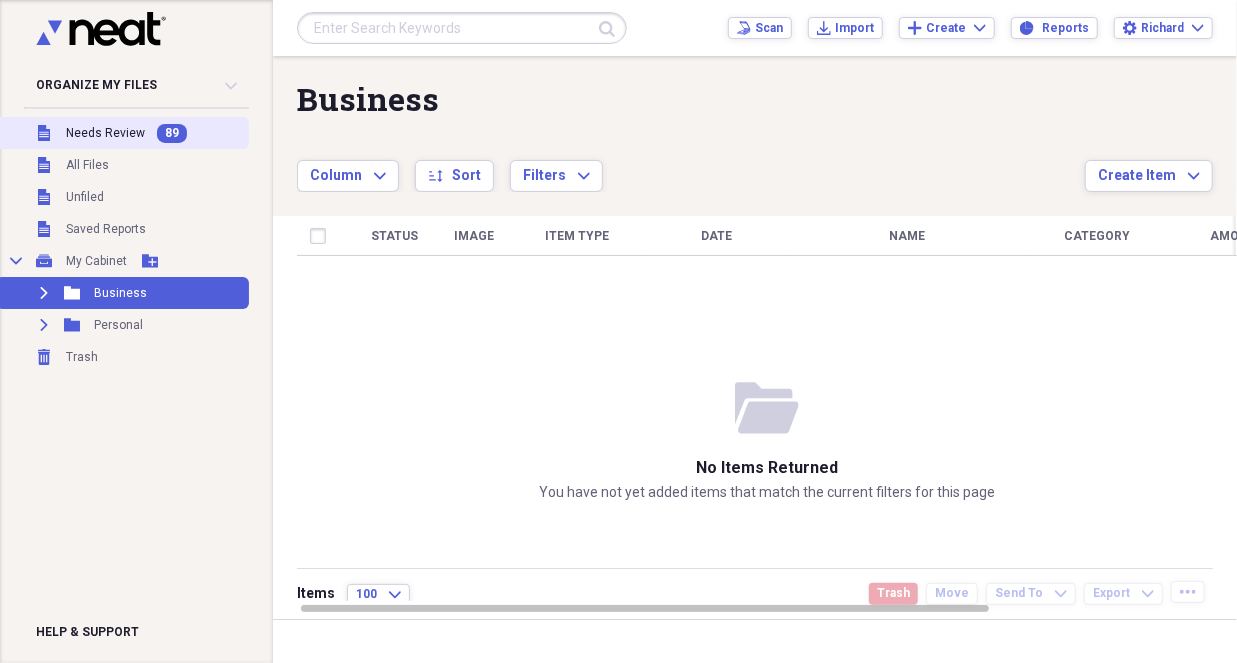 click on "Needs Review" at bounding box center (105, 133) 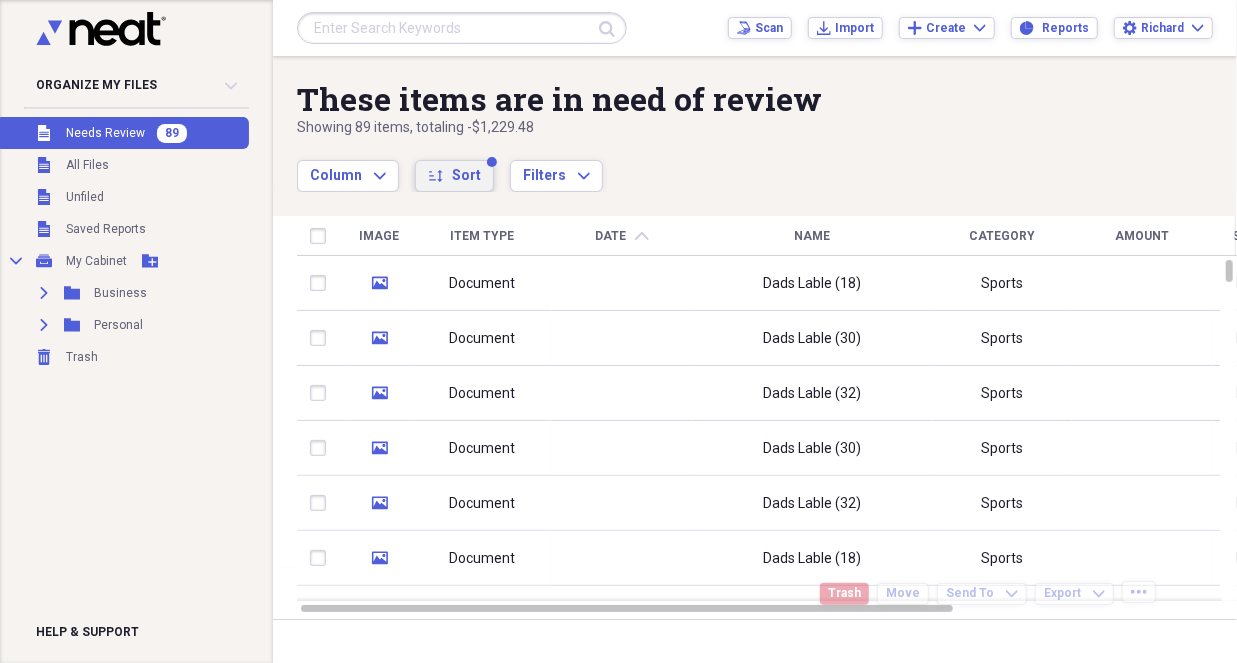 click on "Sort" at bounding box center [466, 176] 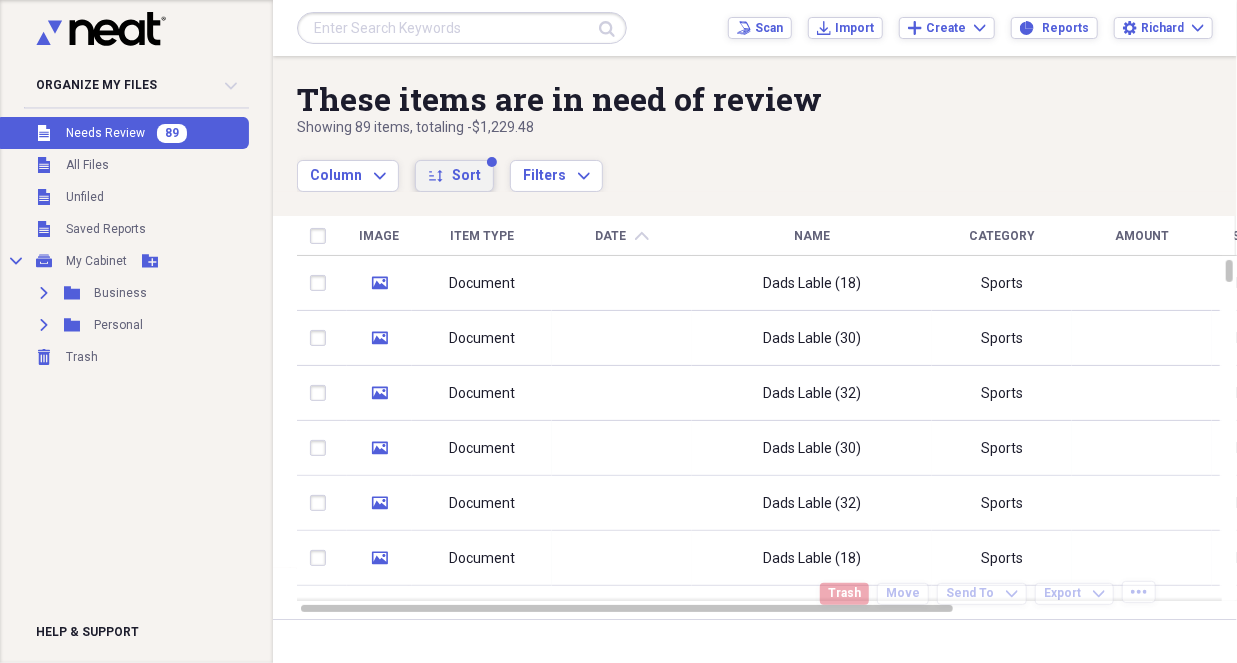 click on "sort Sort" at bounding box center [454, 176] 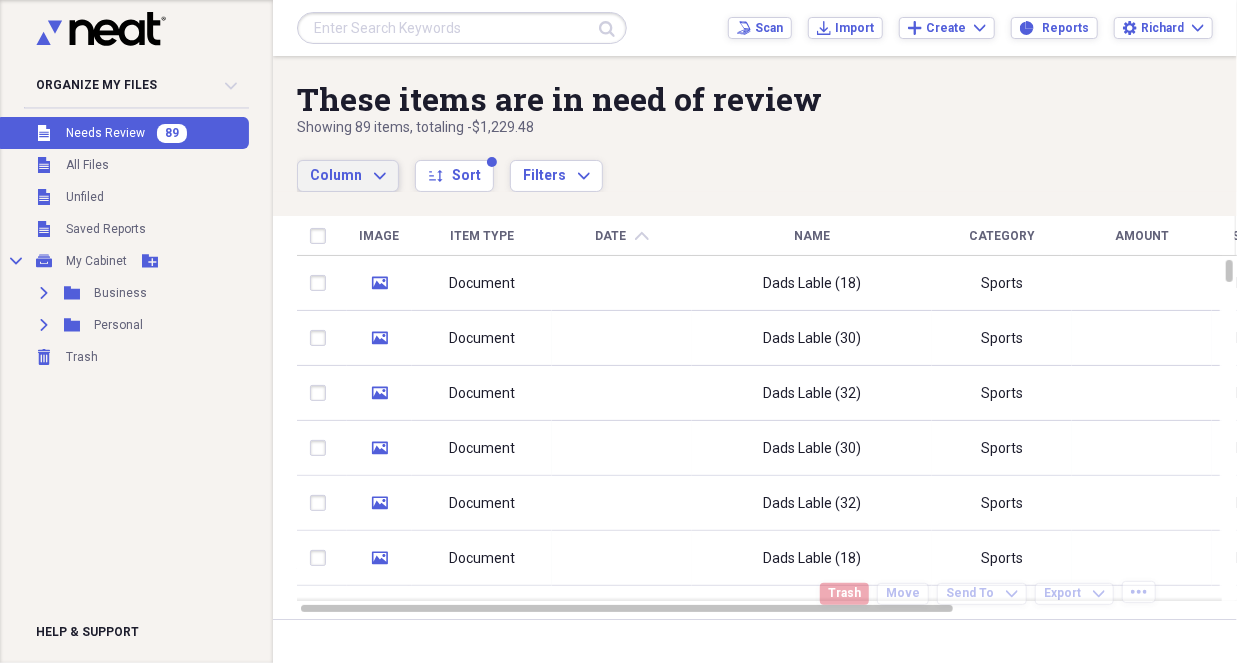 click on "Expand" 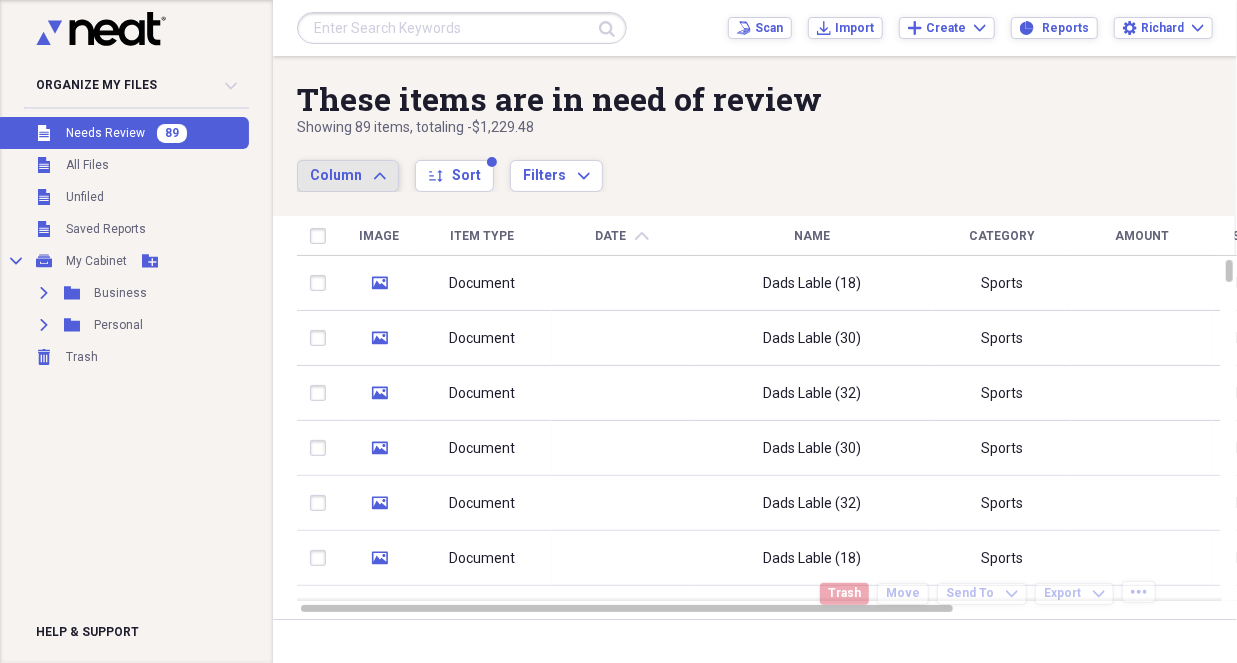 click on "Expand" 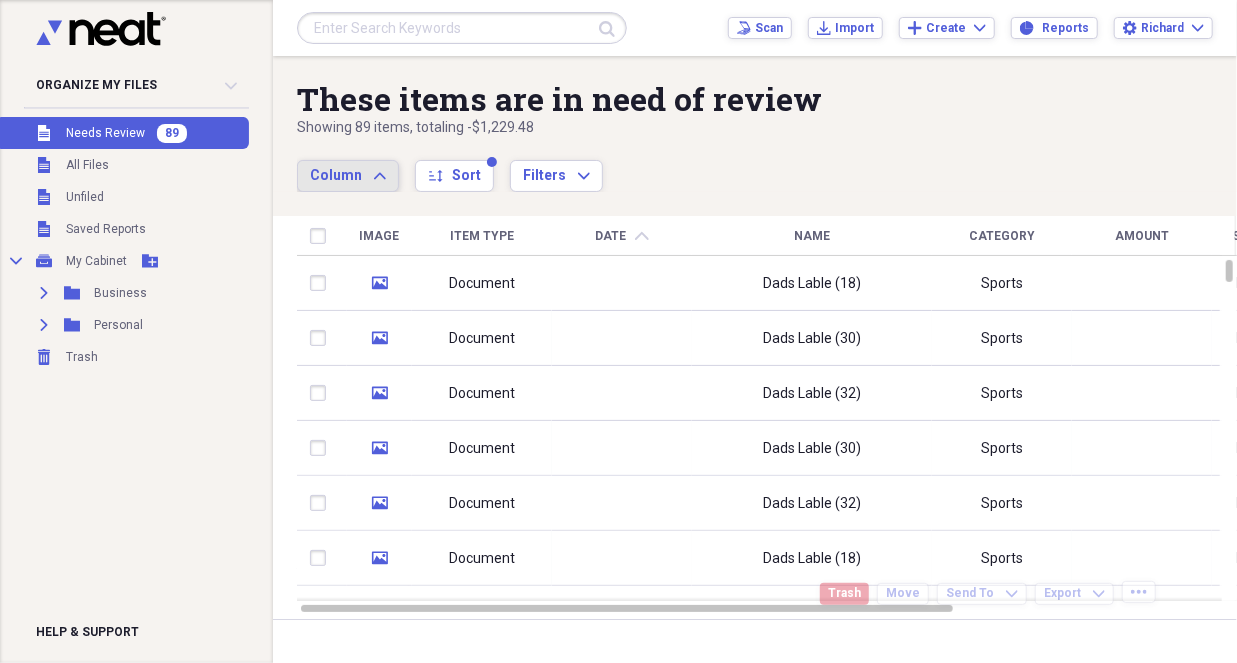 click on "Column" at bounding box center [336, 175] 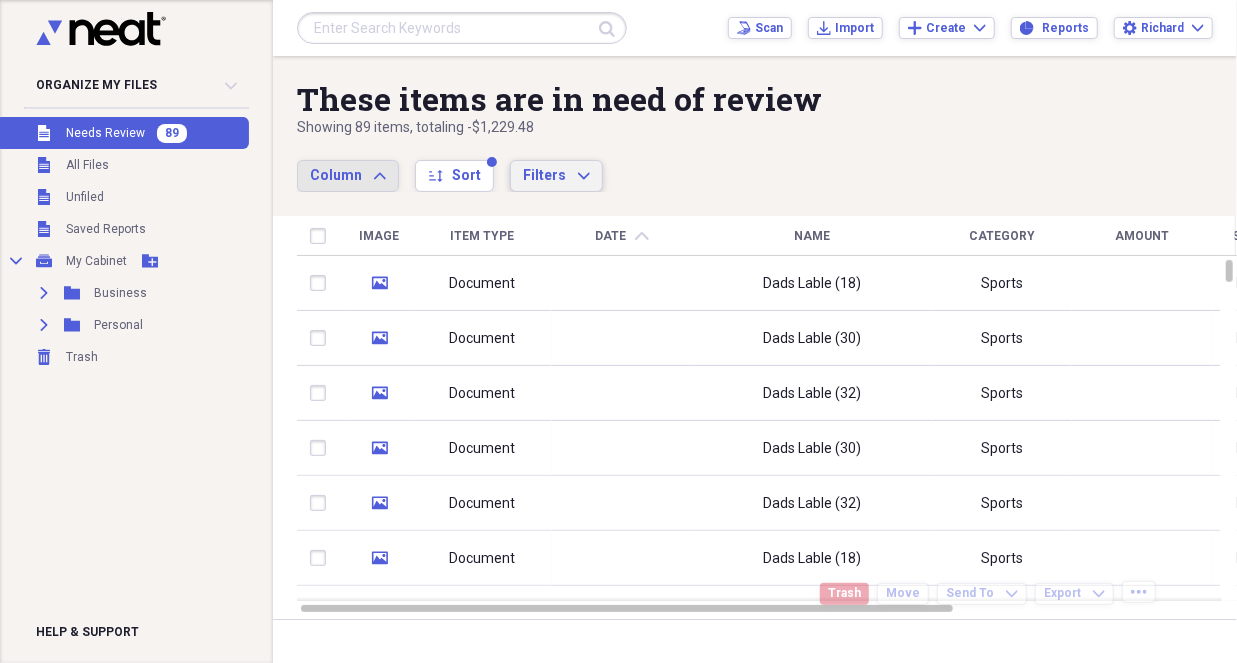 click on "Filters  Expand" at bounding box center [556, 176] 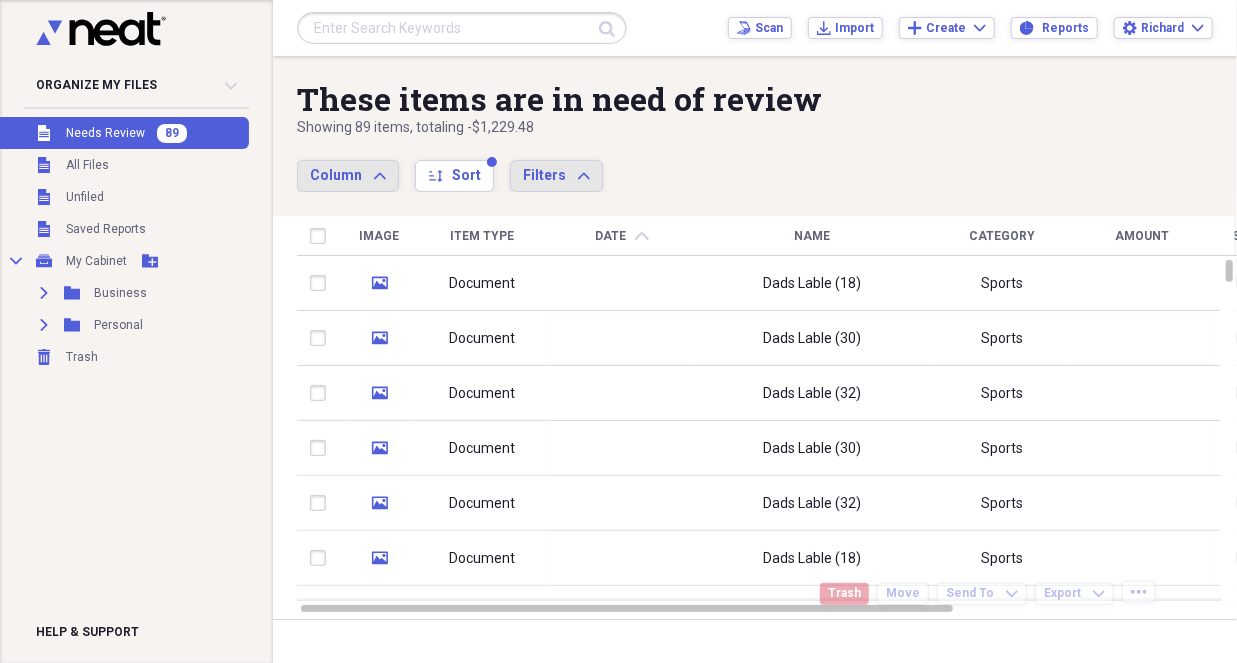 click on "Column Expand sort Sort Filters  Expand" at bounding box center (691, 165) 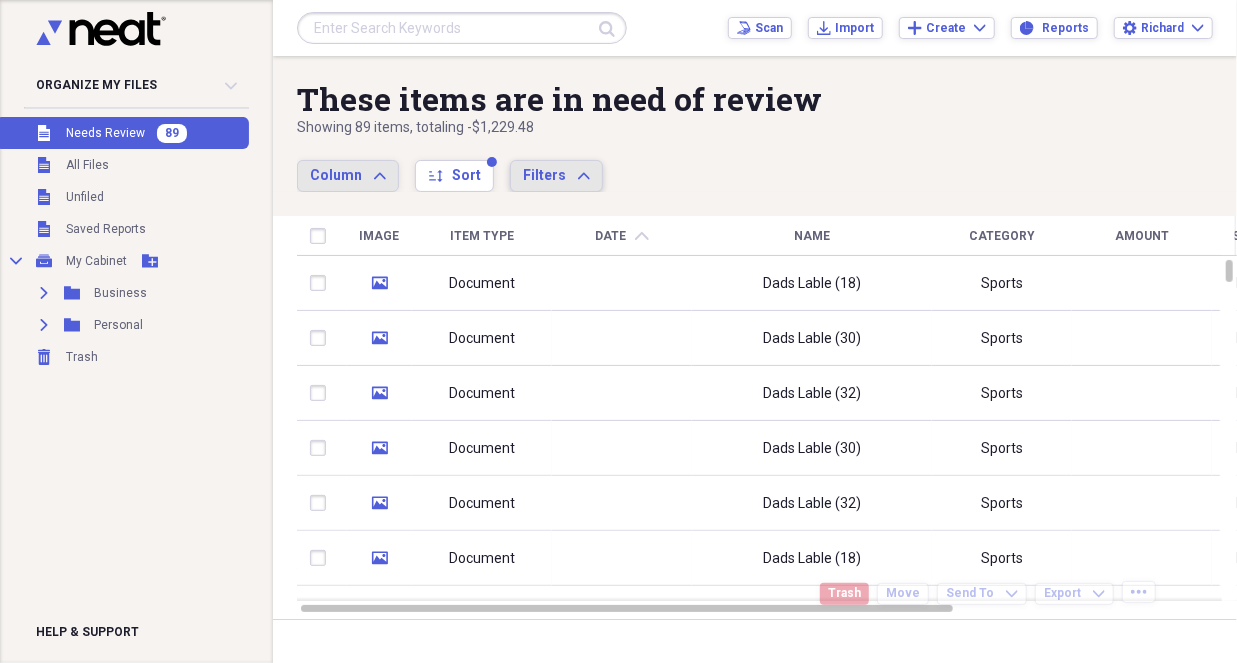 click on "Filters" at bounding box center [544, 175] 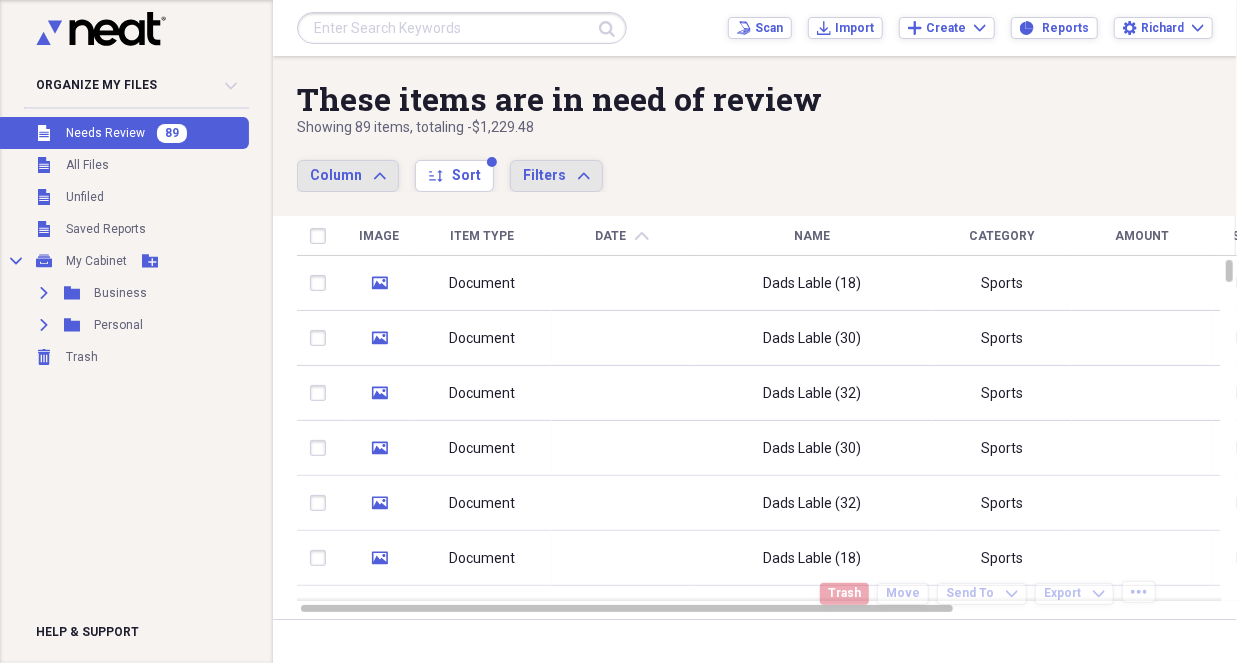 click on "Column Expand sort Sort Filters  Expand" at bounding box center (691, 165) 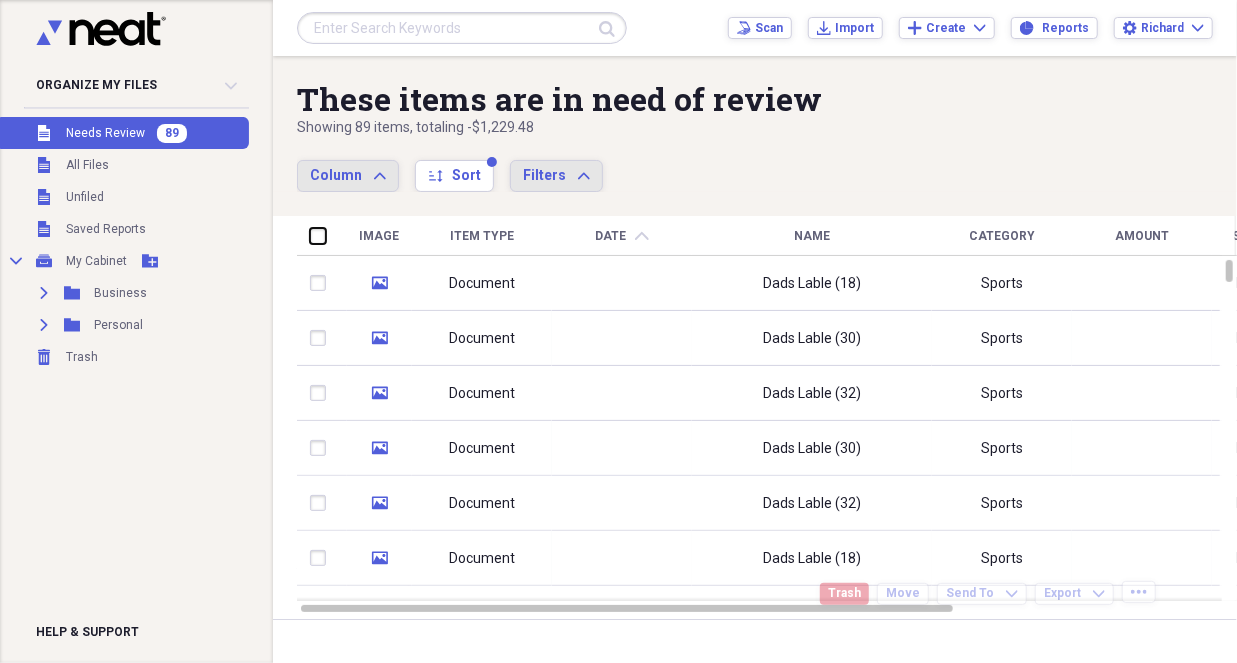 click at bounding box center (310, 235) 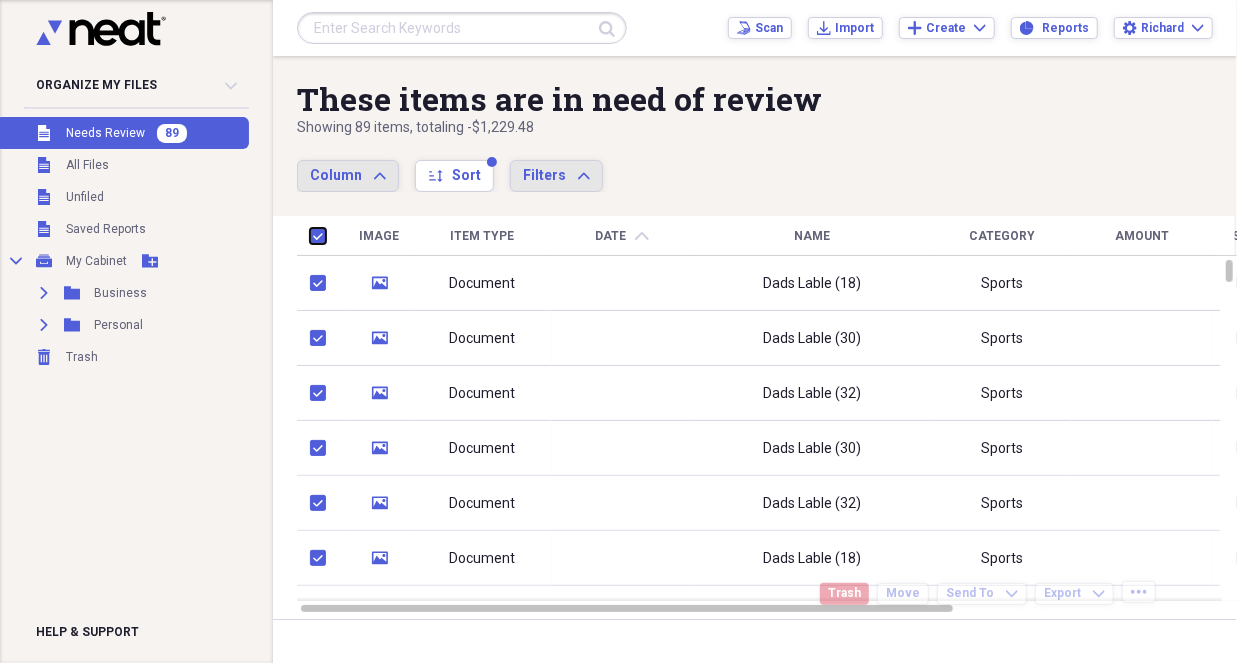 checkbox on "true" 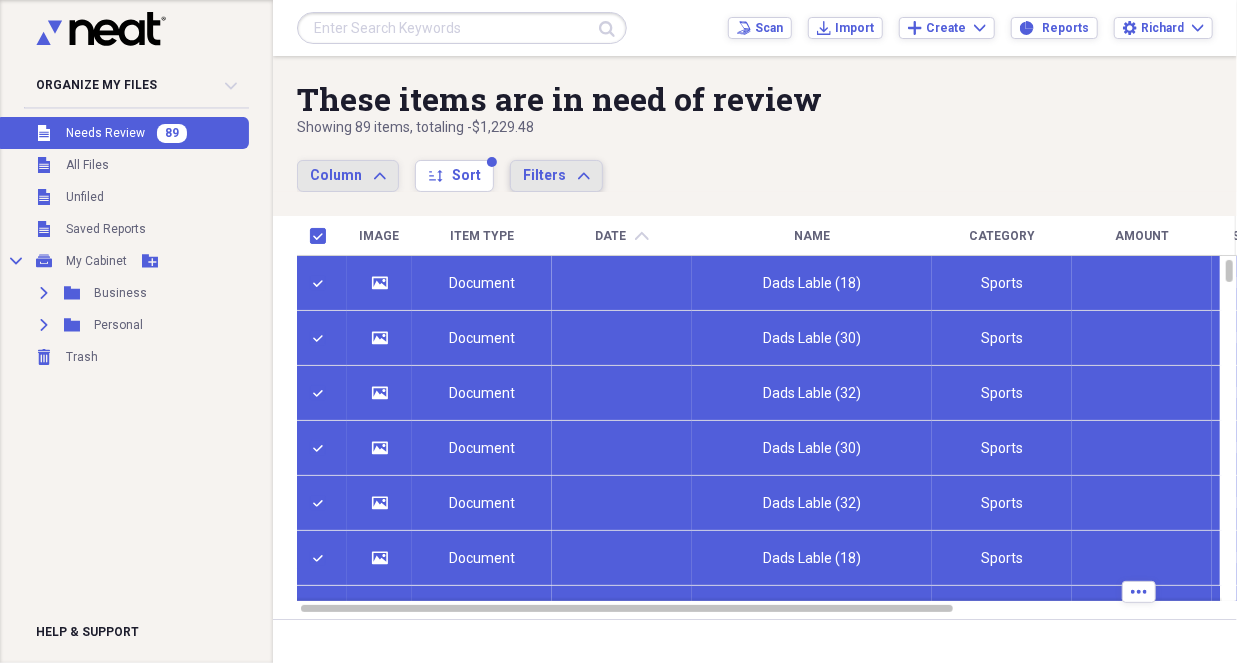 click on "Filters  Expand" at bounding box center (556, 176) 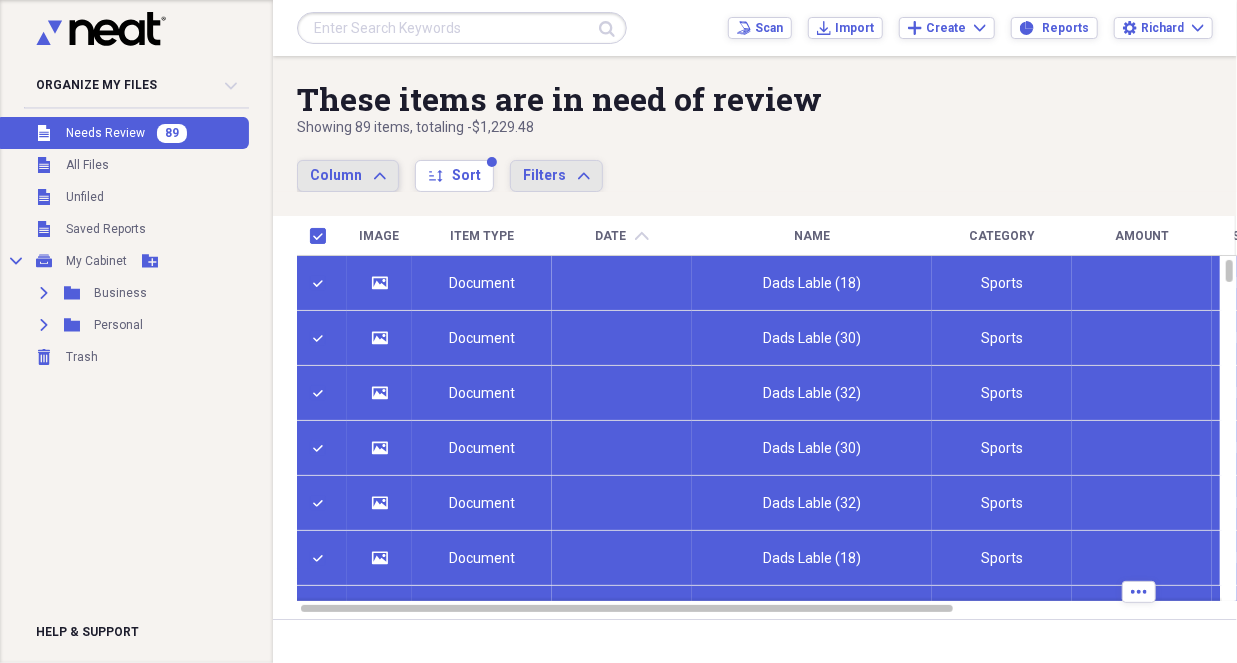 click on "Column" at bounding box center (336, 175) 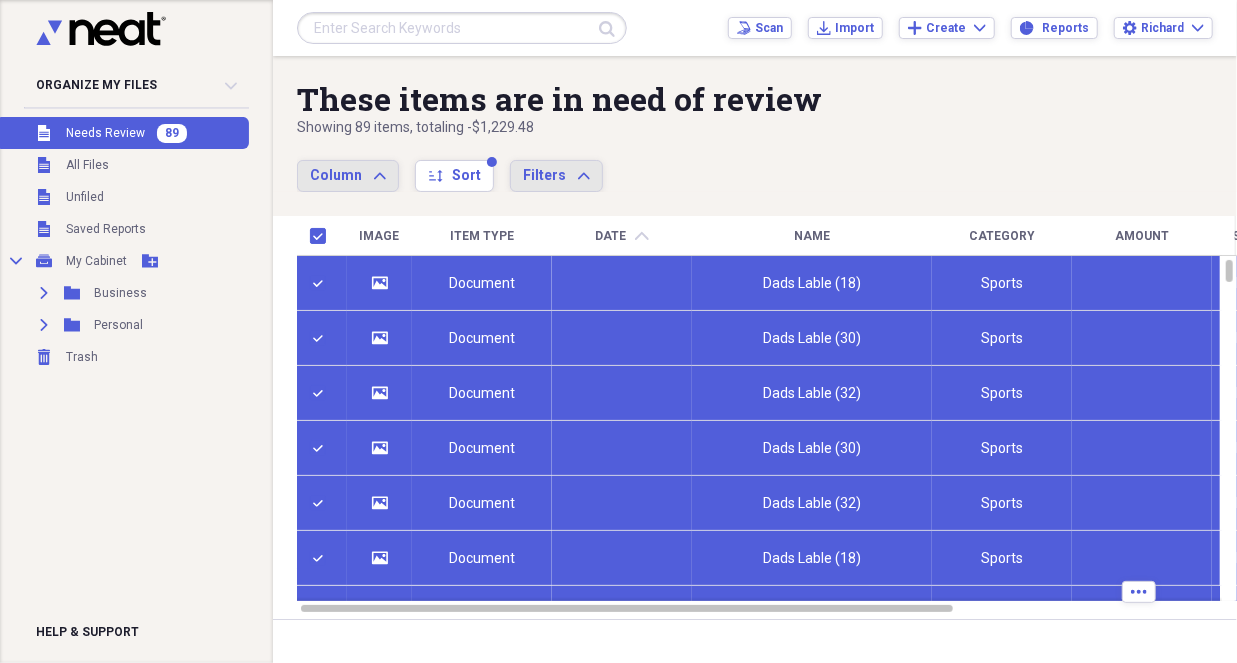 click on "Column Expand sort Sort Filters  Expand" at bounding box center (691, 165) 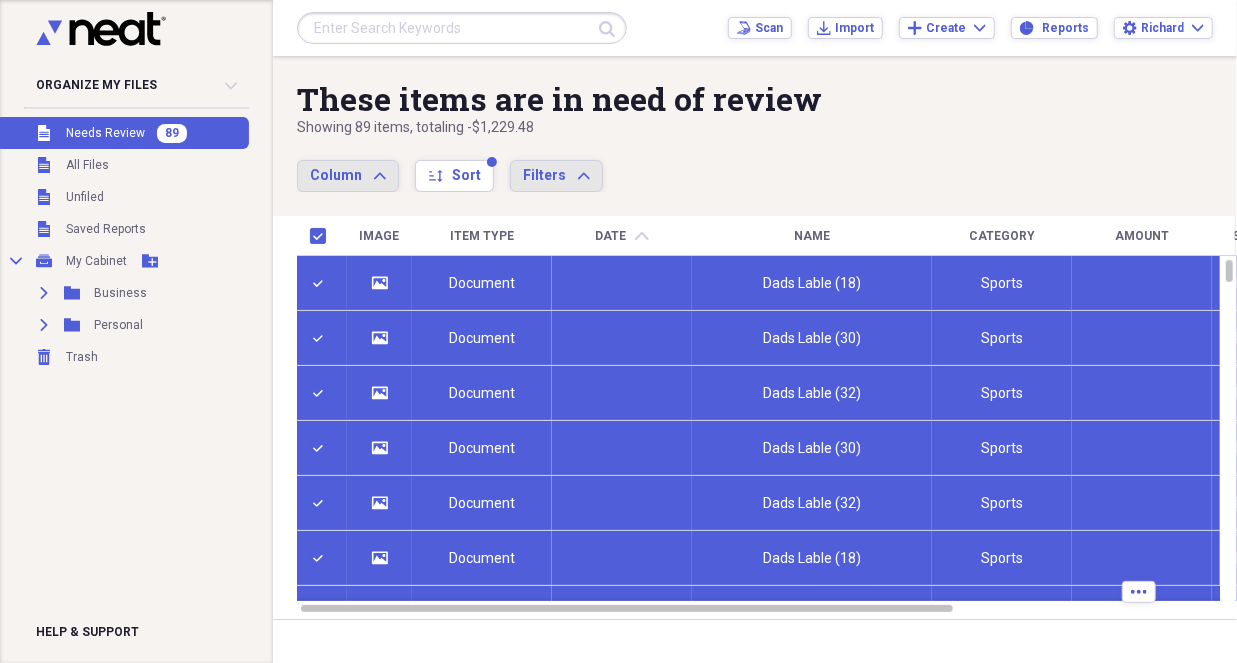 click at bounding box center (322, 236) 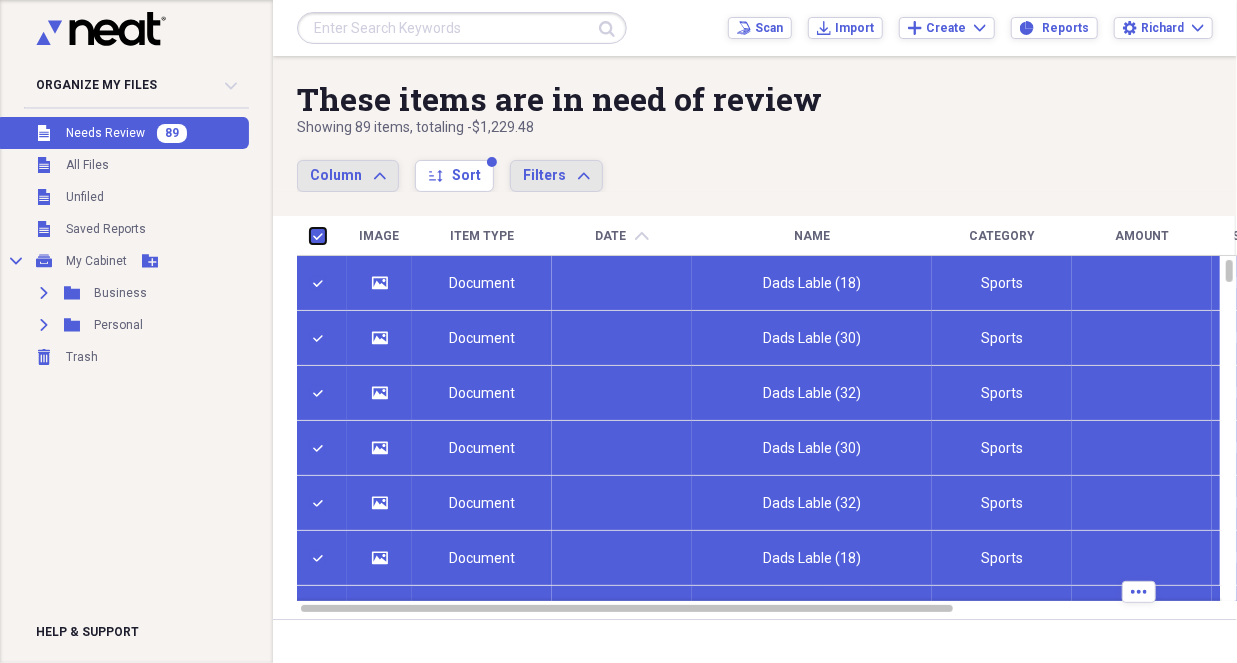 click at bounding box center [310, 235] 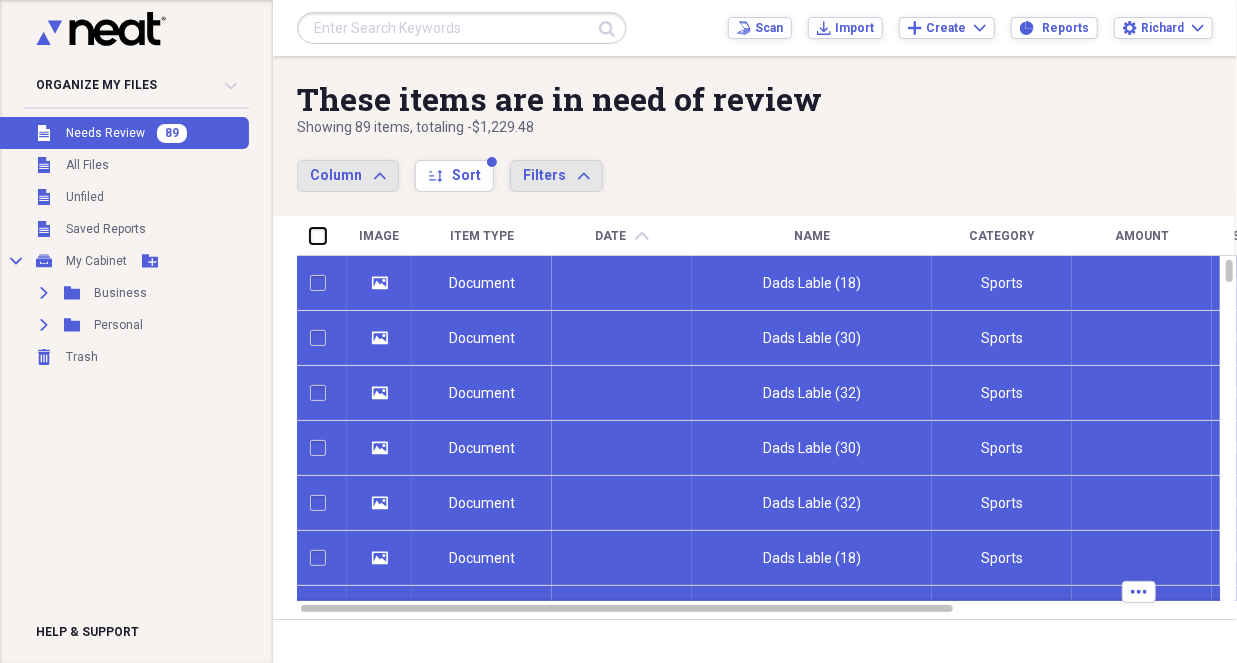 checkbox on "false" 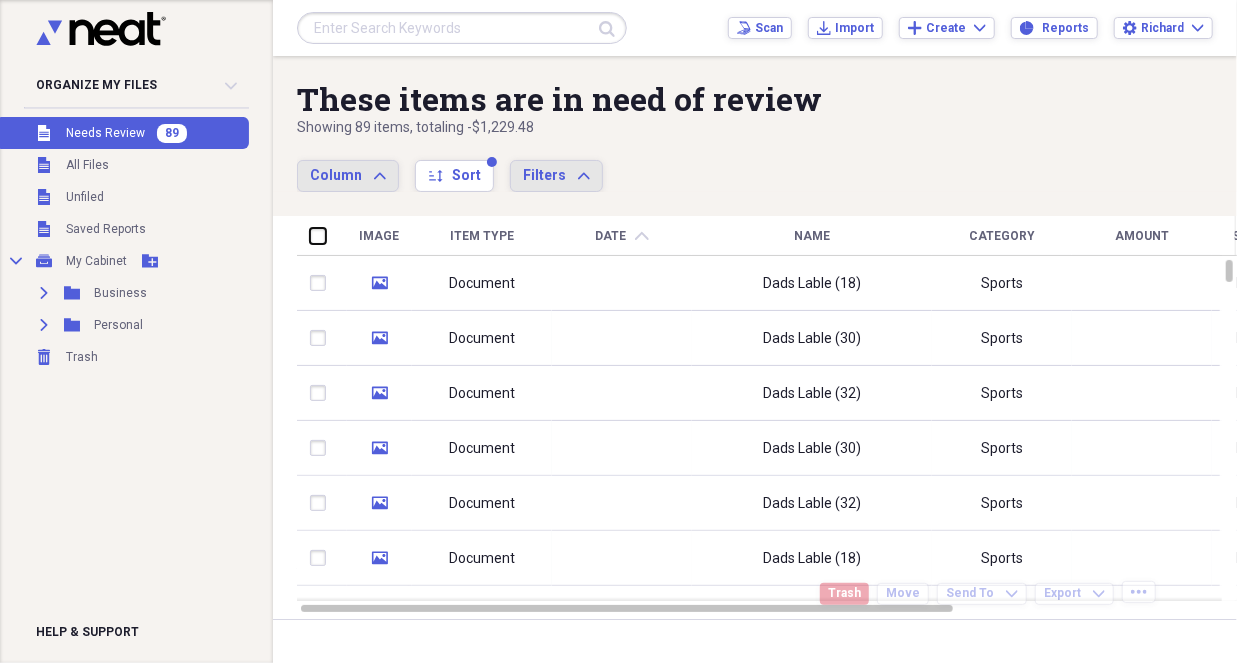checkbox on "false" 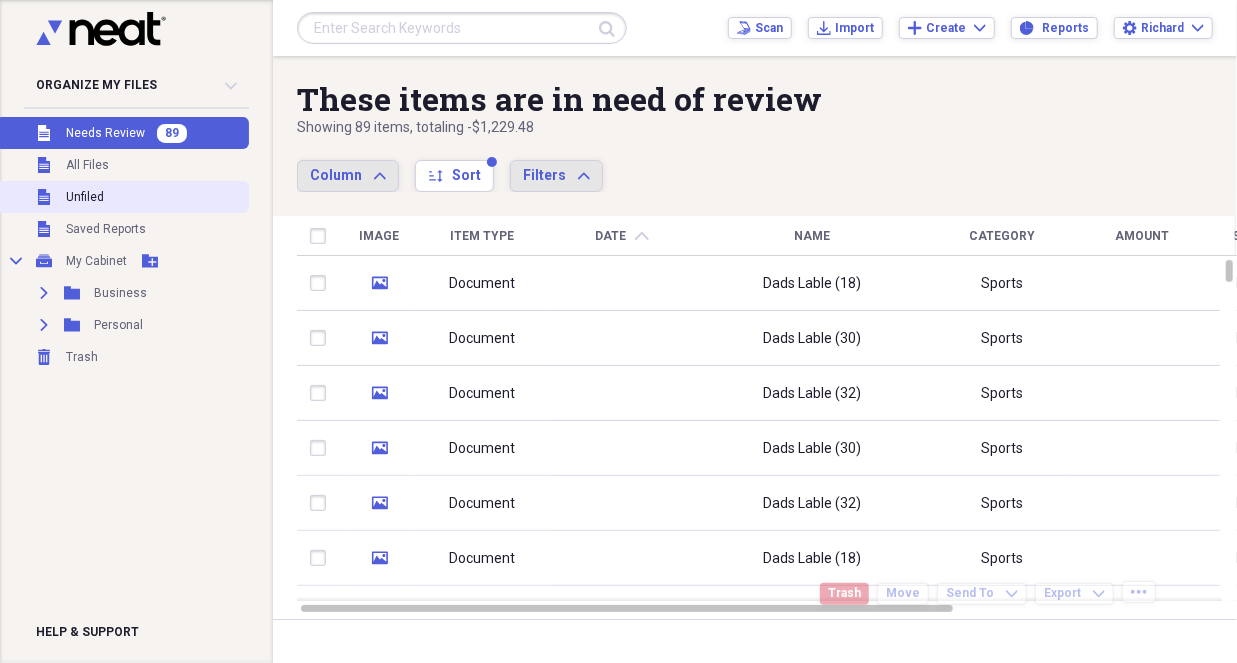 click on "Unfiled" at bounding box center [85, 197] 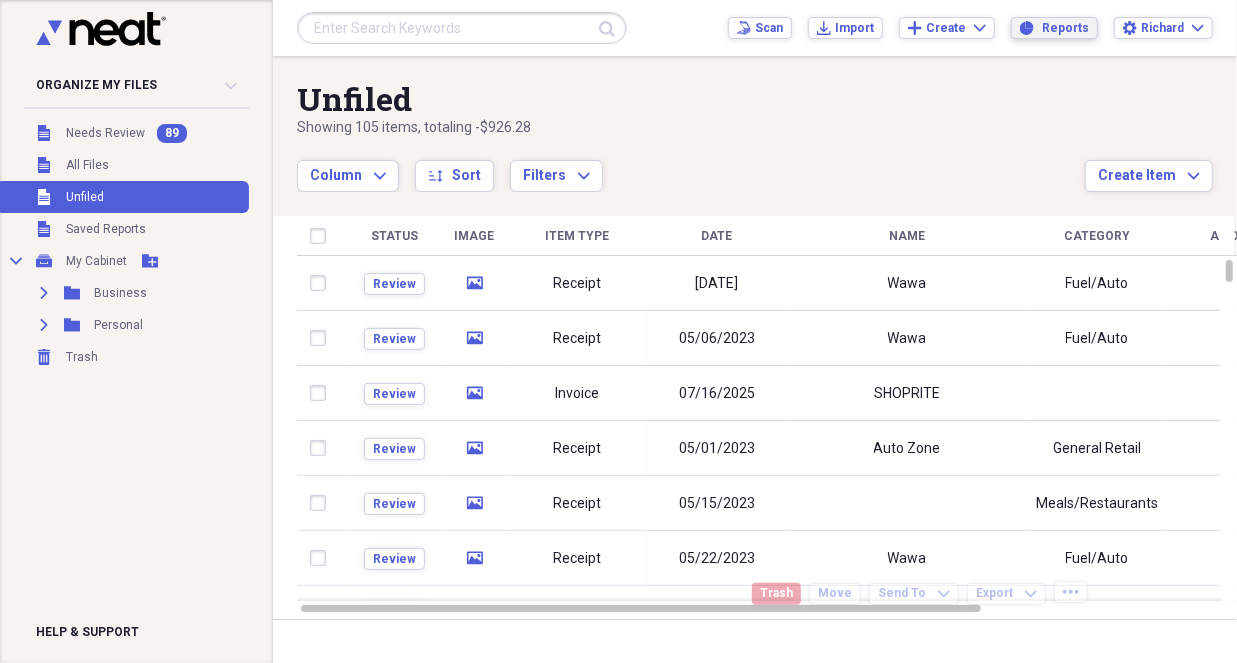 click on "Reports" at bounding box center [1065, 28] 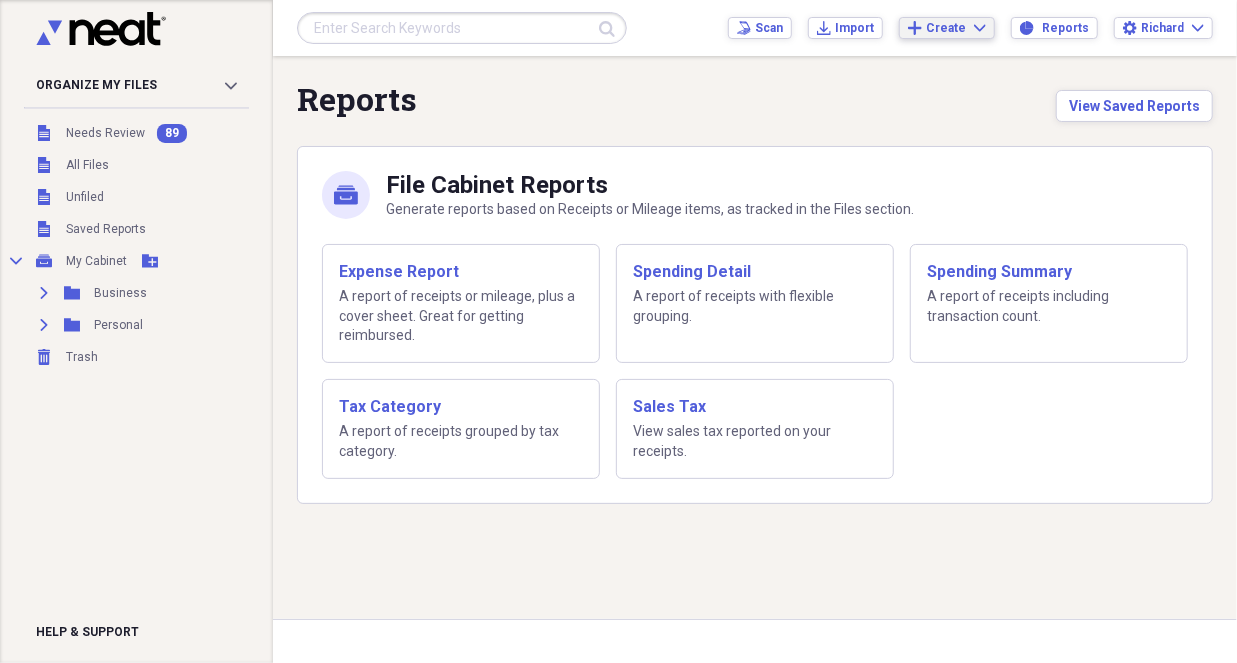 click on "Create Expand" at bounding box center [956, 28] 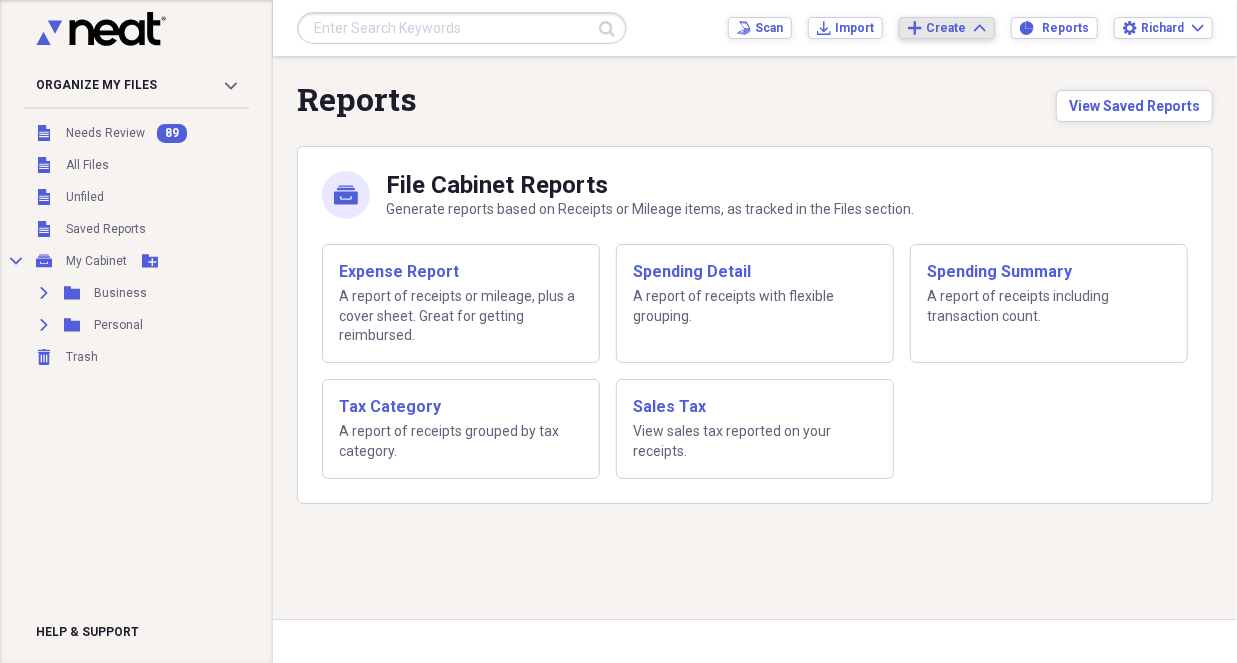 click on "Create Expand" at bounding box center (956, 28) 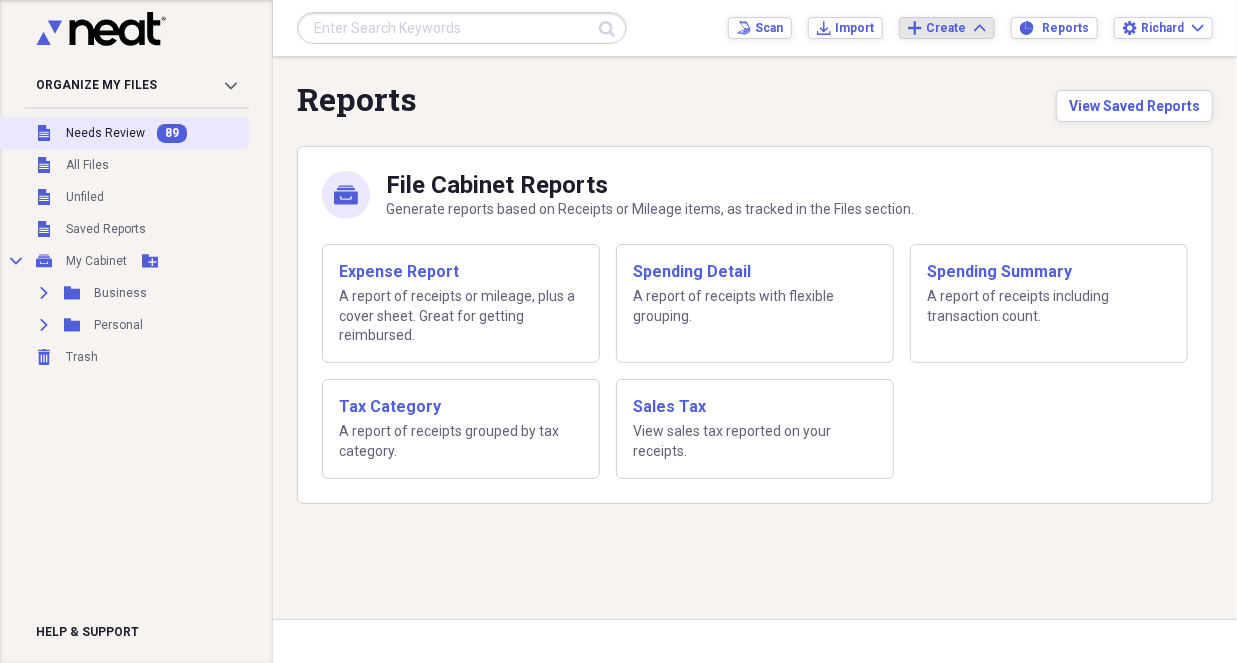 click on "Needs Review" at bounding box center [105, 133] 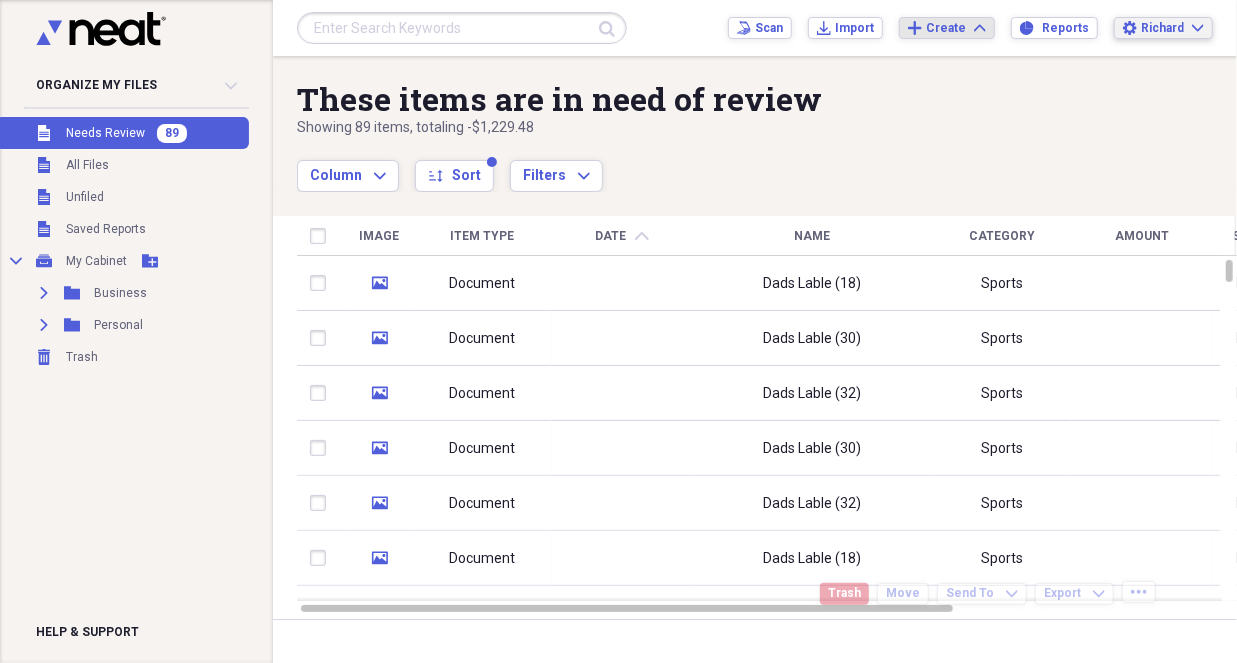click on "Richard" at bounding box center [1162, 28] 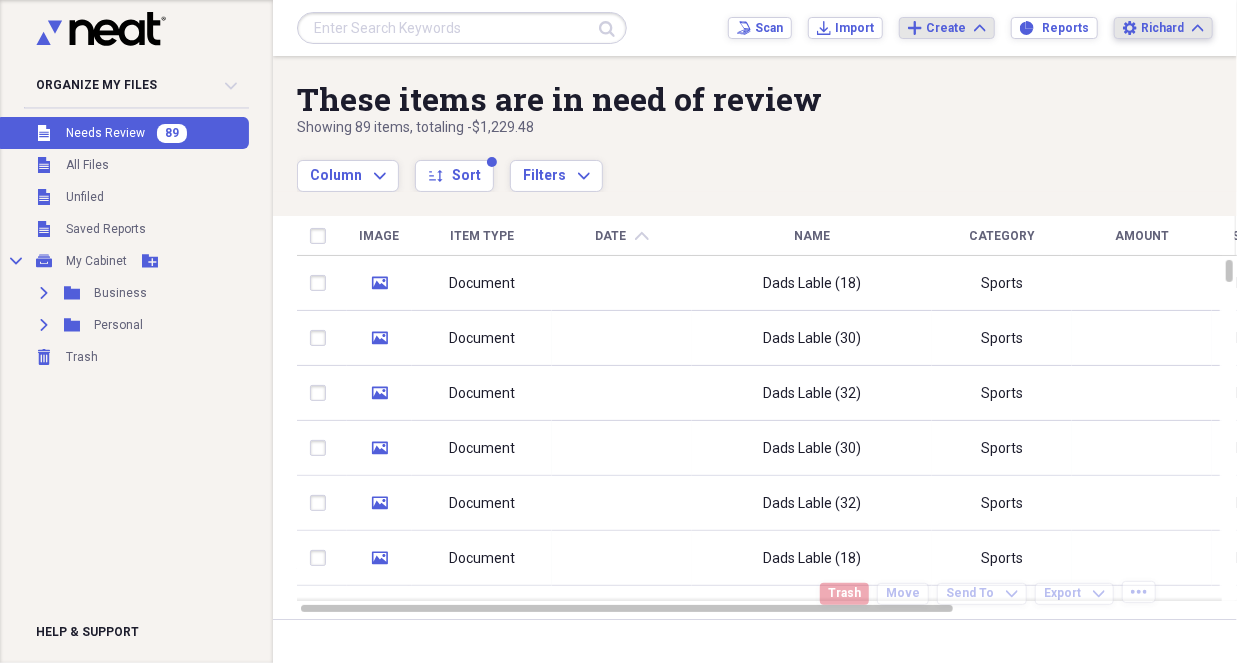 click 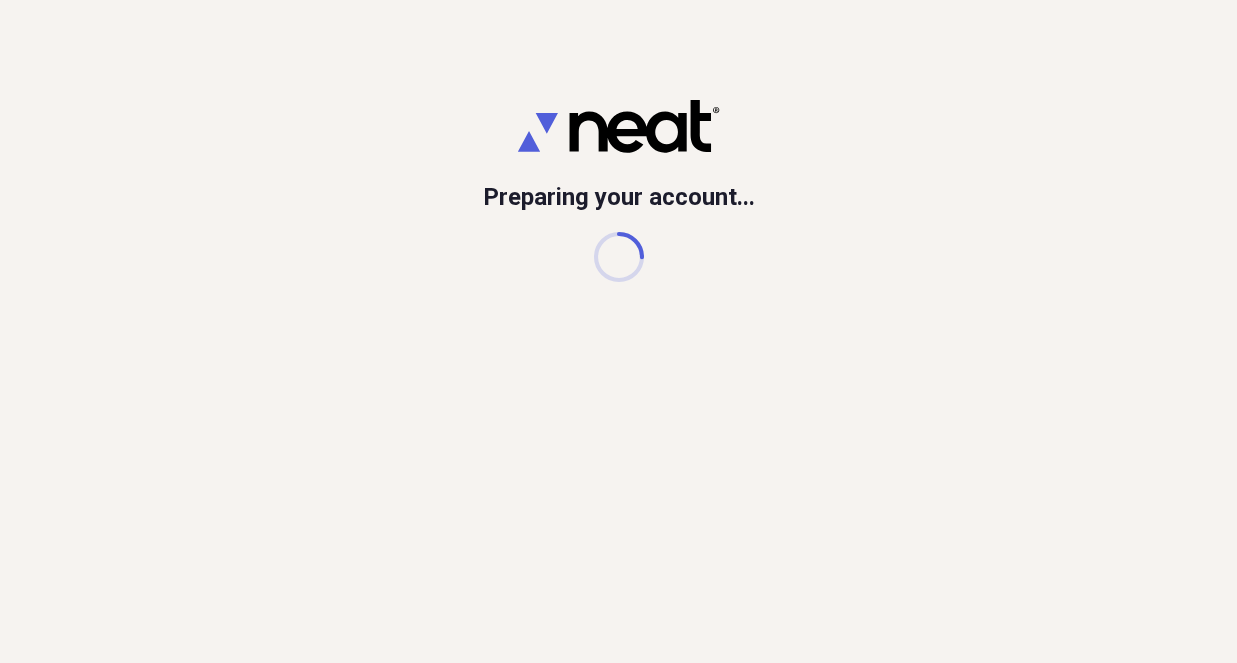 scroll, scrollTop: 0, scrollLeft: 0, axis: both 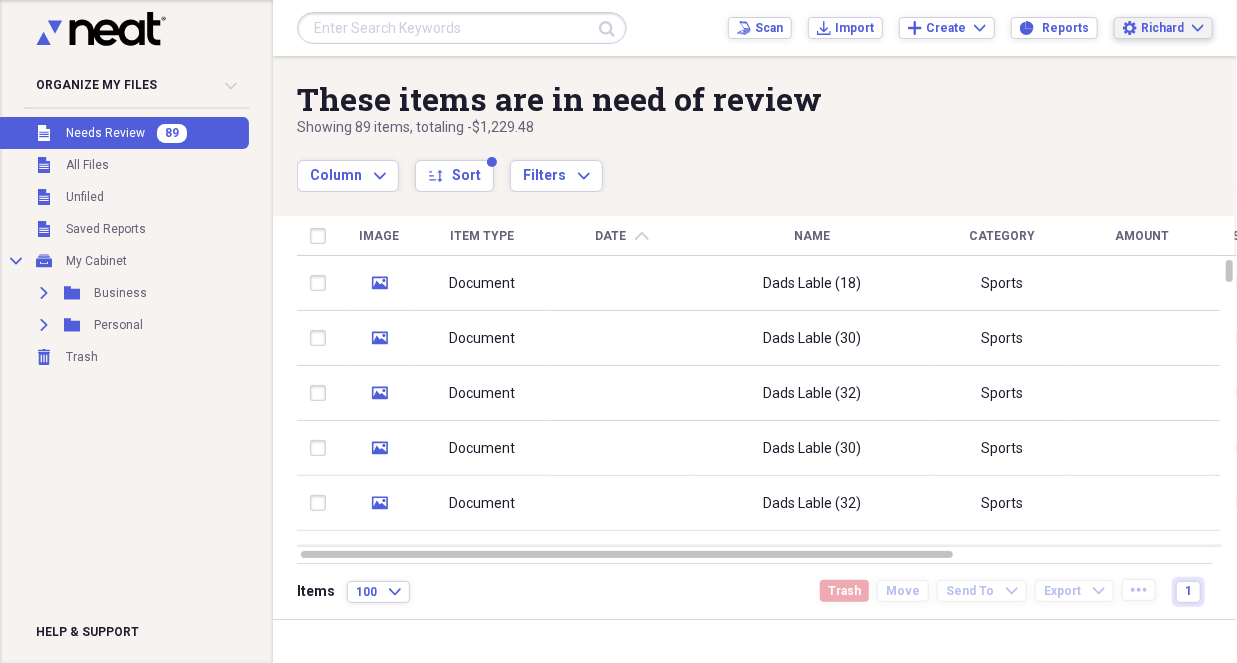 click on "Expand" 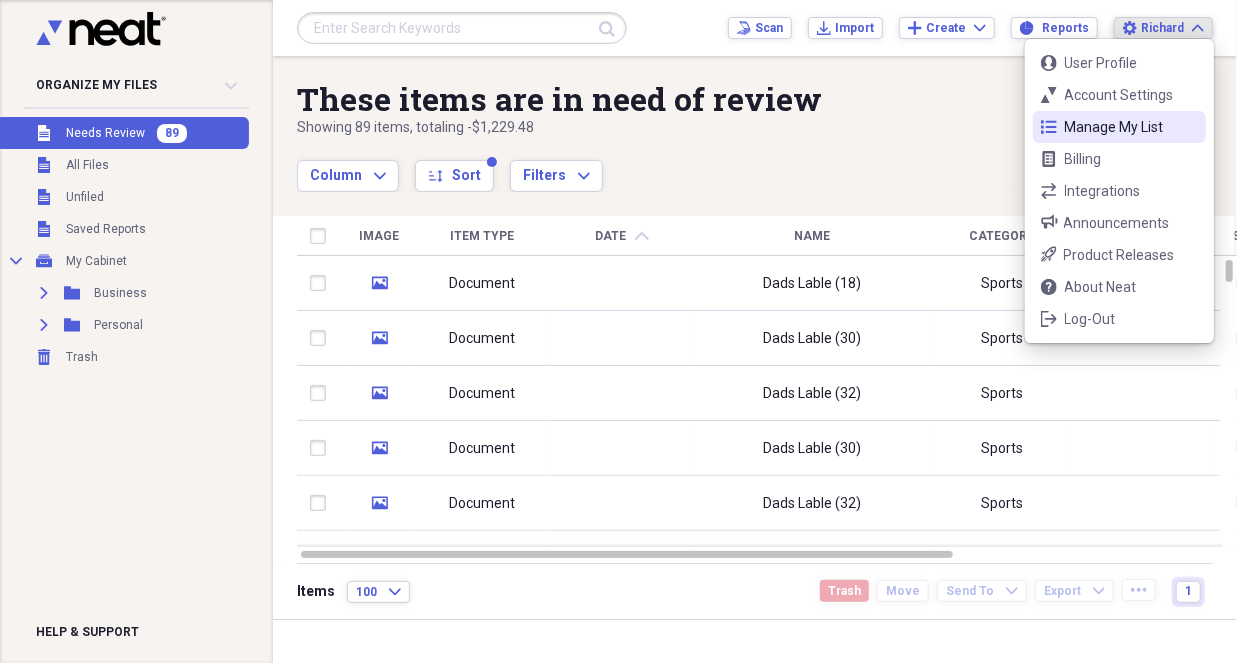 click on "Manage My List" at bounding box center (1119, 127) 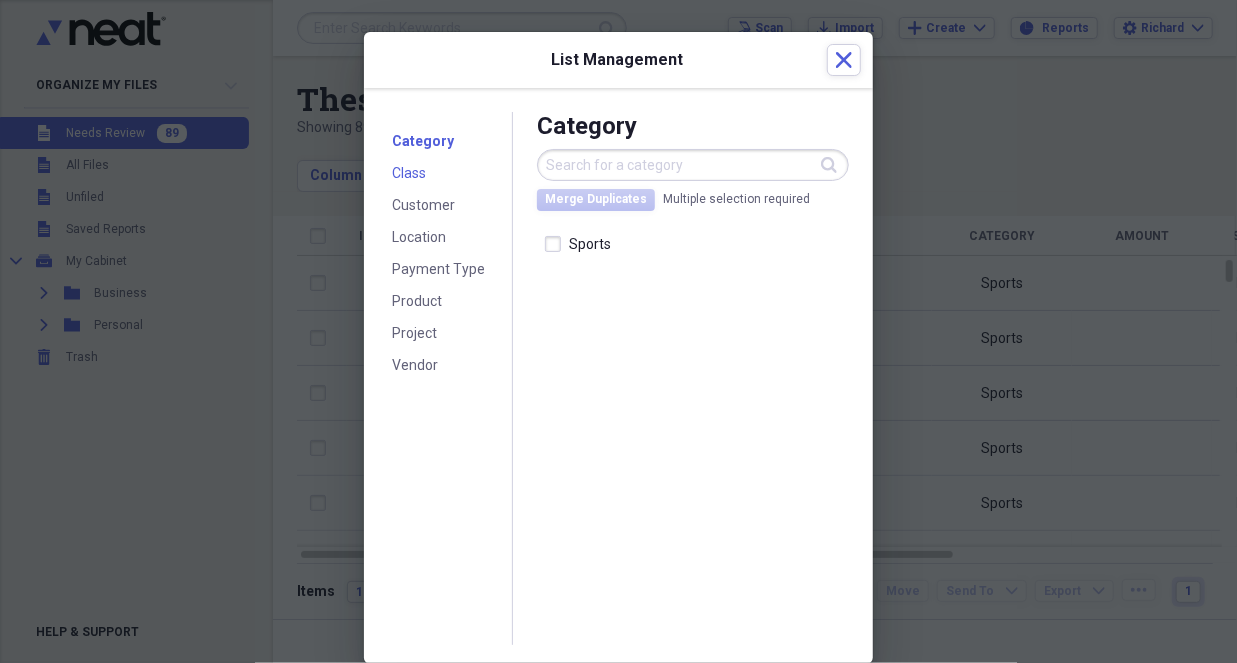 click on "Class" at bounding box center [409, 173] 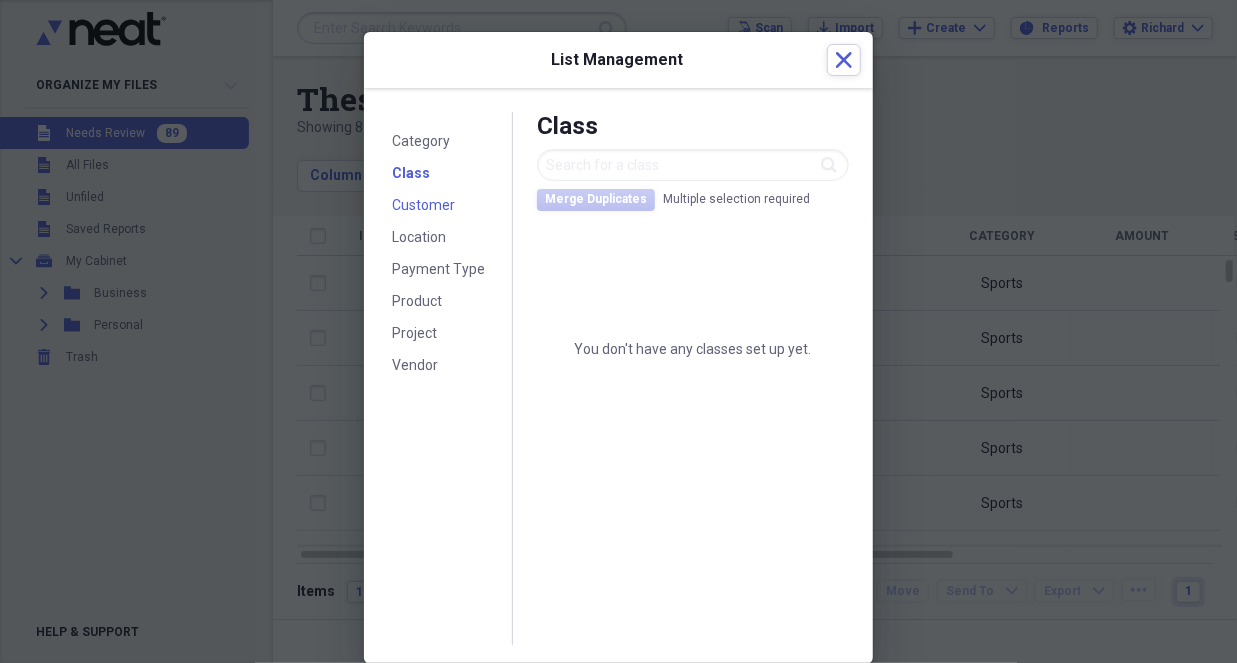click on "Customer" at bounding box center (423, 205) 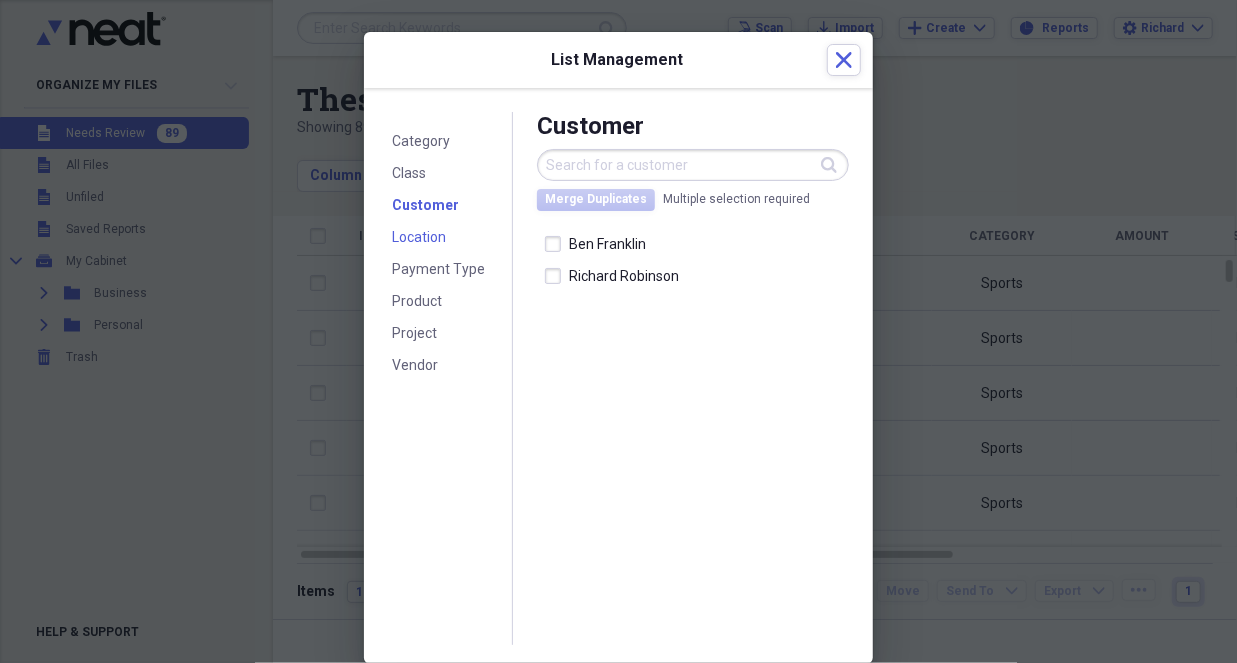 click on "Location" at bounding box center [419, 237] 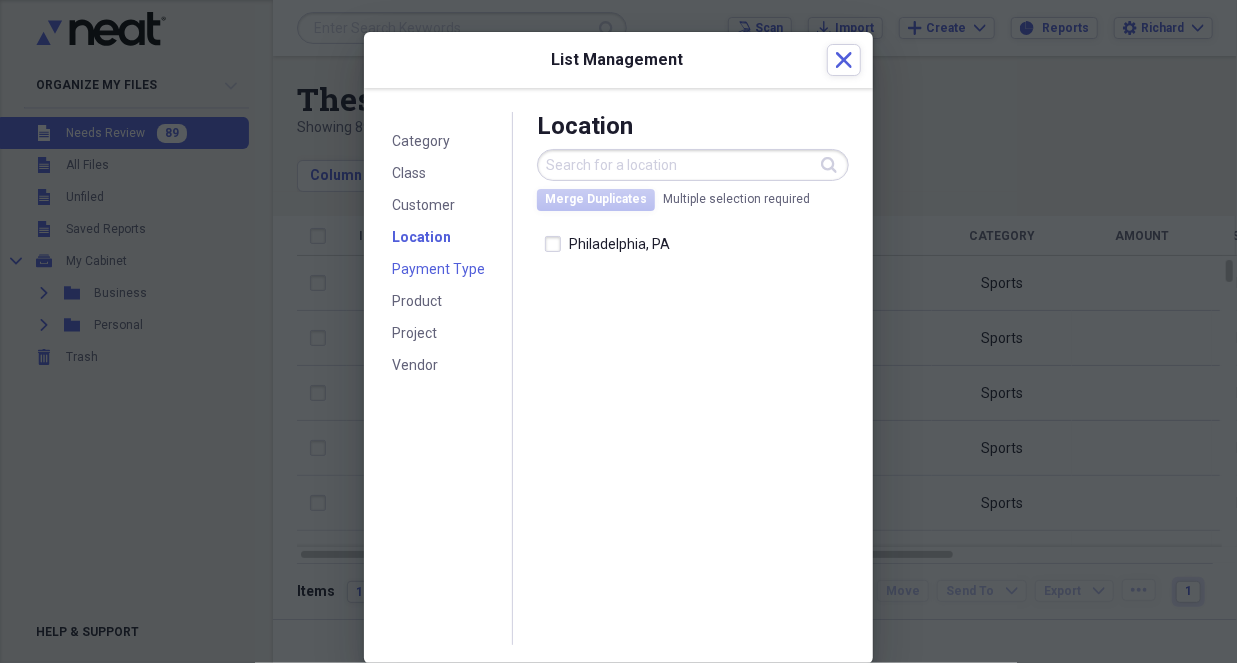 click on "Payment Type" at bounding box center [438, 269] 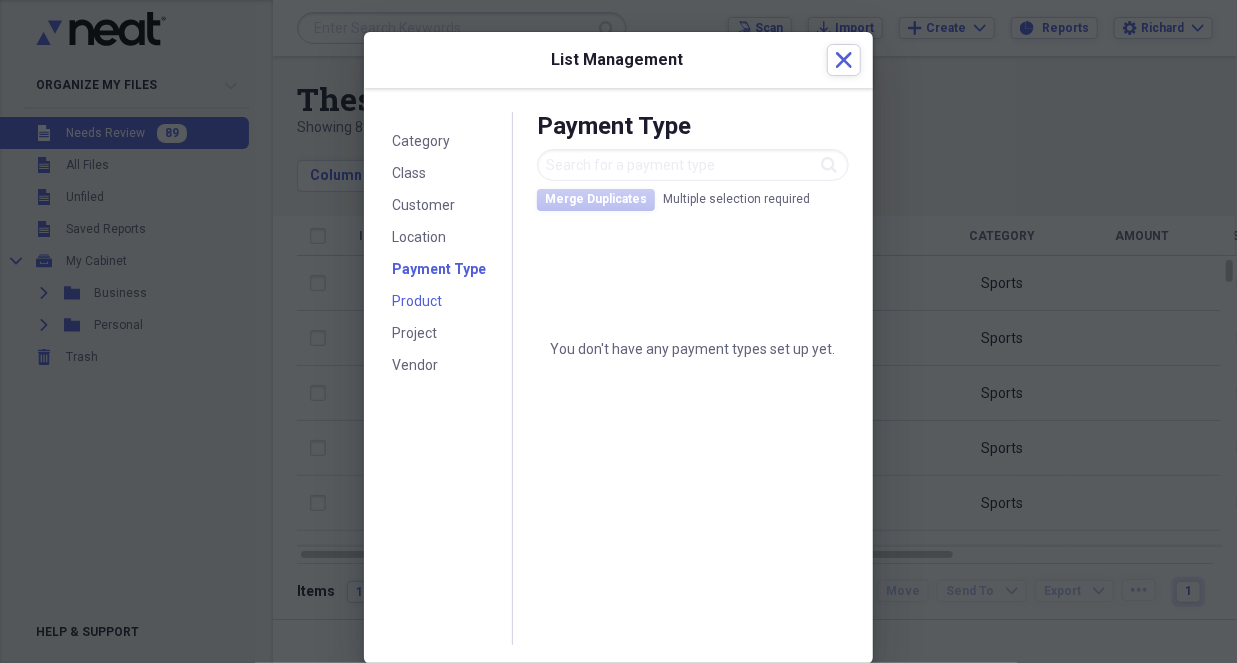 click on "Product" at bounding box center [417, 301] 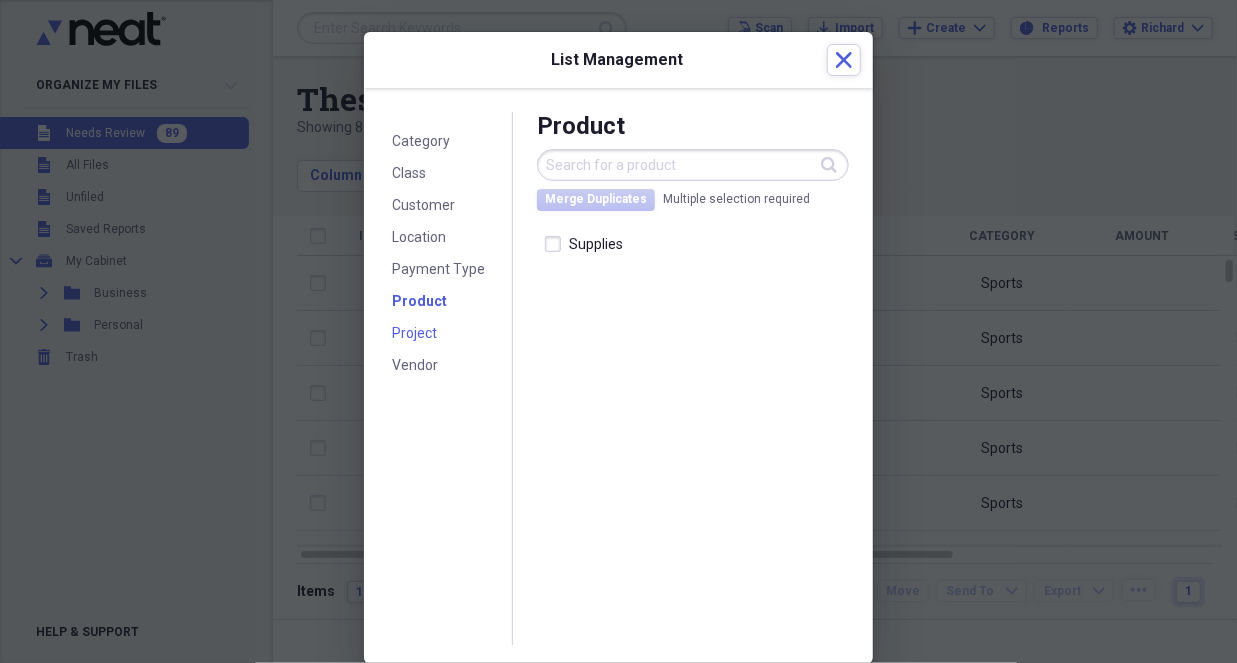 click on "Project" at bounding box center (414, 333) 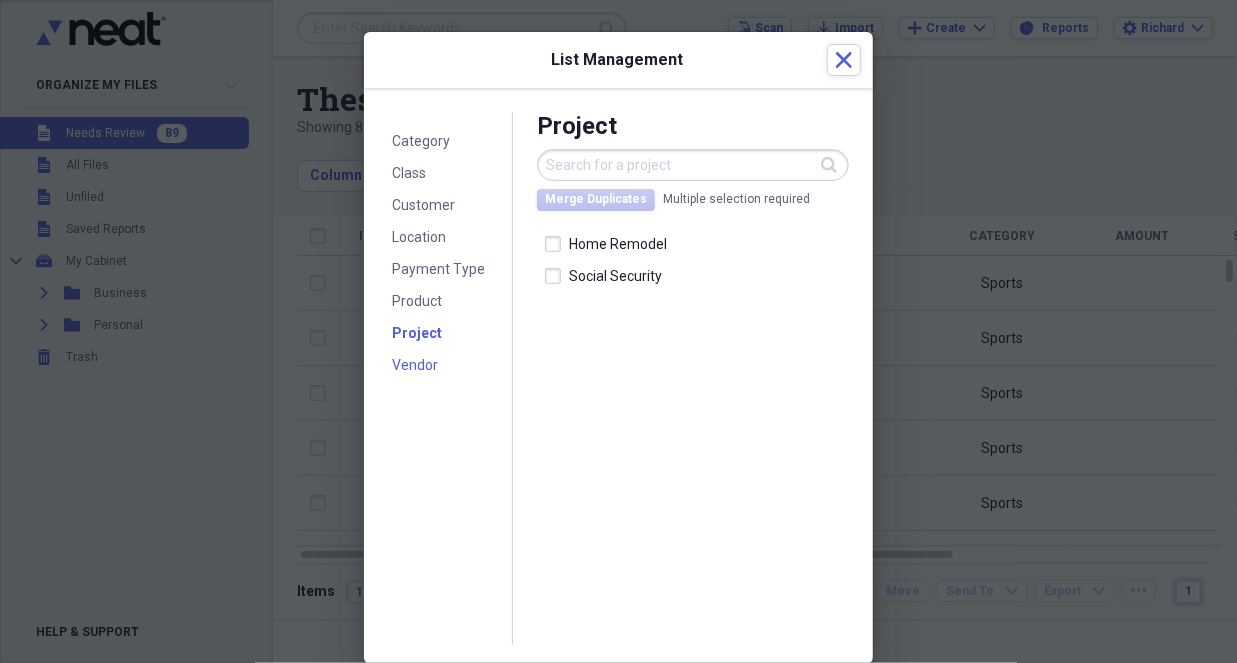 click on "Vendor" at bounding box center [415, 365] 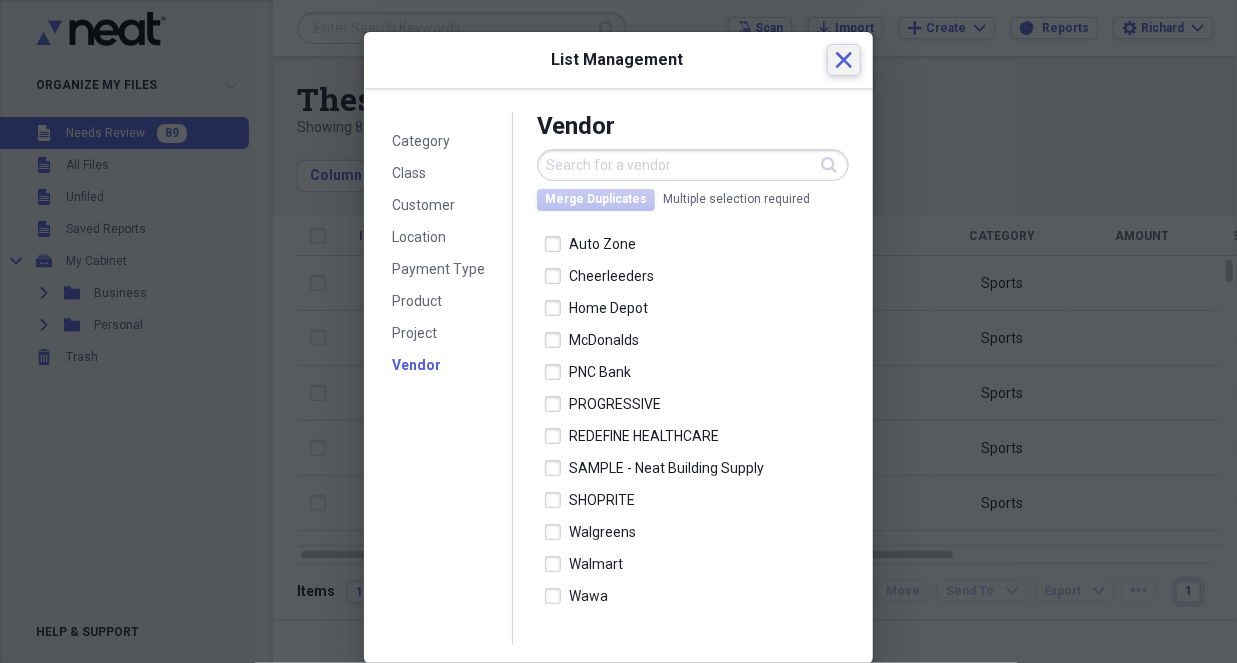 click on "Close" at bounding box center (844, 60) 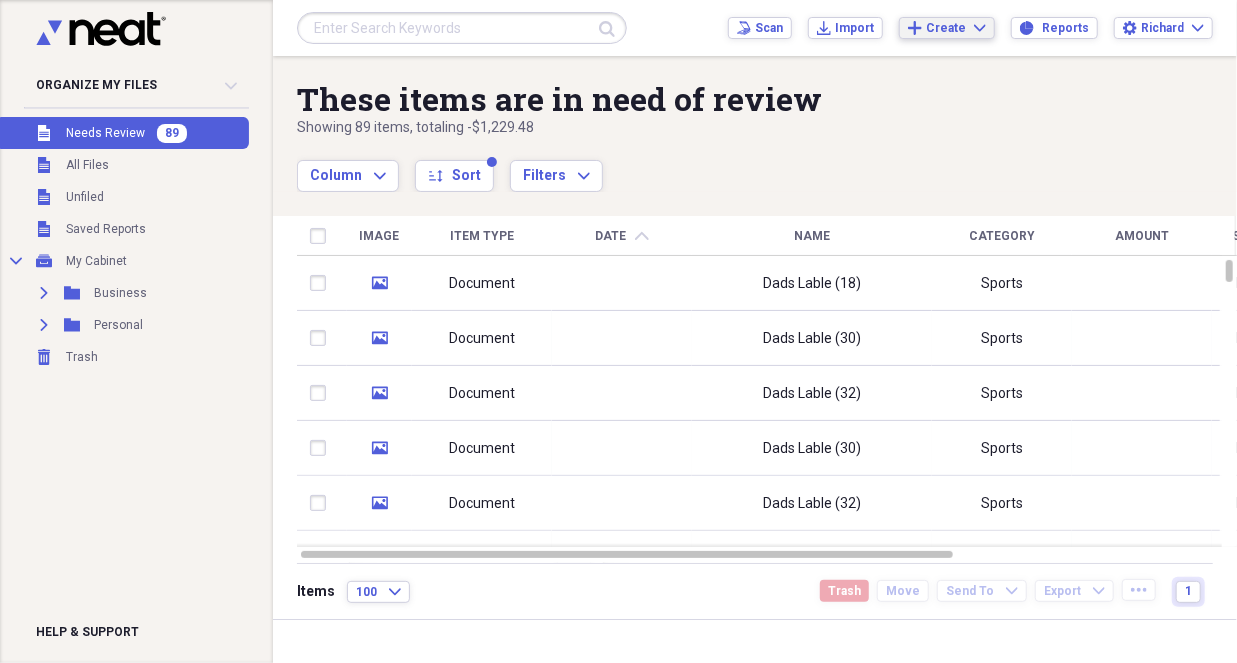 click on "Create Expand" at bounding box center [956, 28] 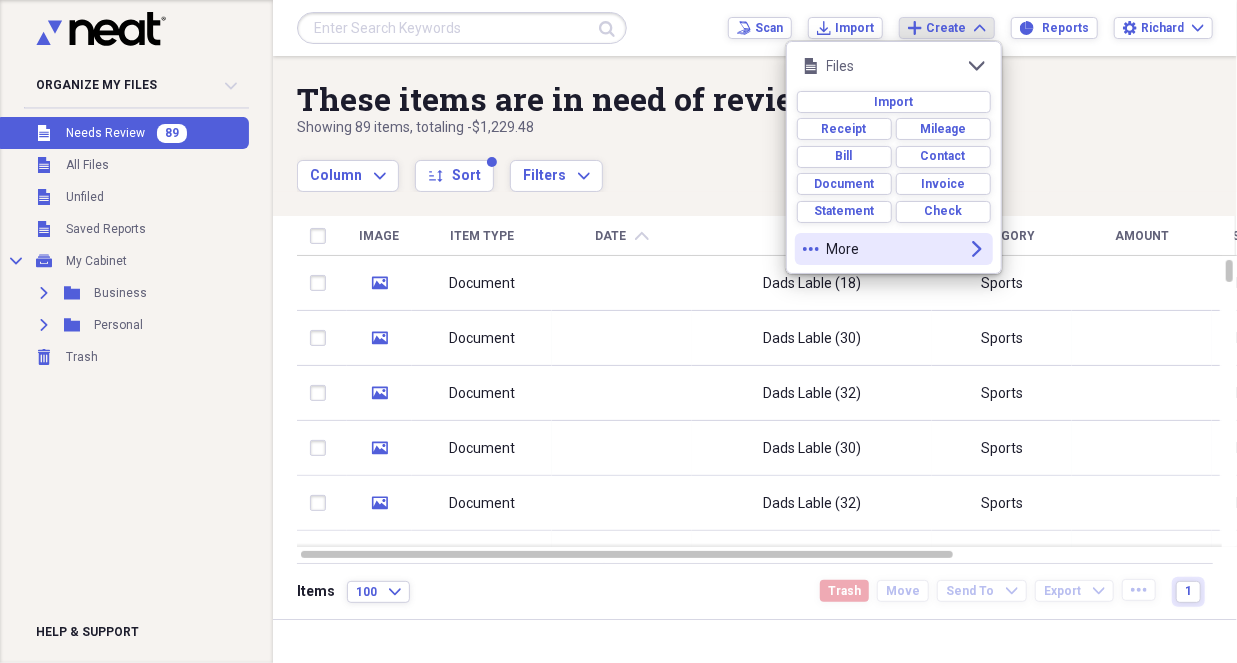 click on "more More expand" at bounding box center [894, 249] 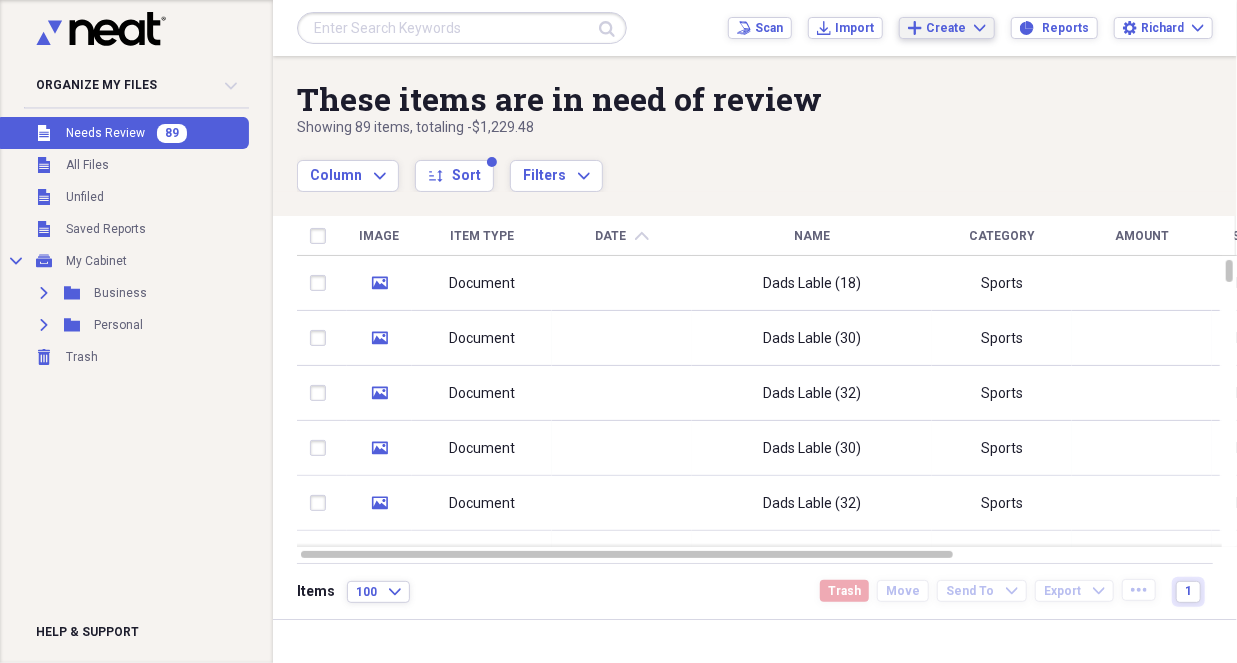 drag, startPoint x: 41, startPoint y: 0, endPoint x: 656, endPoint y: 2, distance: 615.00323 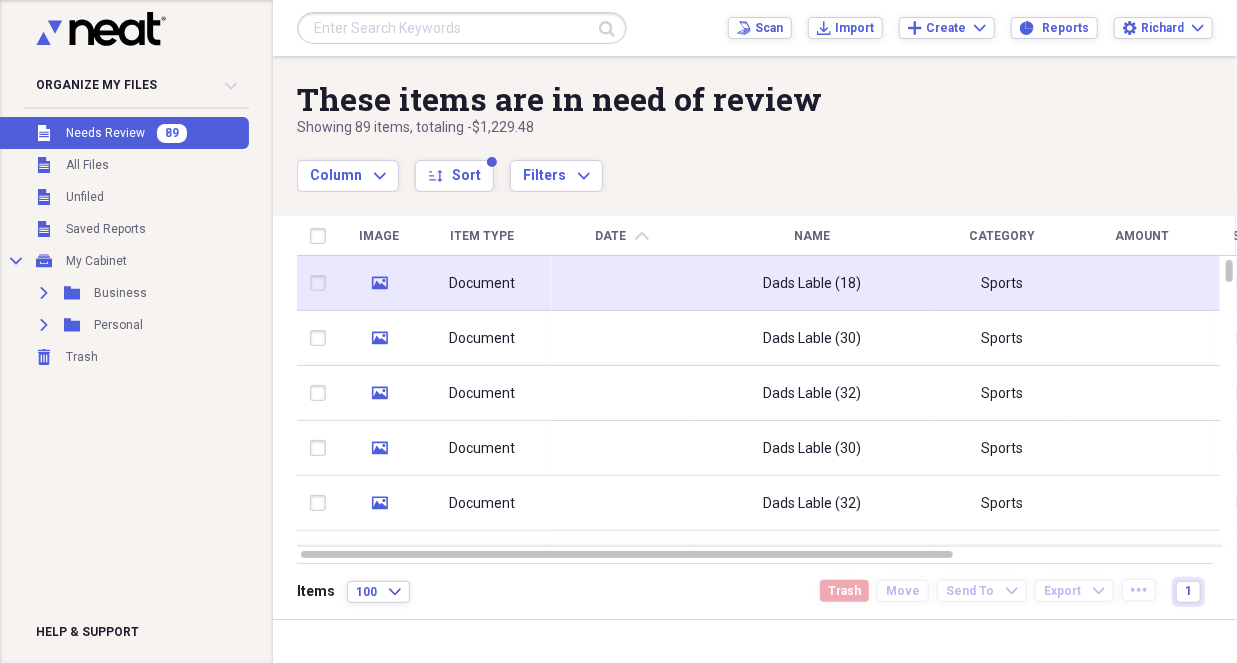 click at bounding box center (322, 283) 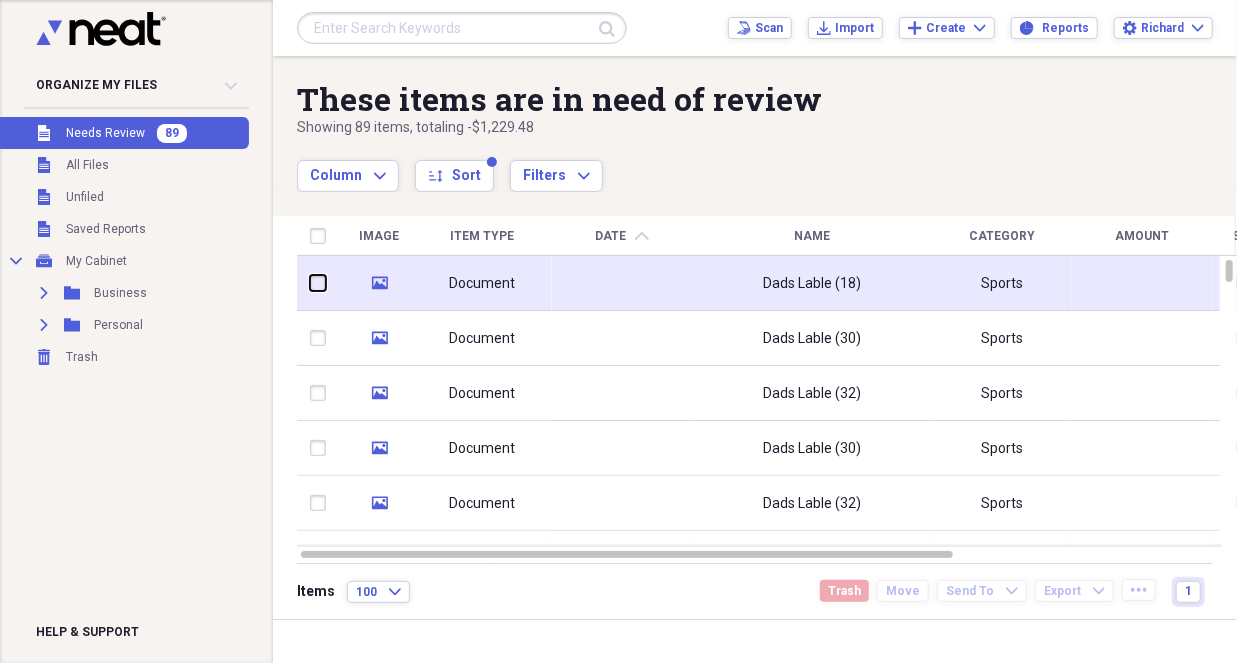 click at bounding box center [310, 283] 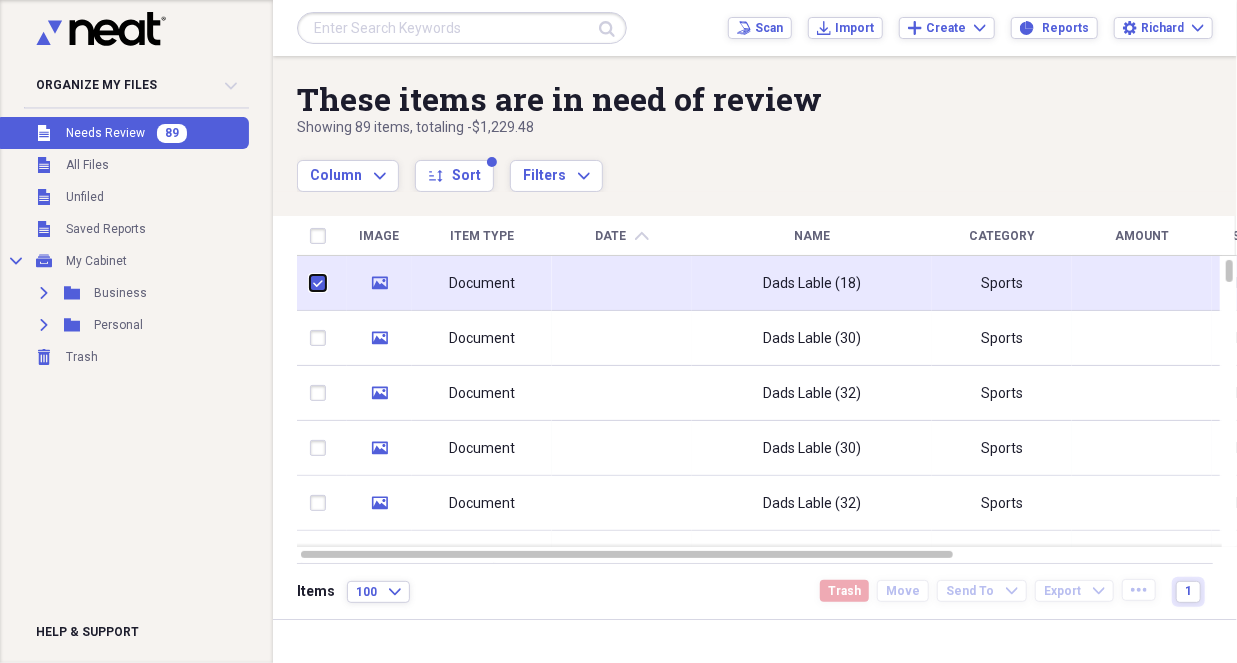 checkbox on "true" 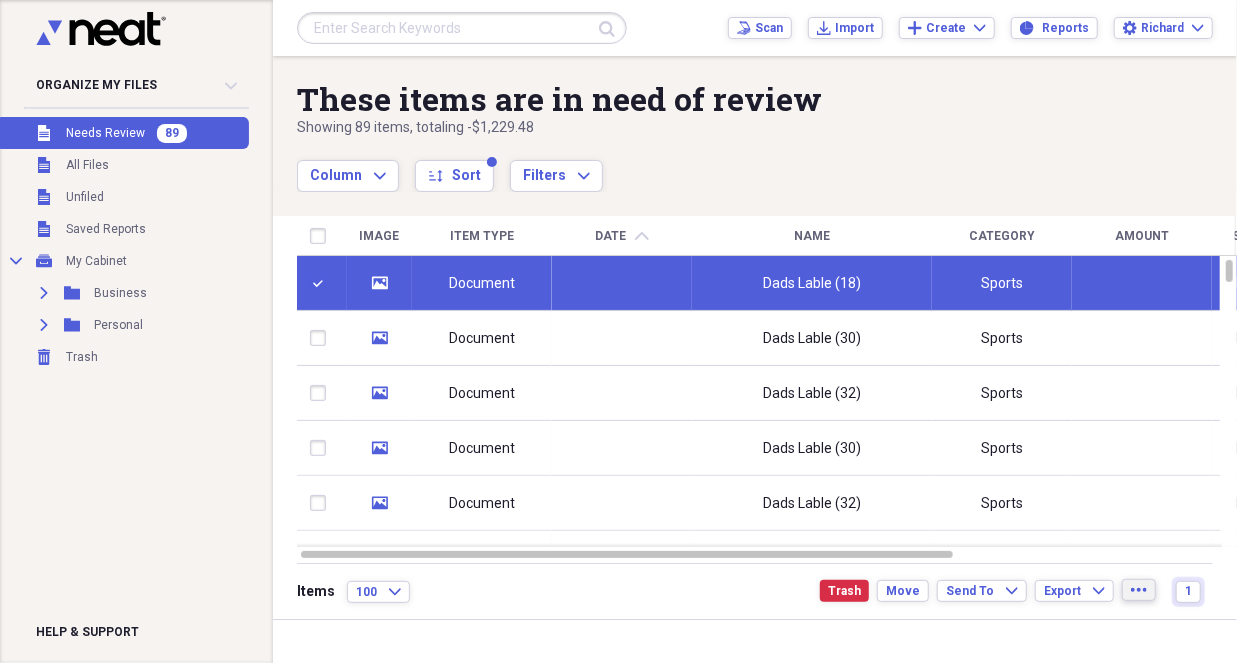 click 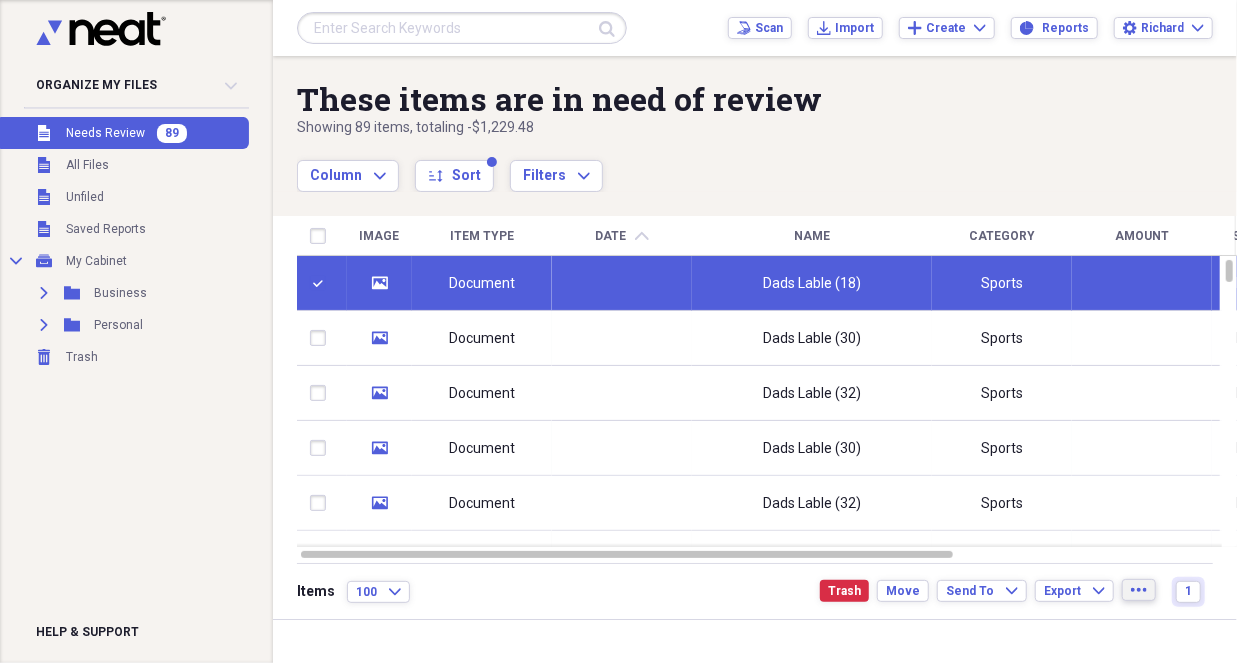click on "Items 100 Expand Trash Move Send To Expand Export Expand more 1" at bounding box center [755, 591] 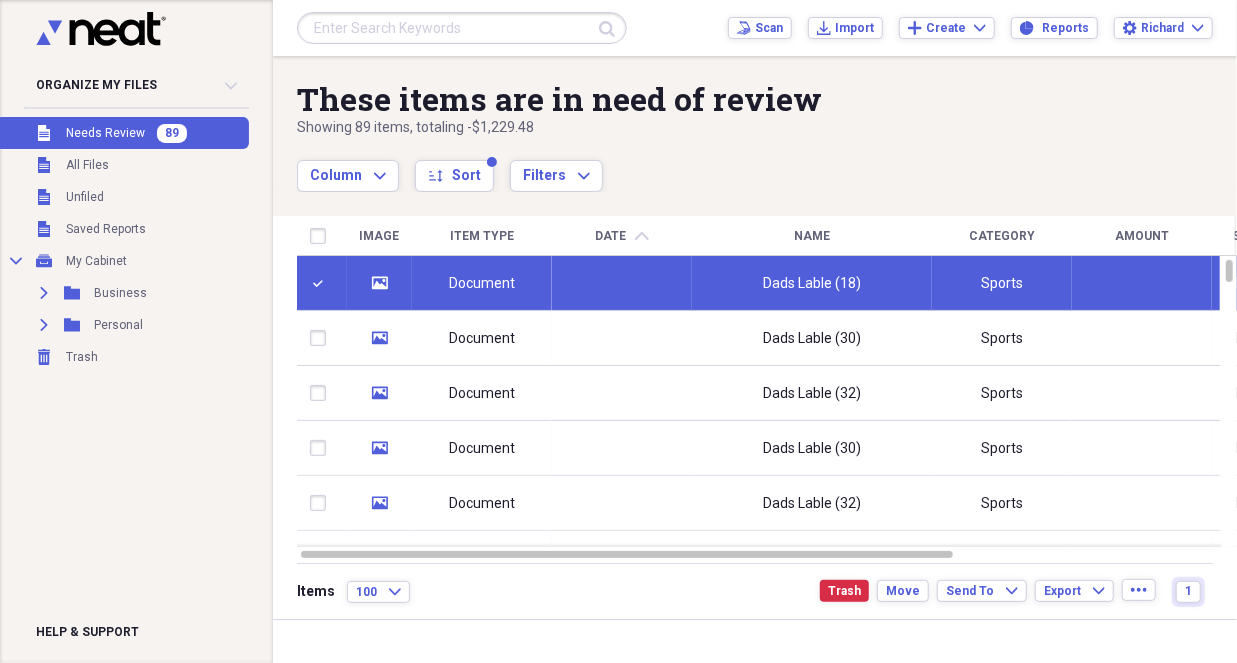 click on "Column Expand sort Sort Filters  Expand" at bounding box center [691, 165] 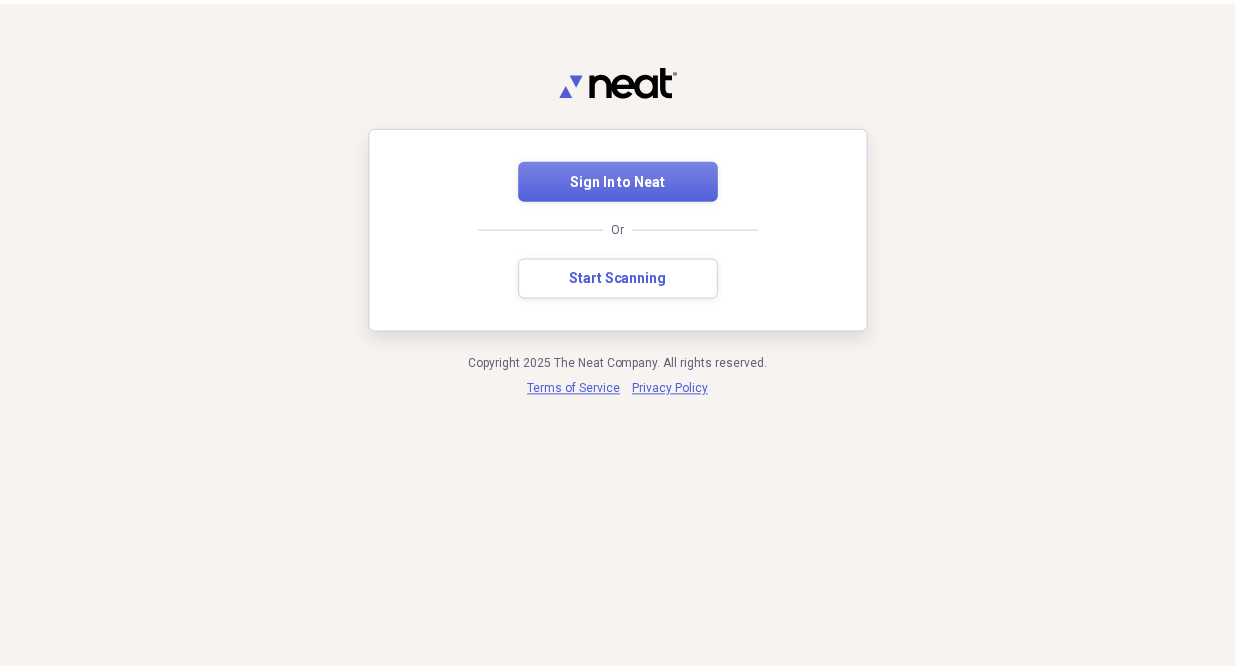 scroll, scrollTop: 0, scrollLeft: 0, axis: both 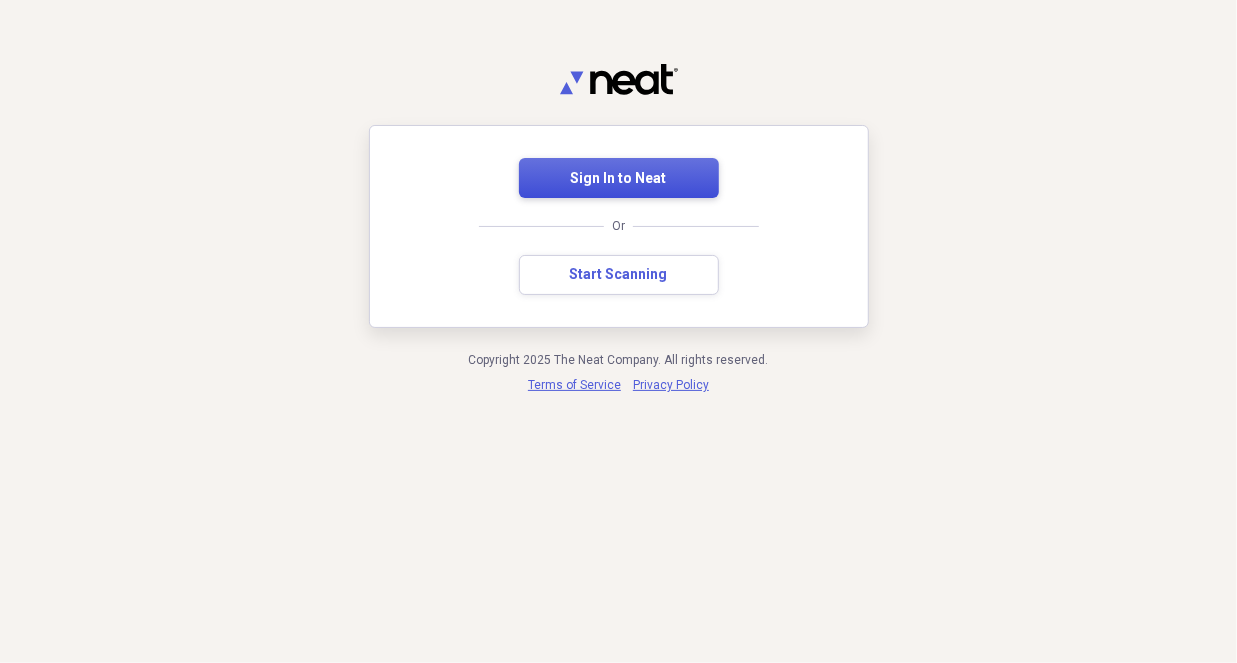 click on "Sign In to Neat" at bounding box center [619, 179] 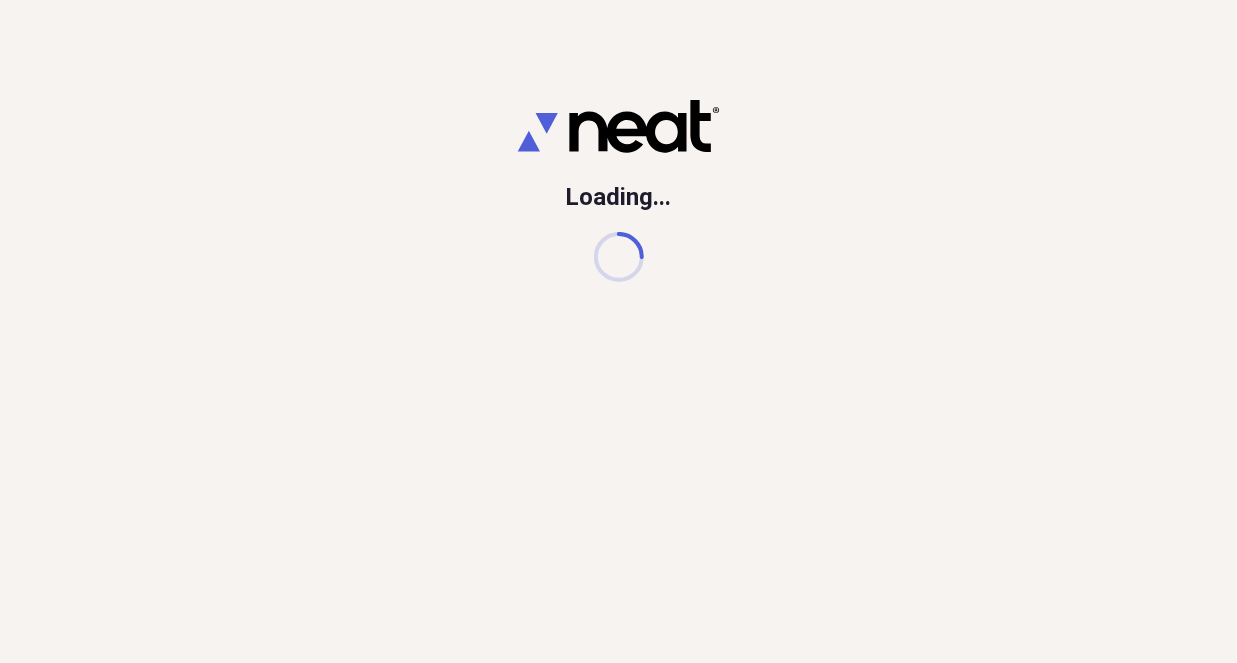 click at bounding box center [619, 257] 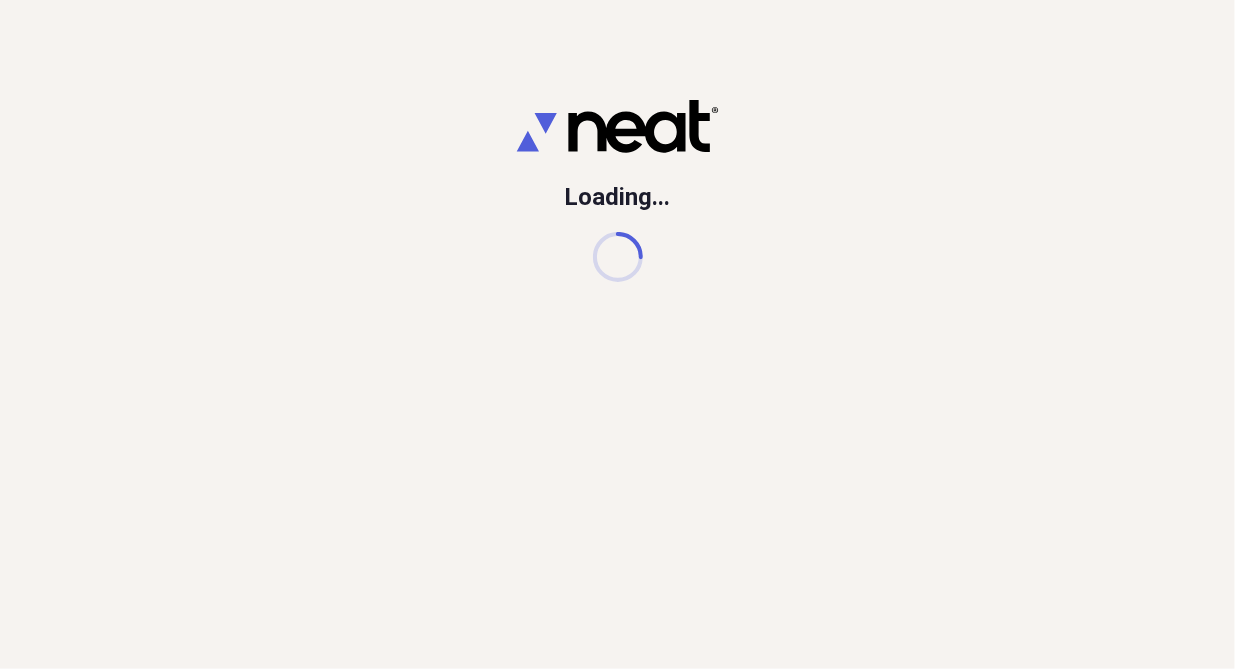 drag, startPoint x: 101, startPoint y: 0, endPoint x: 1080, endPoint y: 10, distance: 979.0511 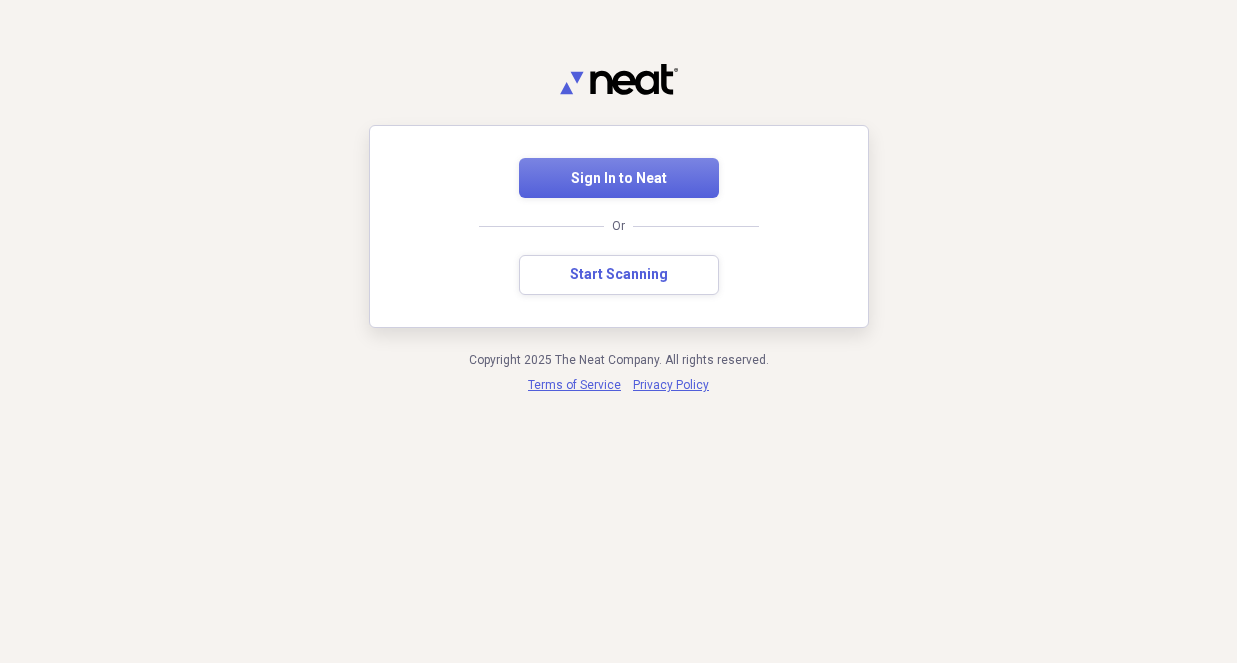 scroll, scrollTop: 0, scrollLeft: 0, axis: both 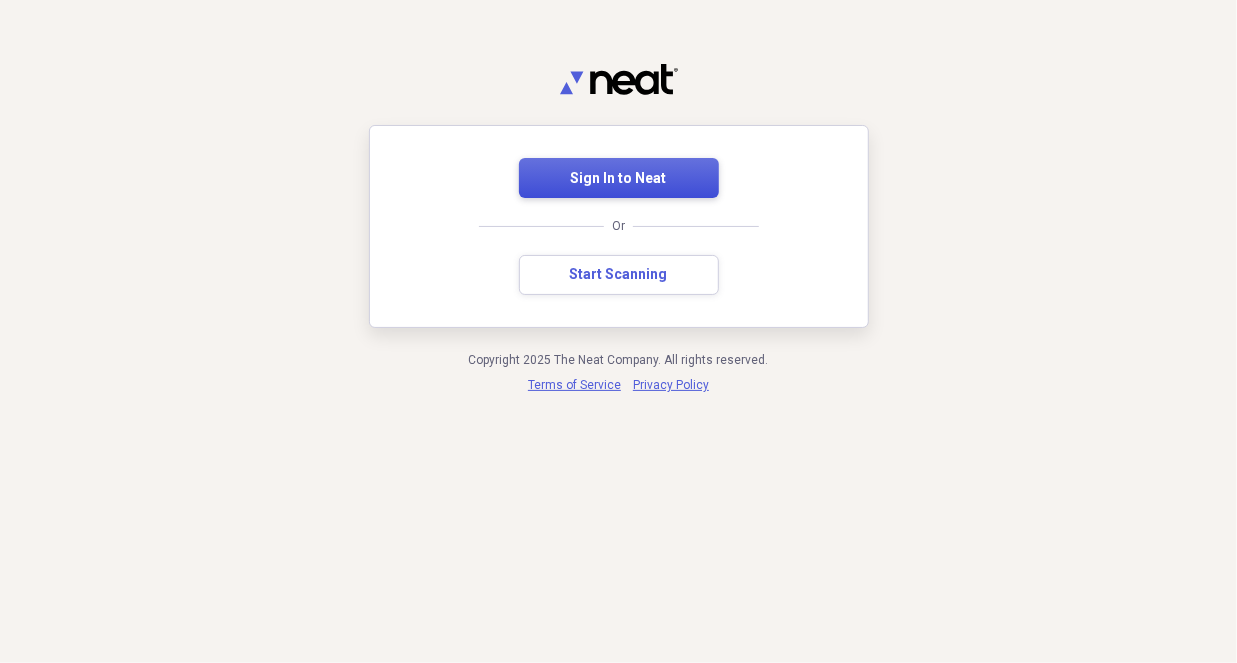 click on "Sign In to Neat" at bounding box center [619, 179] 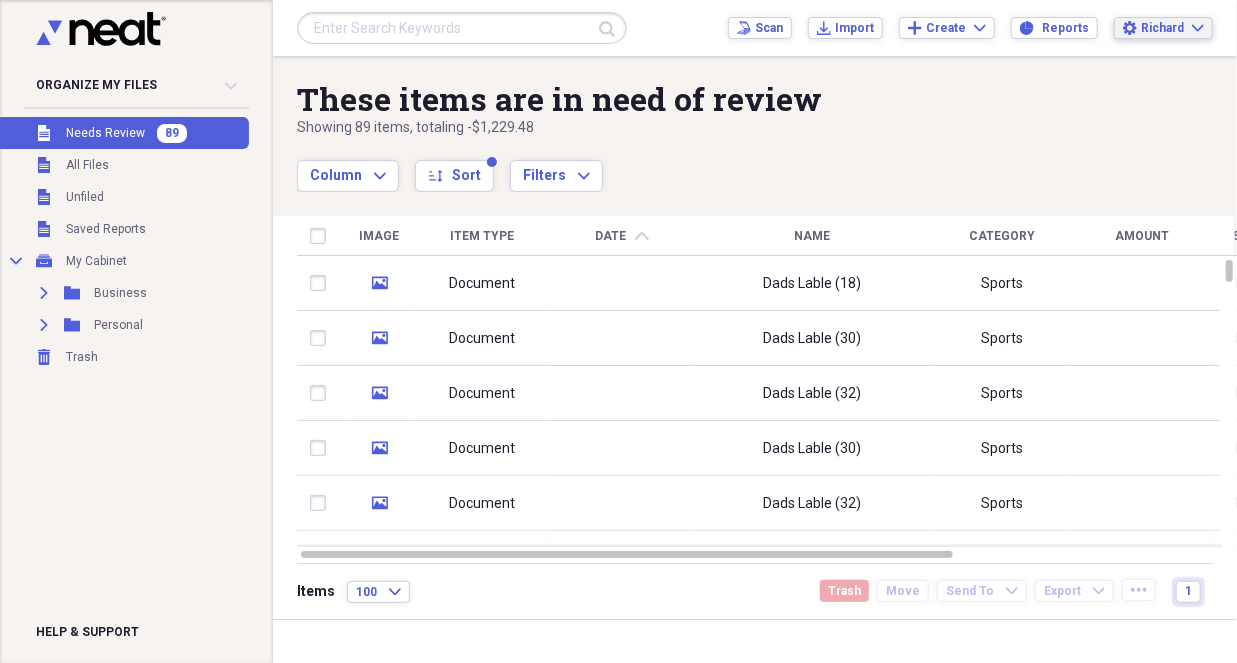 click on "Expand" 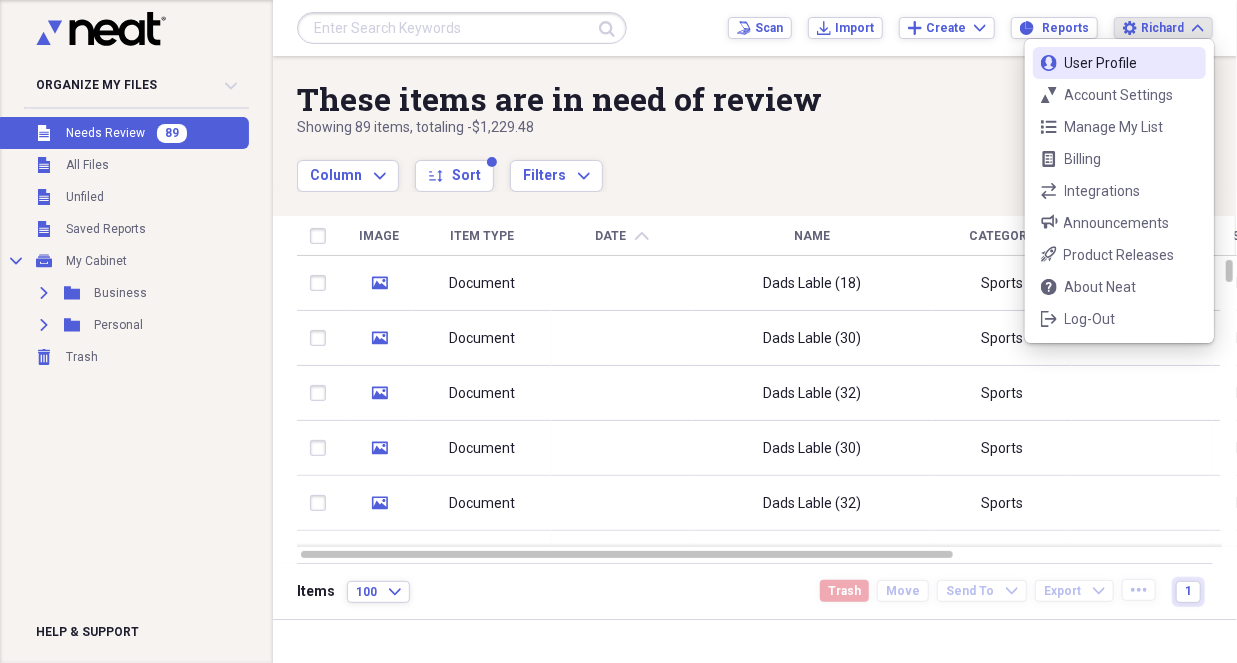 click on "User Profile" at bounding box center (1119, 63) 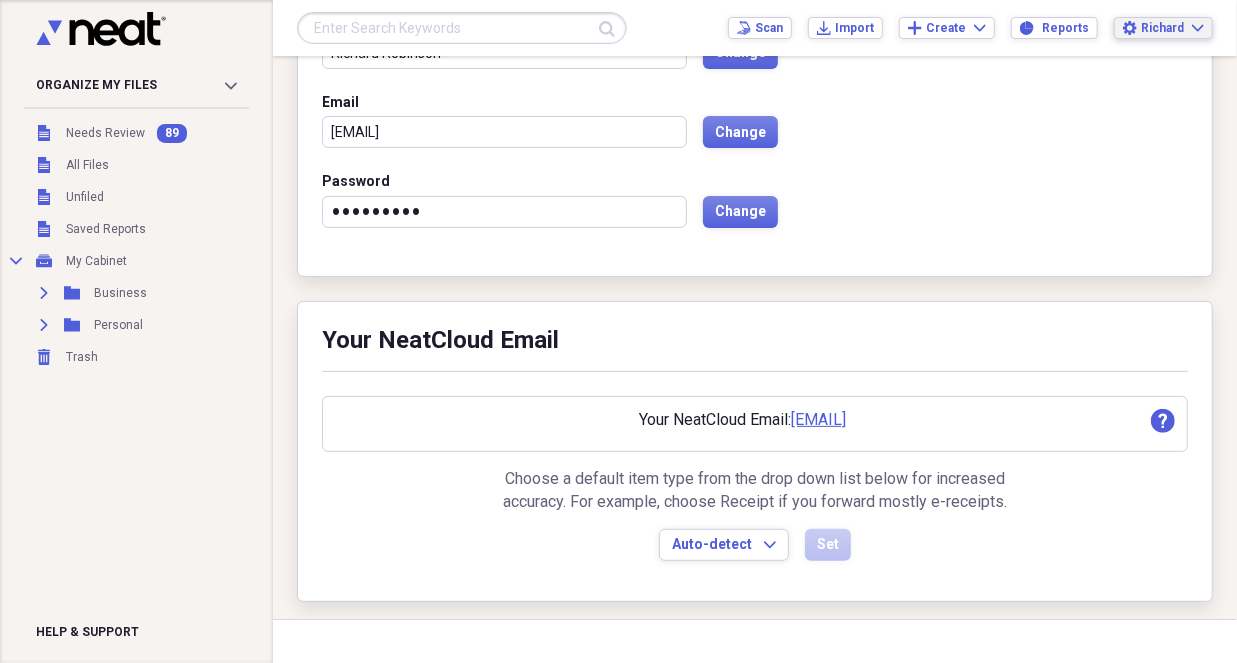 scroll, scrollTop: 218, scrollLeft: 0, axis: vertical 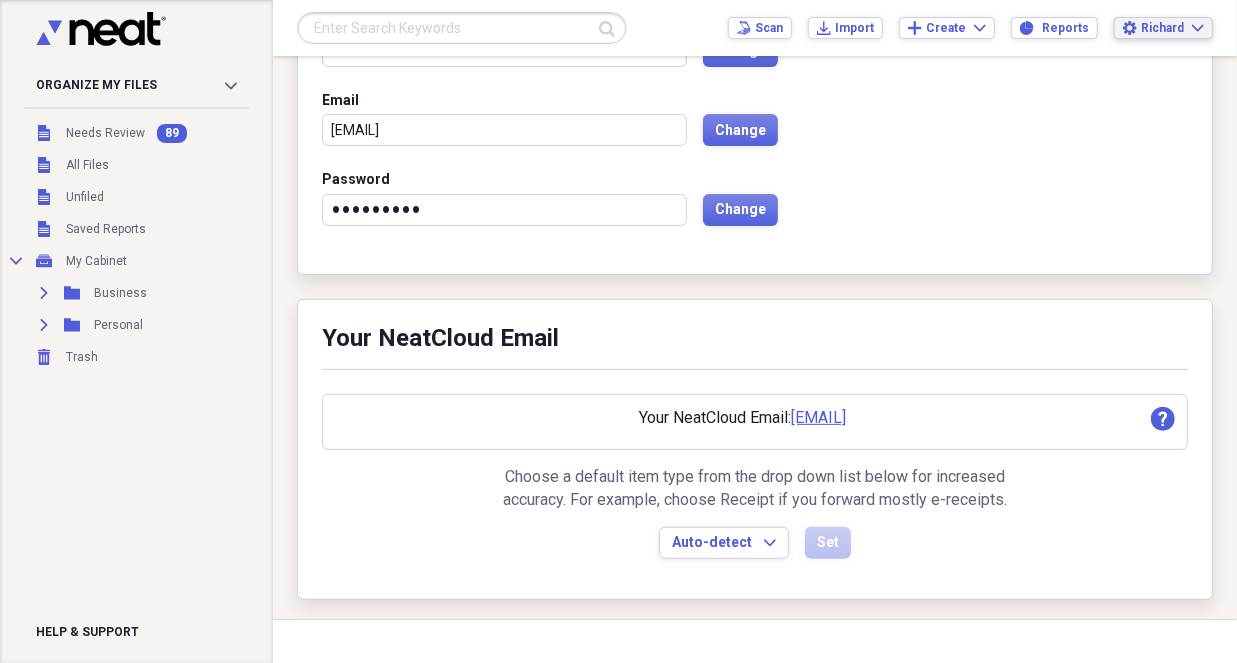 click on "Richard" at bounding box center [1162, 28] 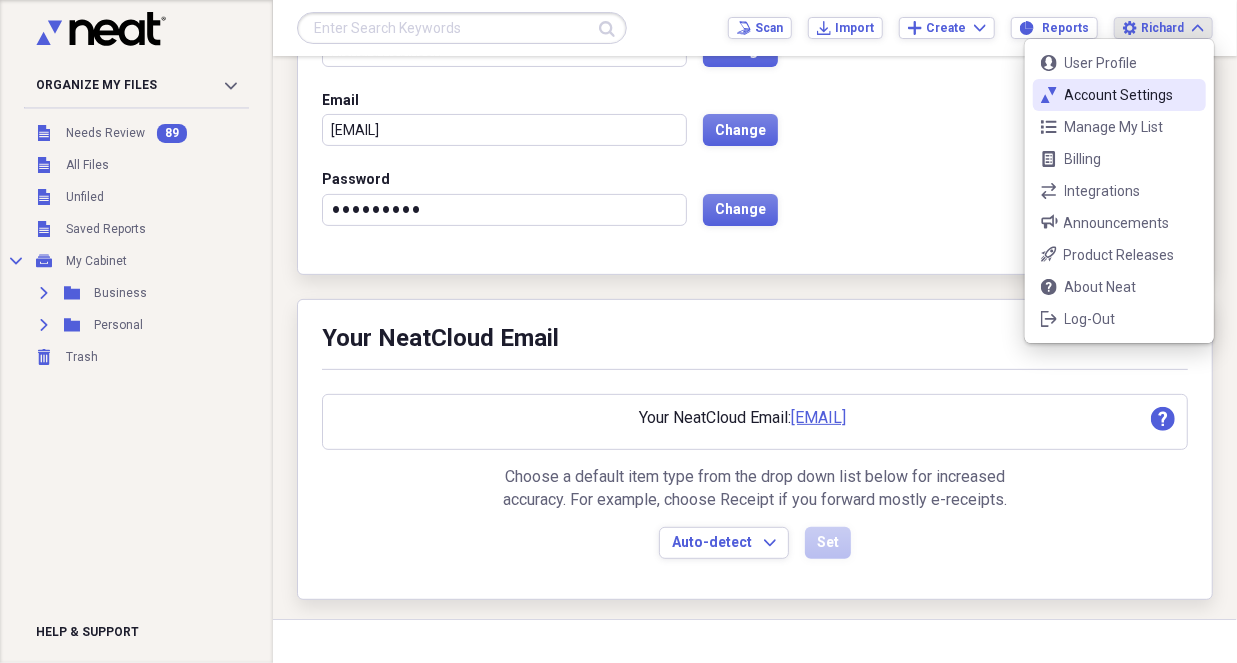 click on "Account Settings" at bounding box center [1119, 95] 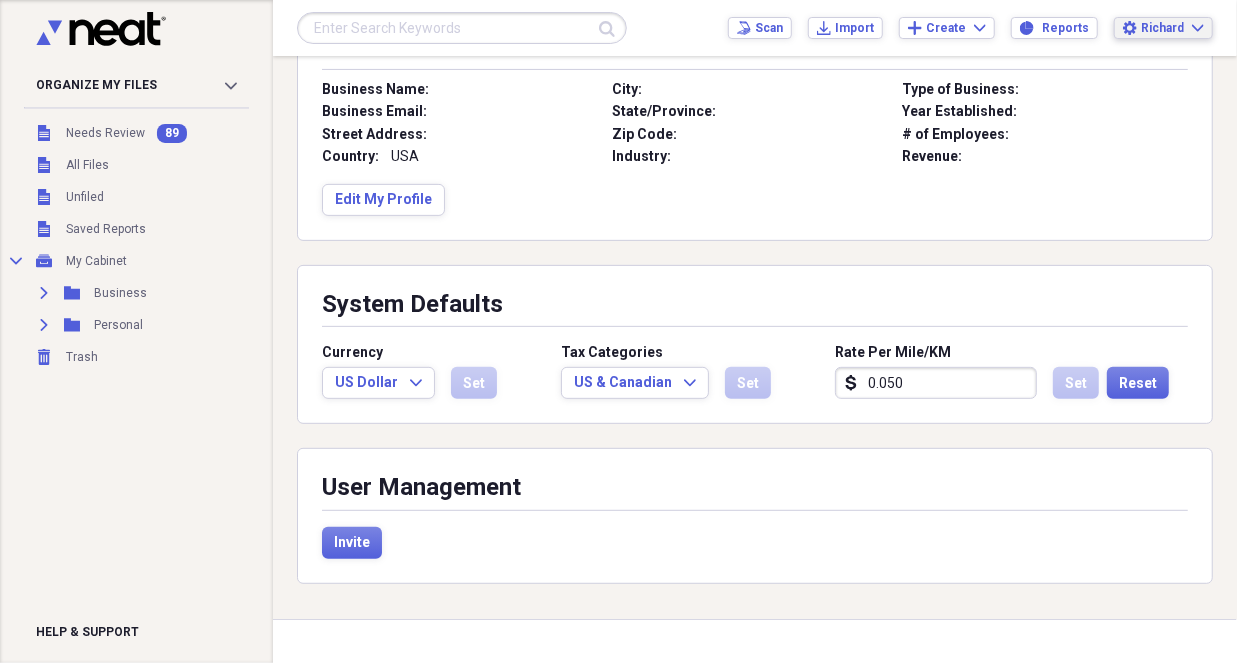 scroll, scrollTop: 304, scrollLeft: 0, axis: vertical 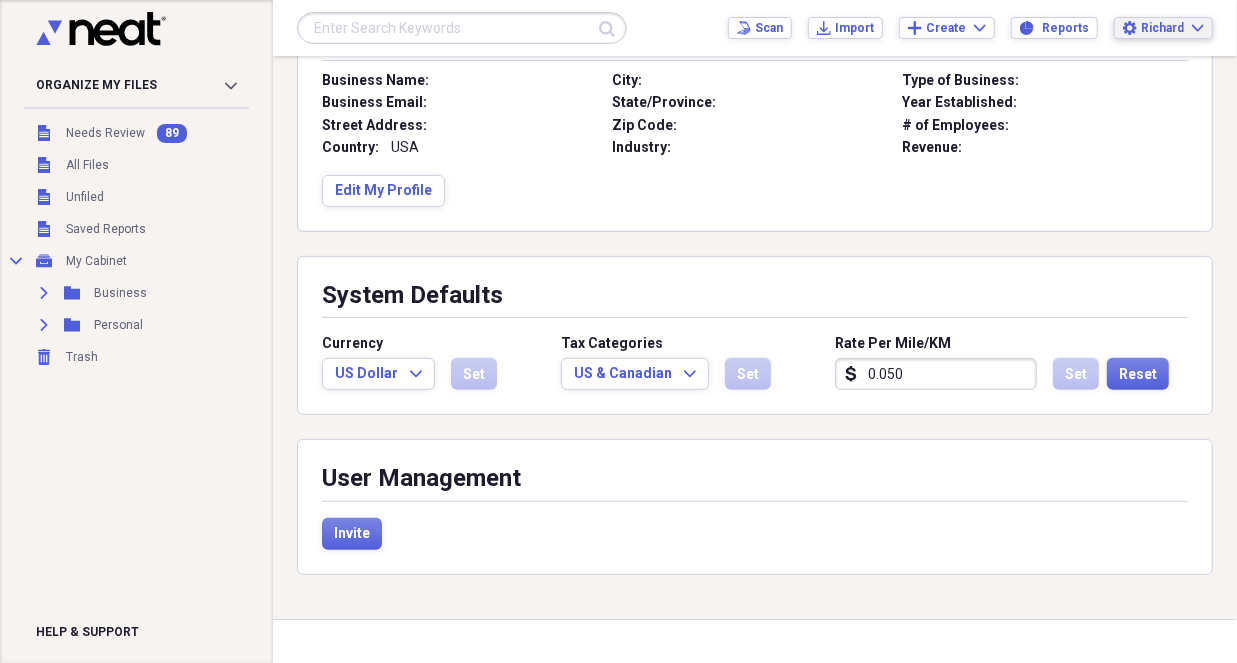 click on "Richard" at bounding box center [1162, 28] 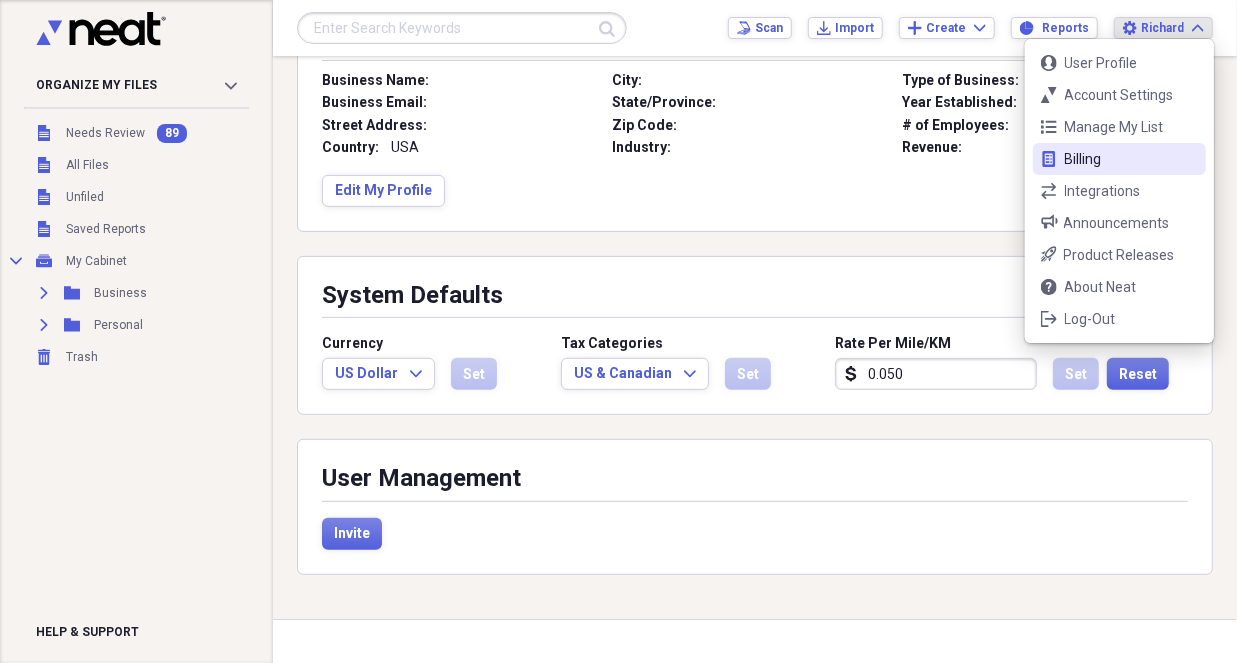 click on "bill Billing" at bounding box center (1119, 159) 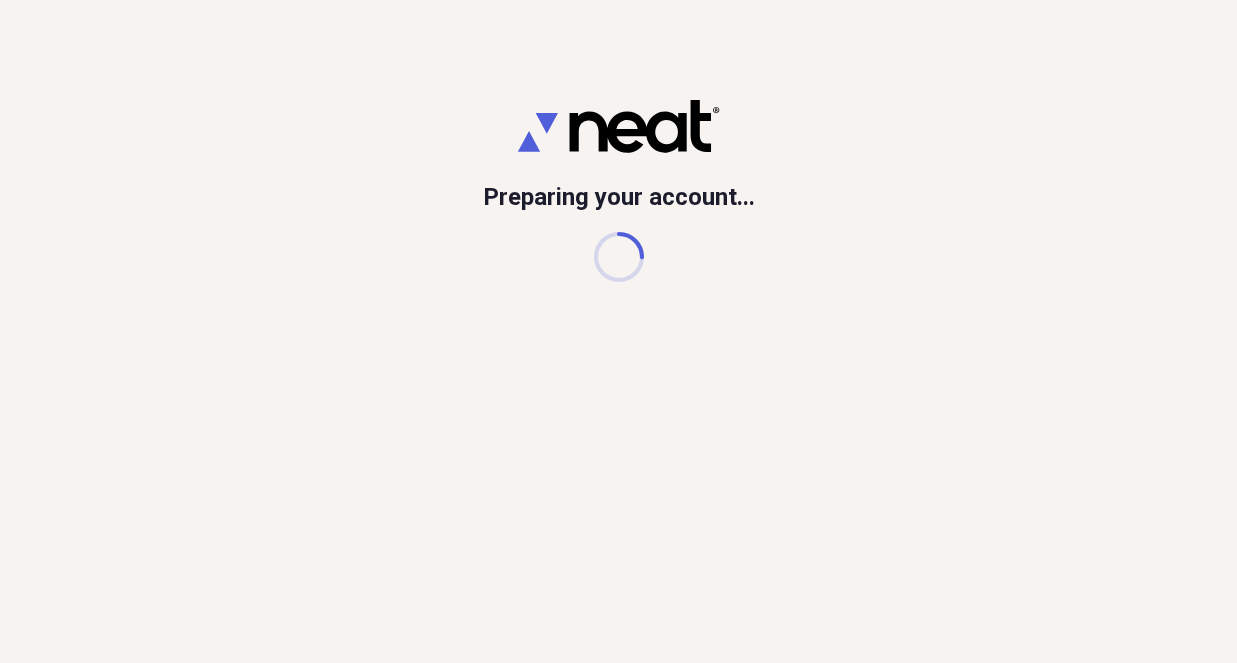 scroll, scrollTop: 0, scrollLeft: 0, axis: both 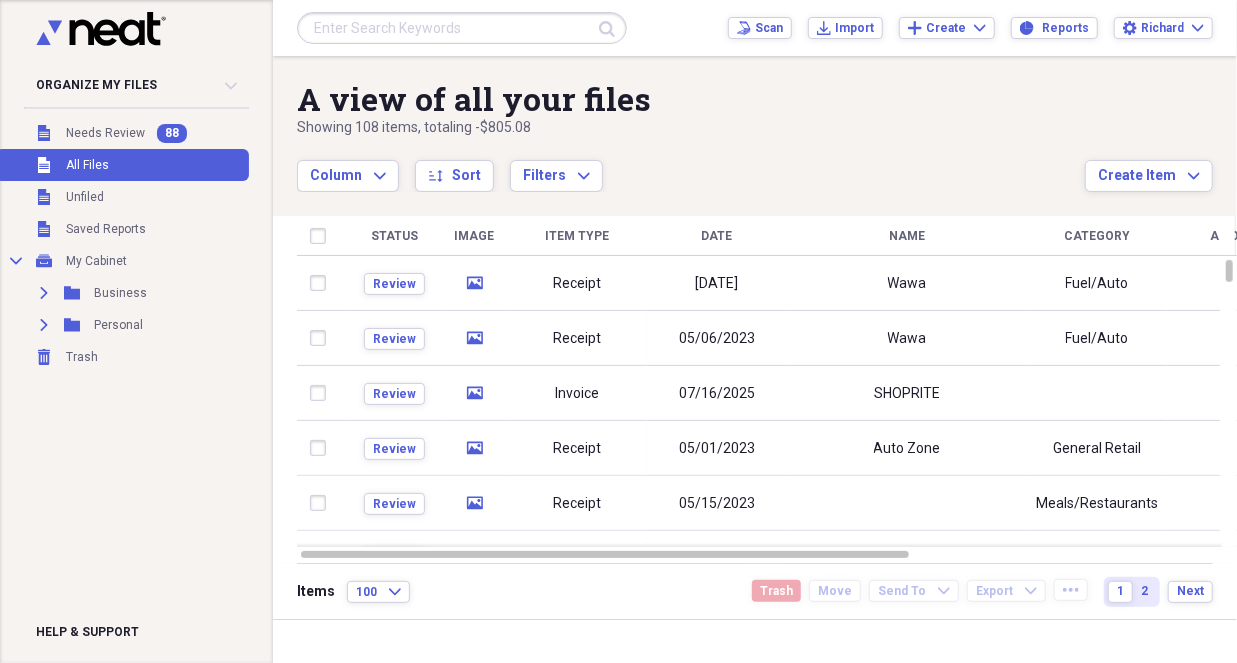click on "Column Expand sort Sort Filters  Expand" at bounding box center [691, 165] 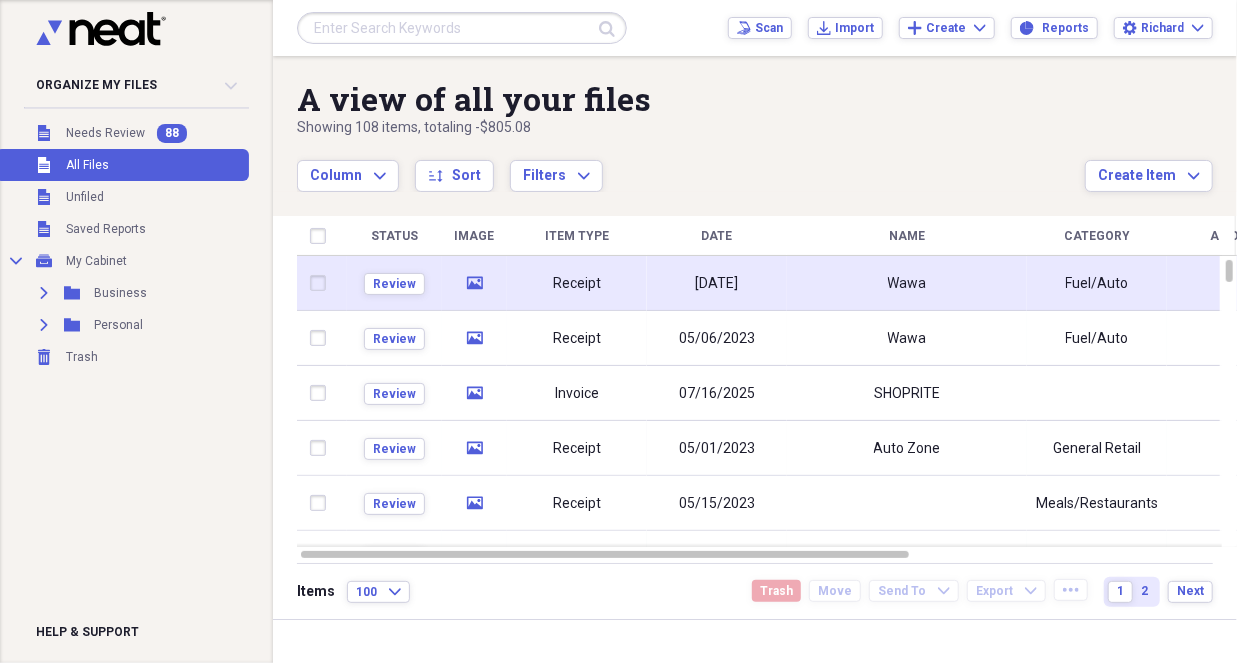 click on "Wawa" at bounding box center (907, 283) 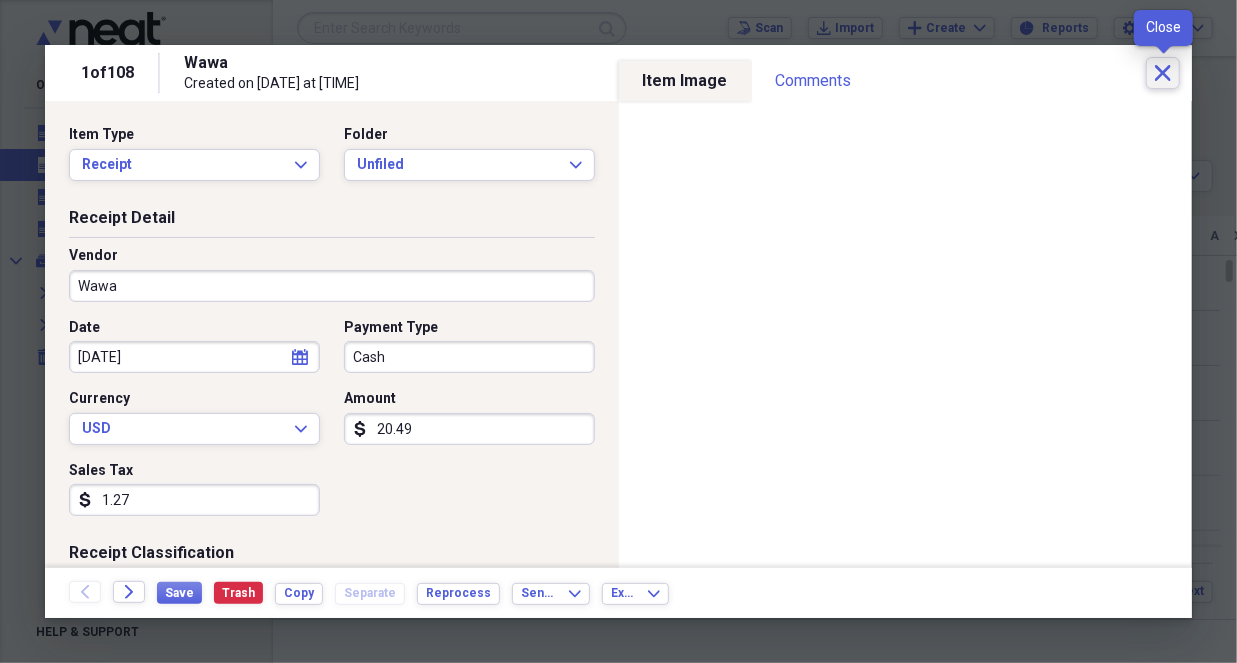 click 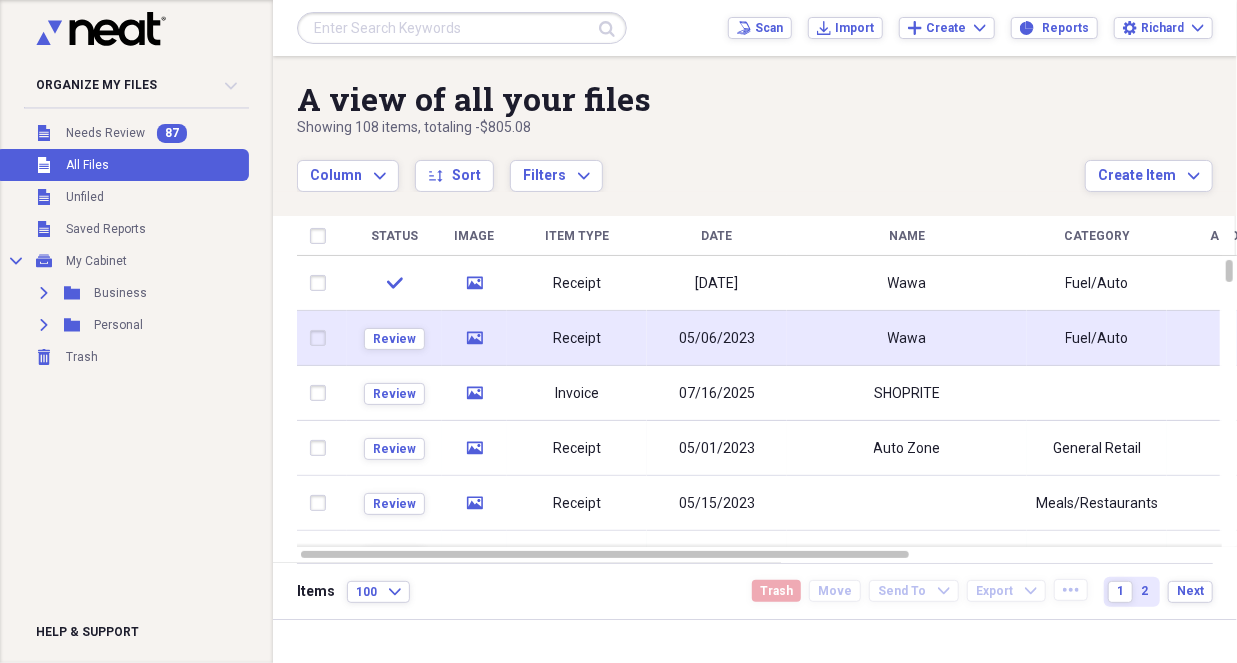 click on "05/06/2023" at bounding box center (717, 339) 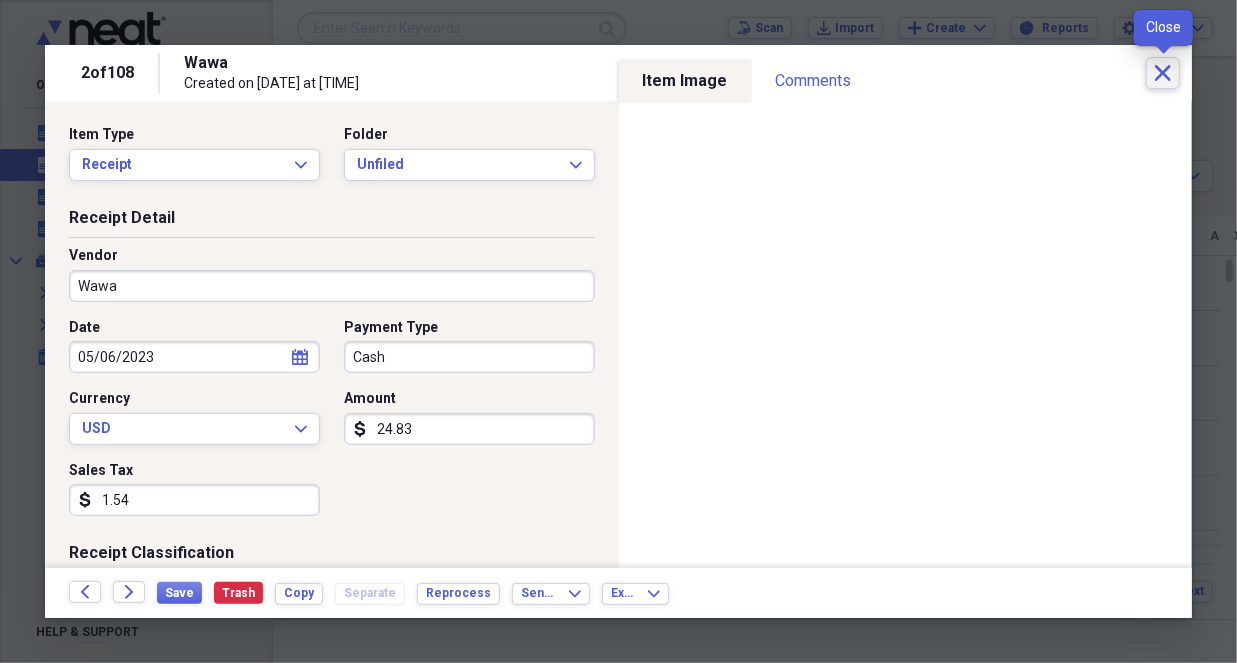 click on "Close" 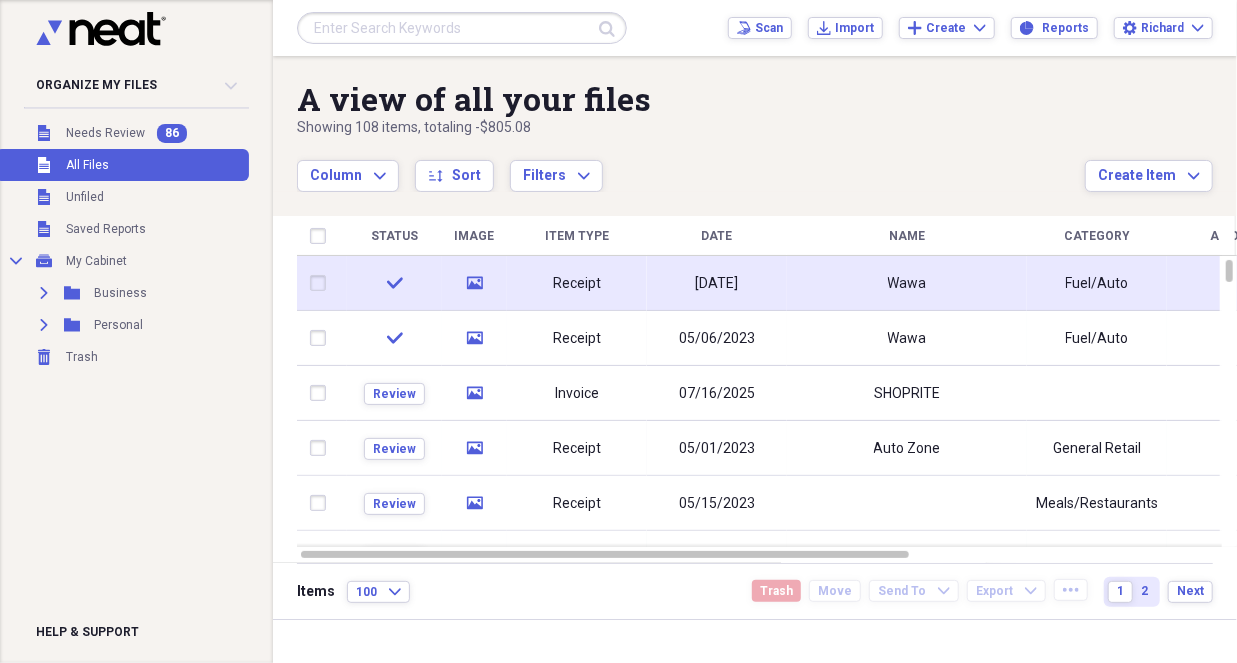 click on "Fuel/Auto" at bounding box center [1097, 284] 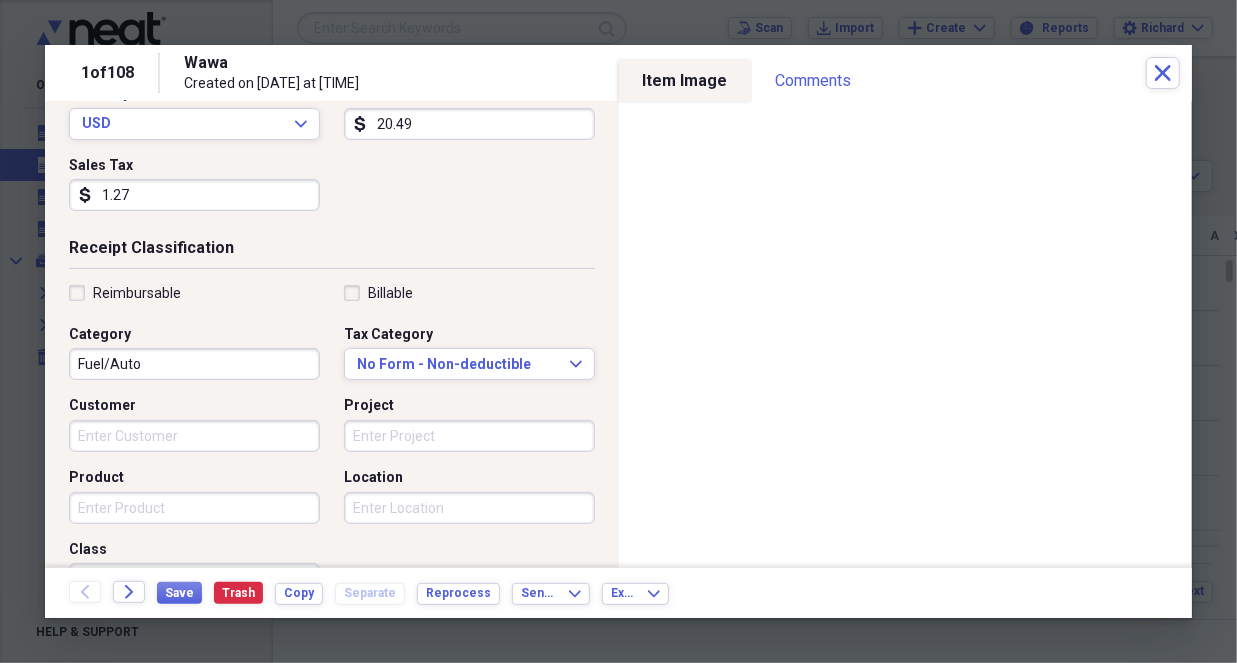 scroll, scrollTop: 339, scrollLeft: 0, axis: vertical 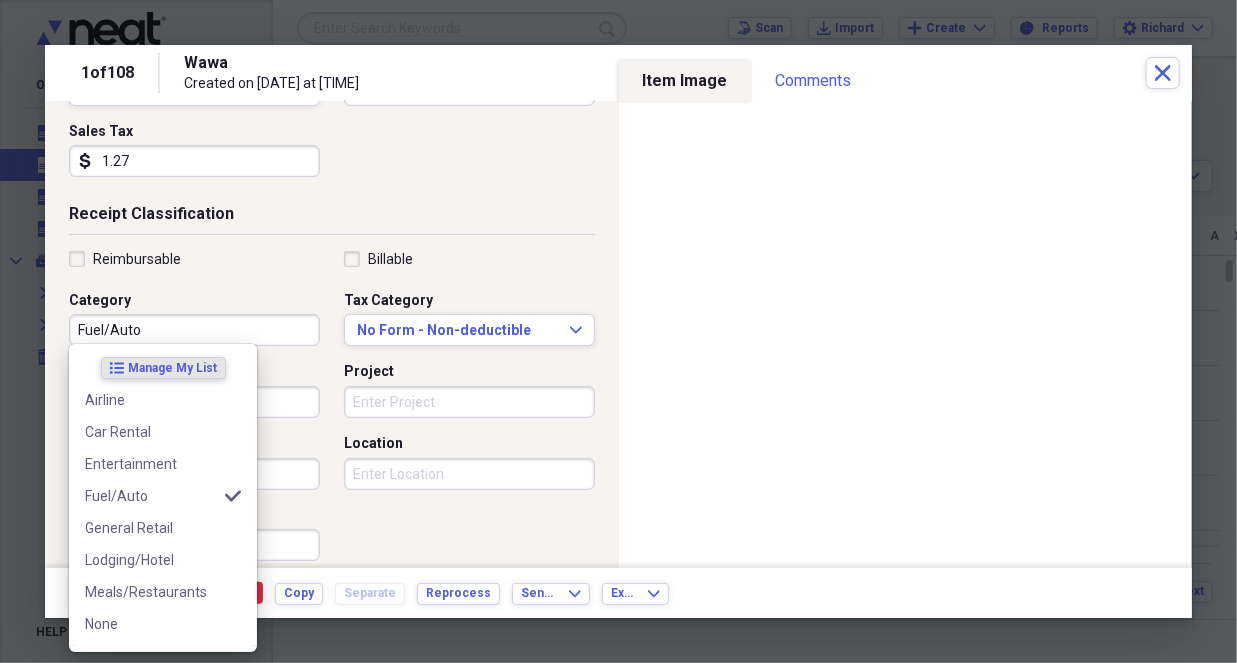 click on "Fuel/Auto" at bounding box center [194, 330] 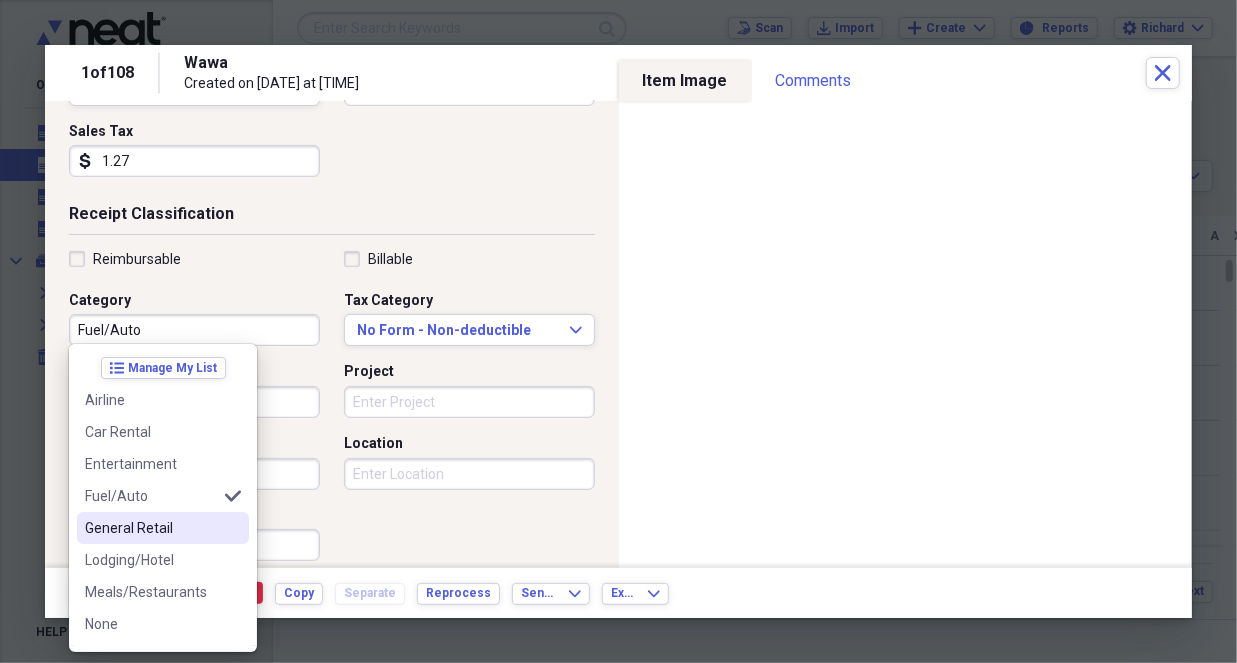 click on "General Retail" at bounding box center (151, 528) 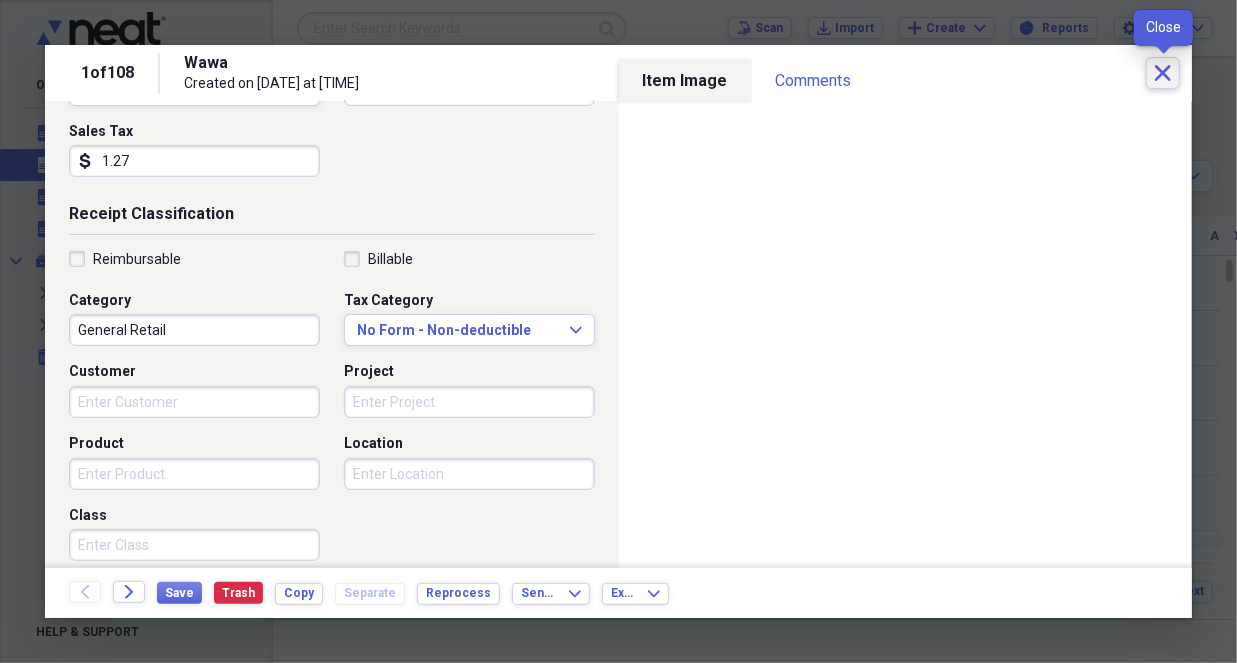 click on "Close" 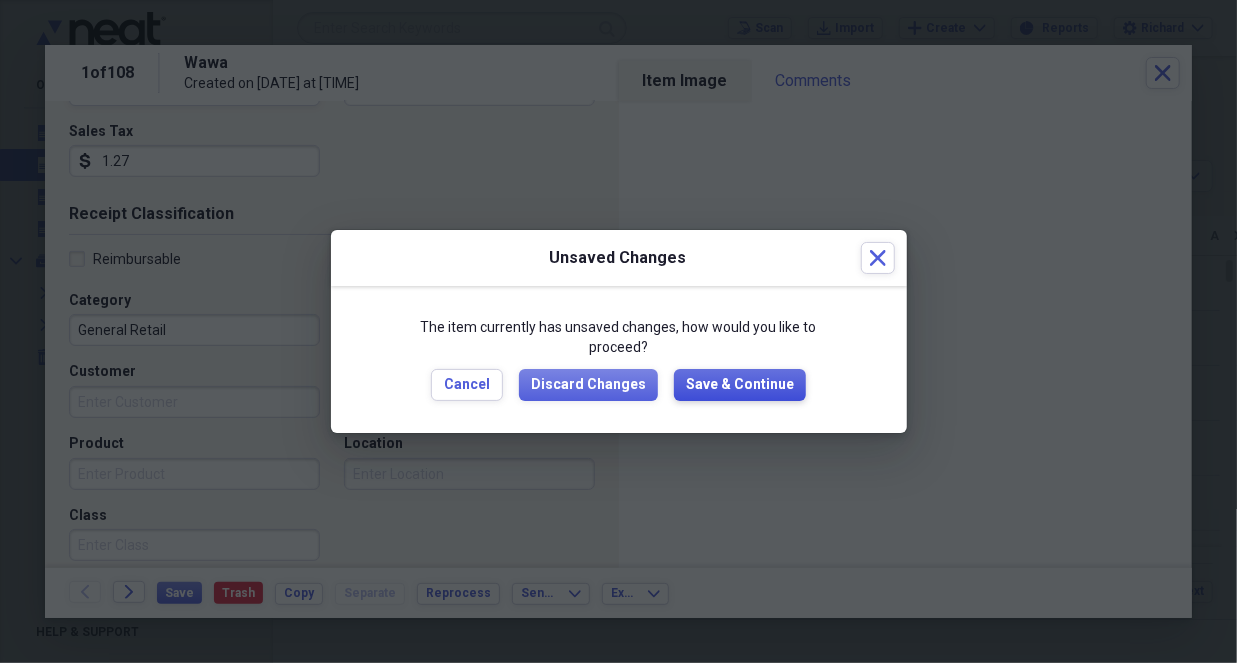 click on "Save & Continue" at bounding box center (740, 385) 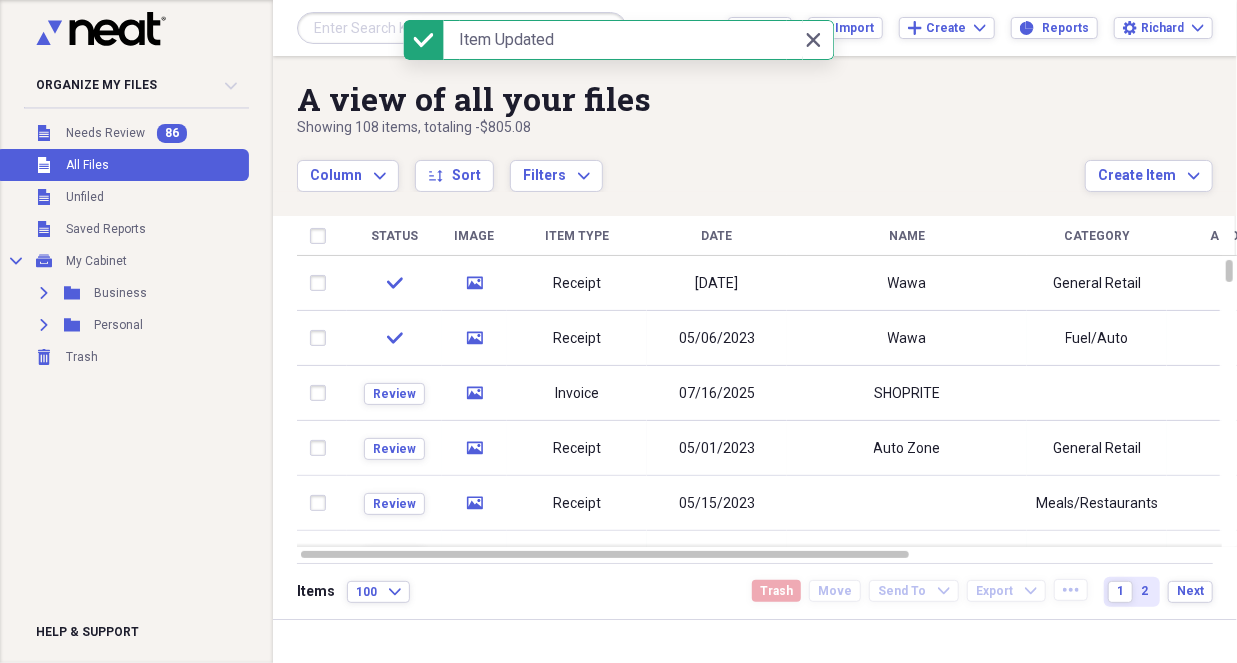 click on "07/16/2025" at bounding box center (717, 393) 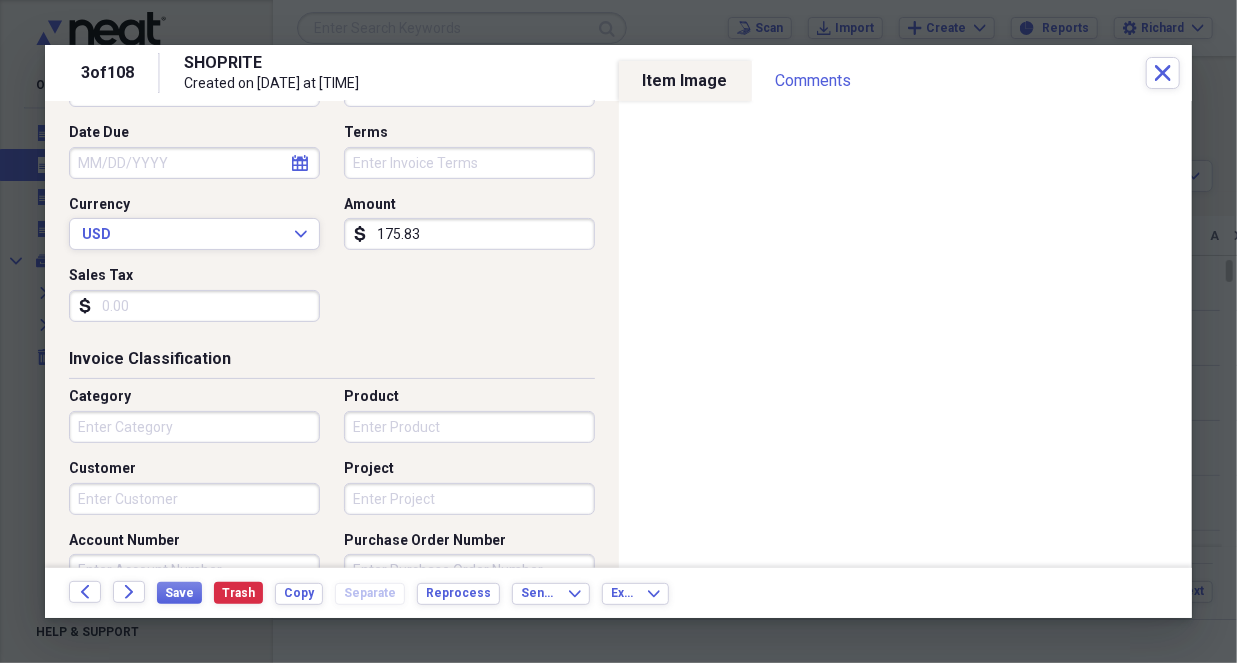scroll, scrollTop: 295, scrollLeft: 0, axis: vertical 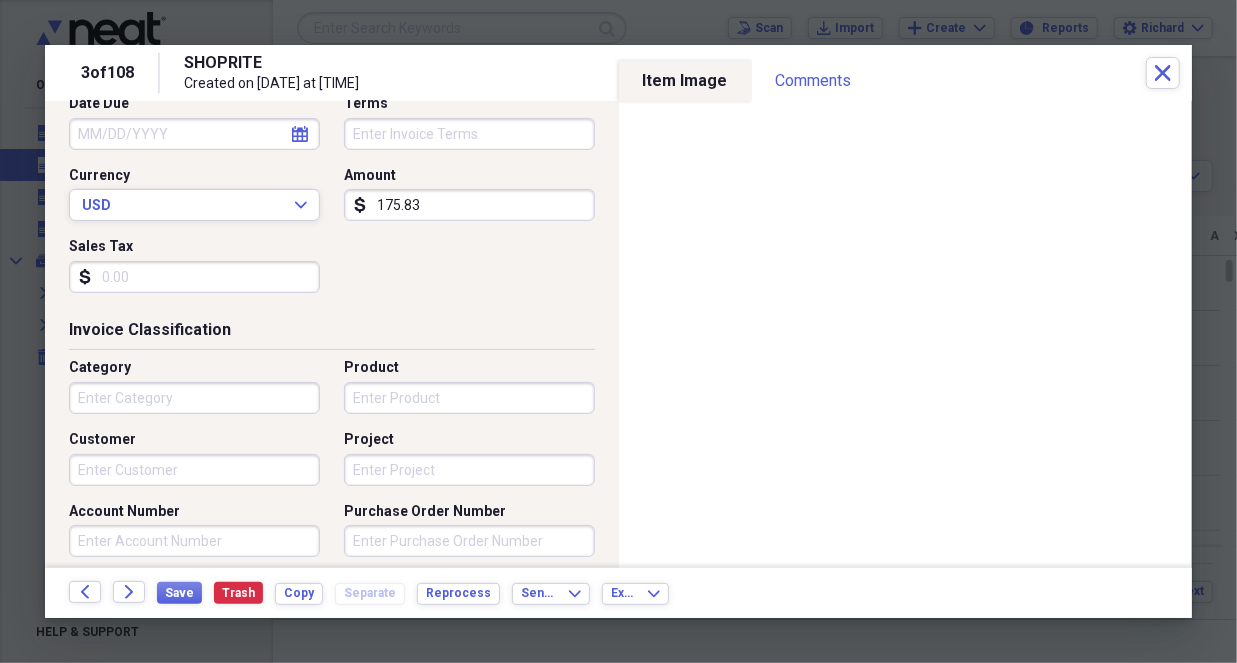 click on "Category" at bounding box center [194, 398] 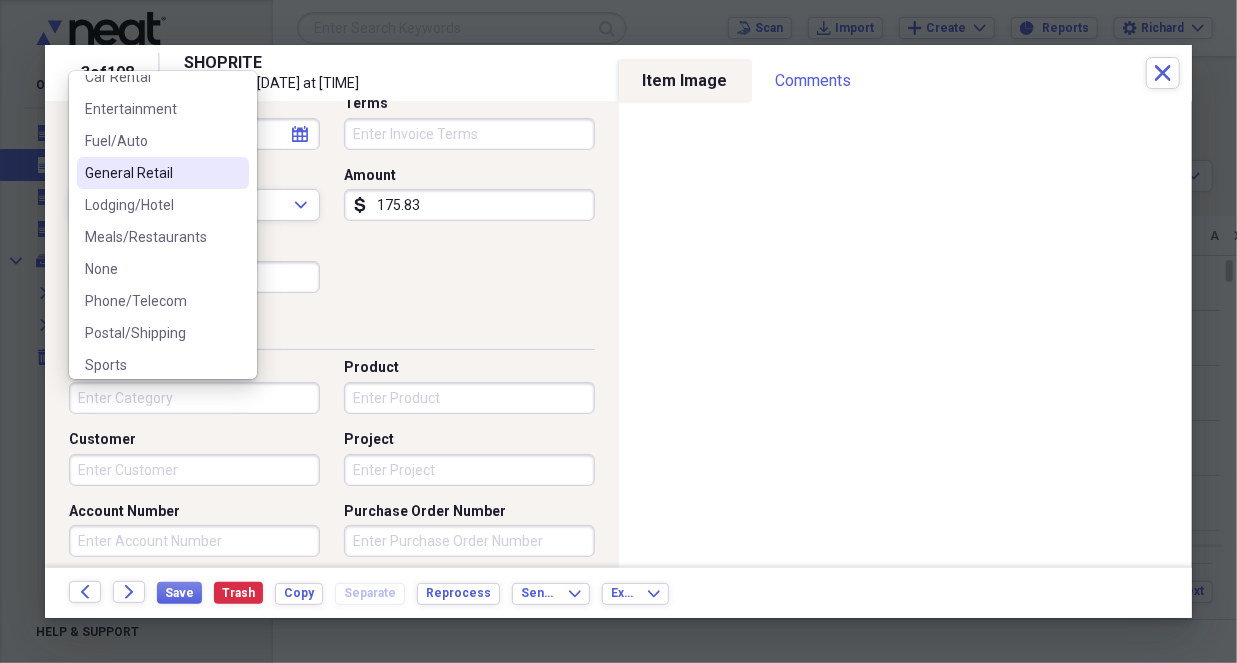scroll, scrollTop: 77, scrollLeft: 0, axis: vertical 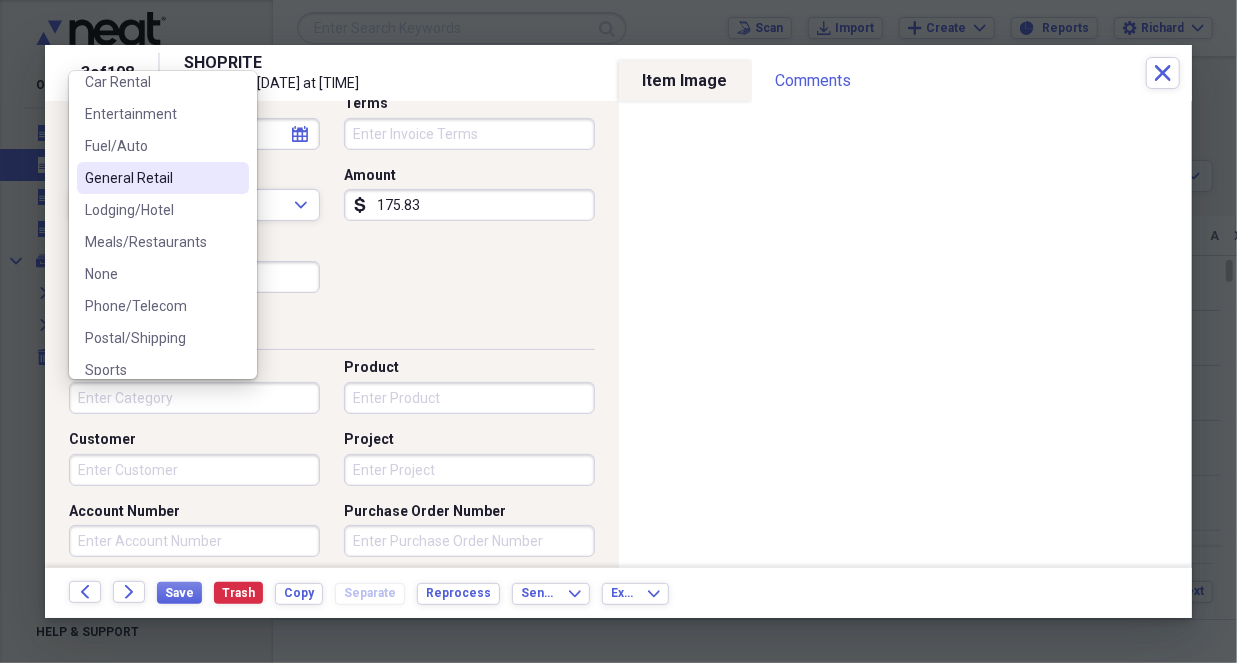 click on "General Retail" at bounding box center [151, 178] 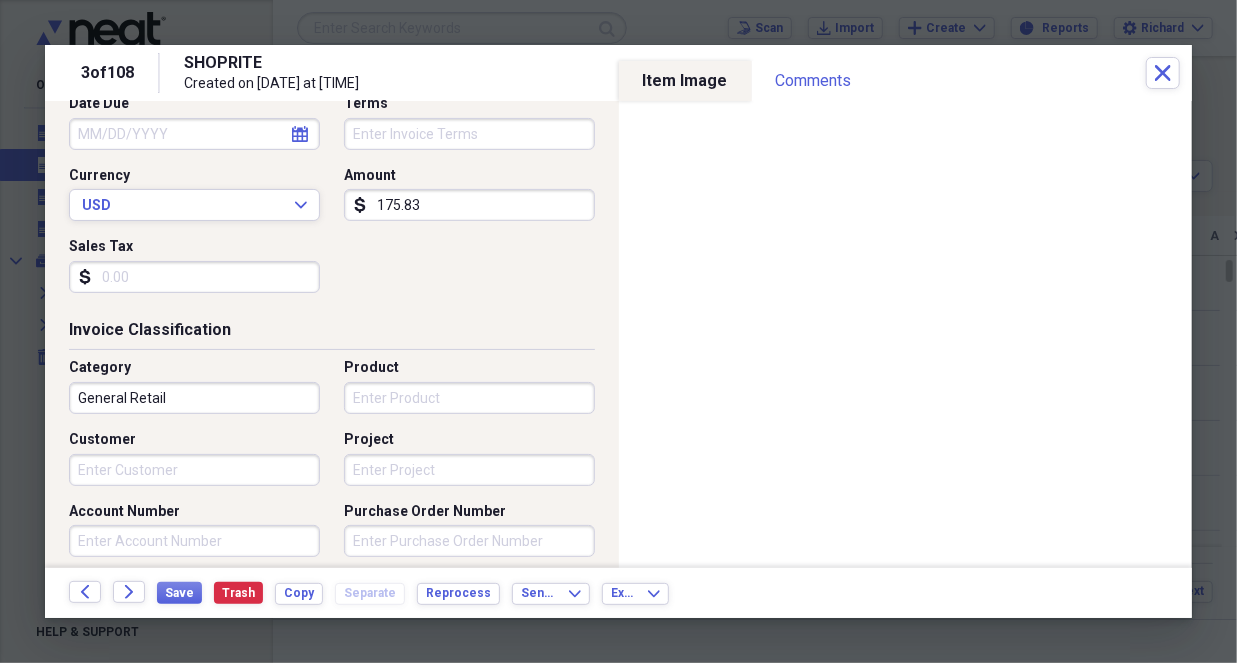 click on "General Retail" at bounding box center (194, 398) 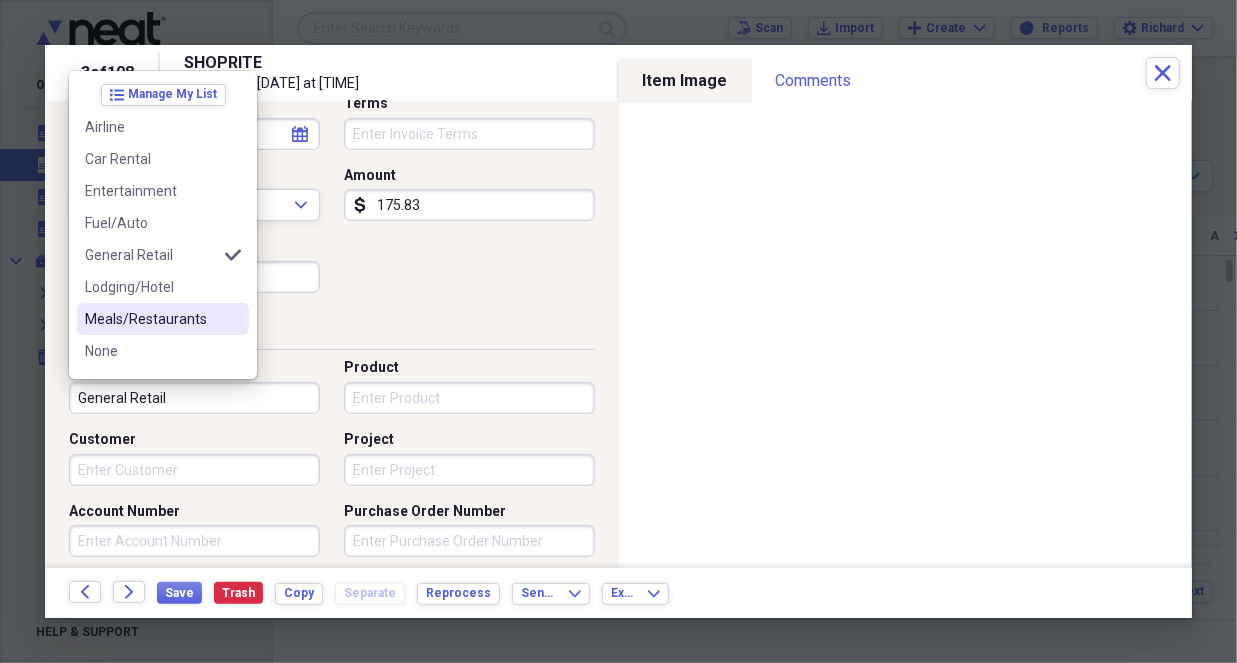 click on "Meals/Restaurants" at bounding box center [151, 319] 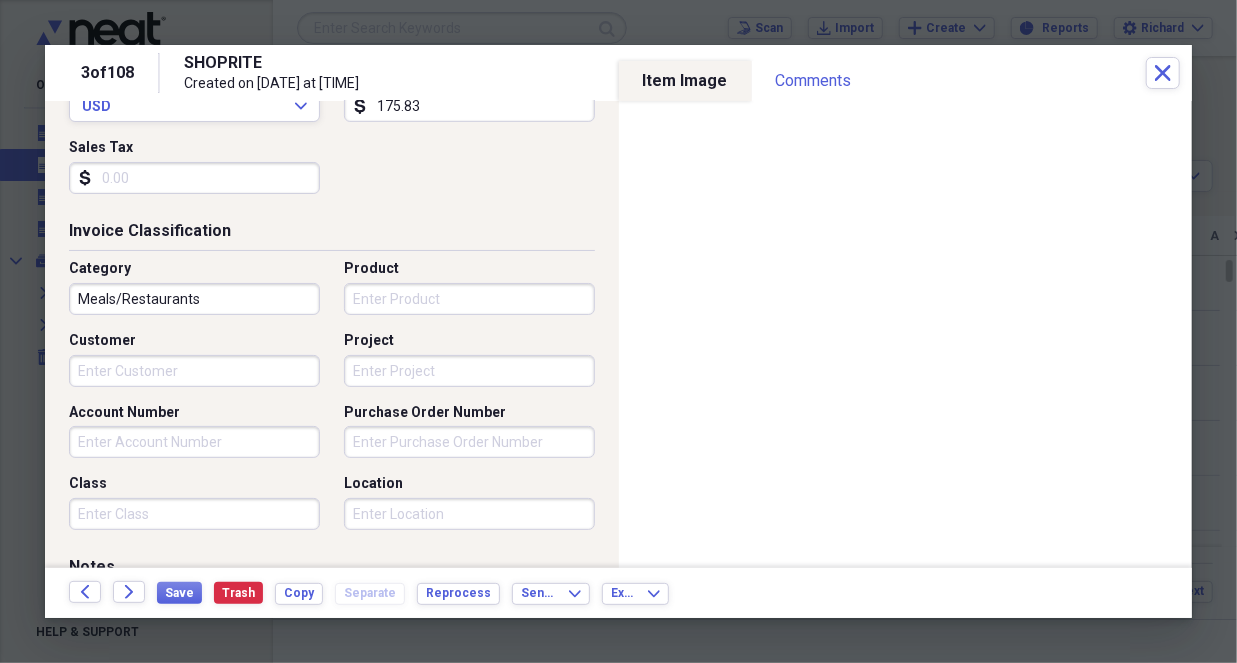 scroll, scrollTop: 419, scrollLeft: 0, axis: vertical 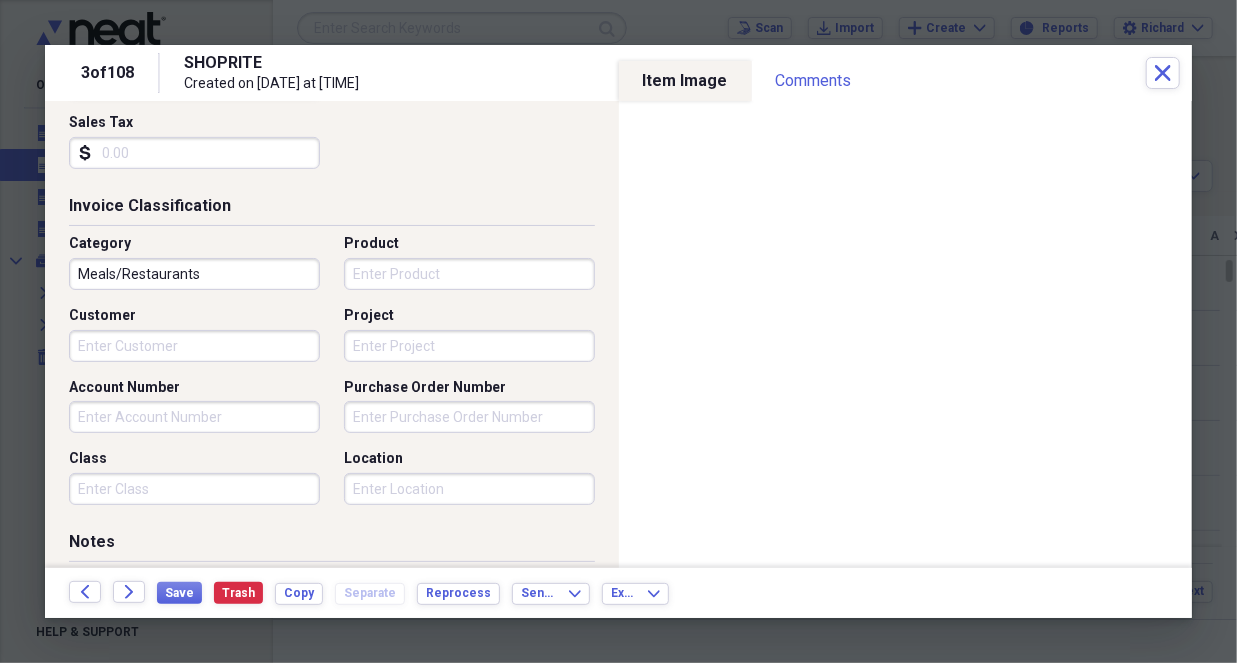 drag, startPoint x: 69, startPoint y: 305, endPoint x: 134, endPoint y: 351, distance: 79.630394 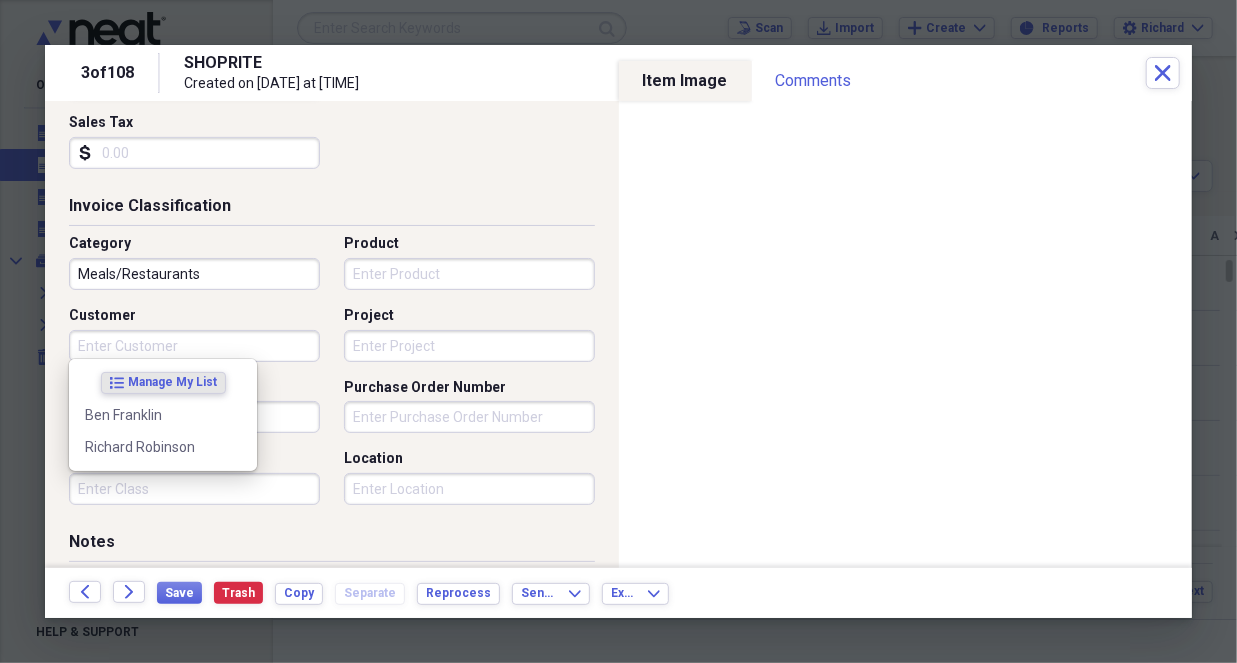 click on "Customer" at bounding box center (194, 346) 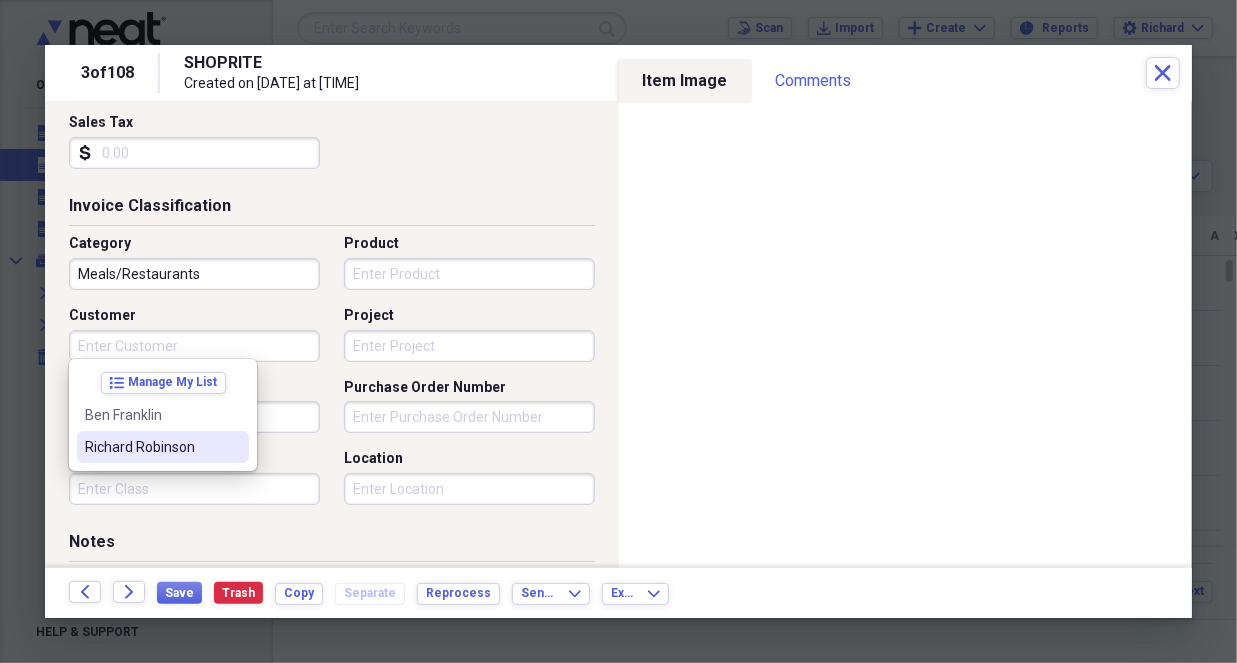 click on "Richard Robinson" at bounding box center (151, 447) 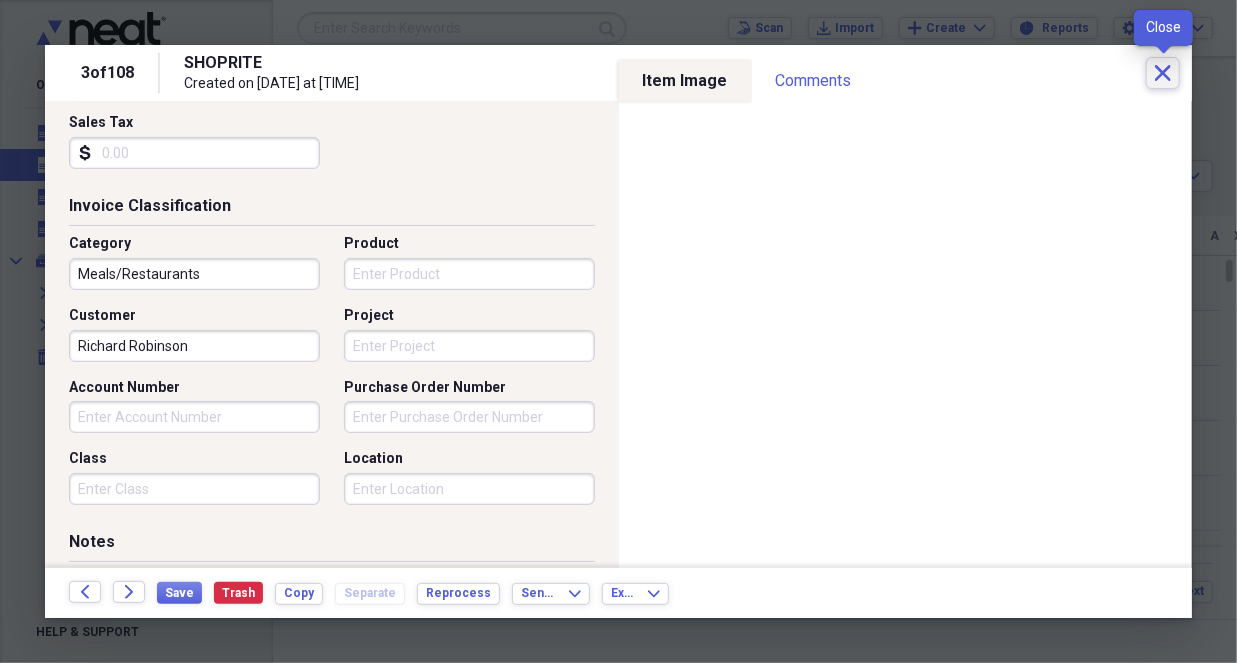 click on "Close" 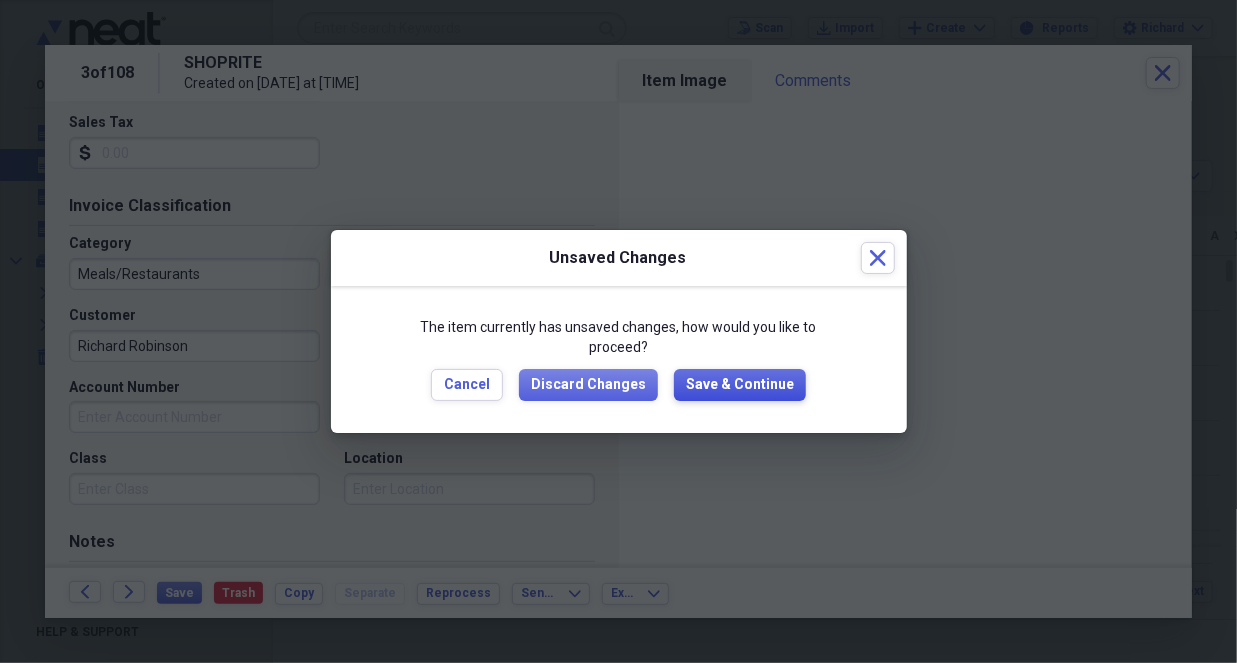 click on "Save & Continue" at bounding box center [740, 385] 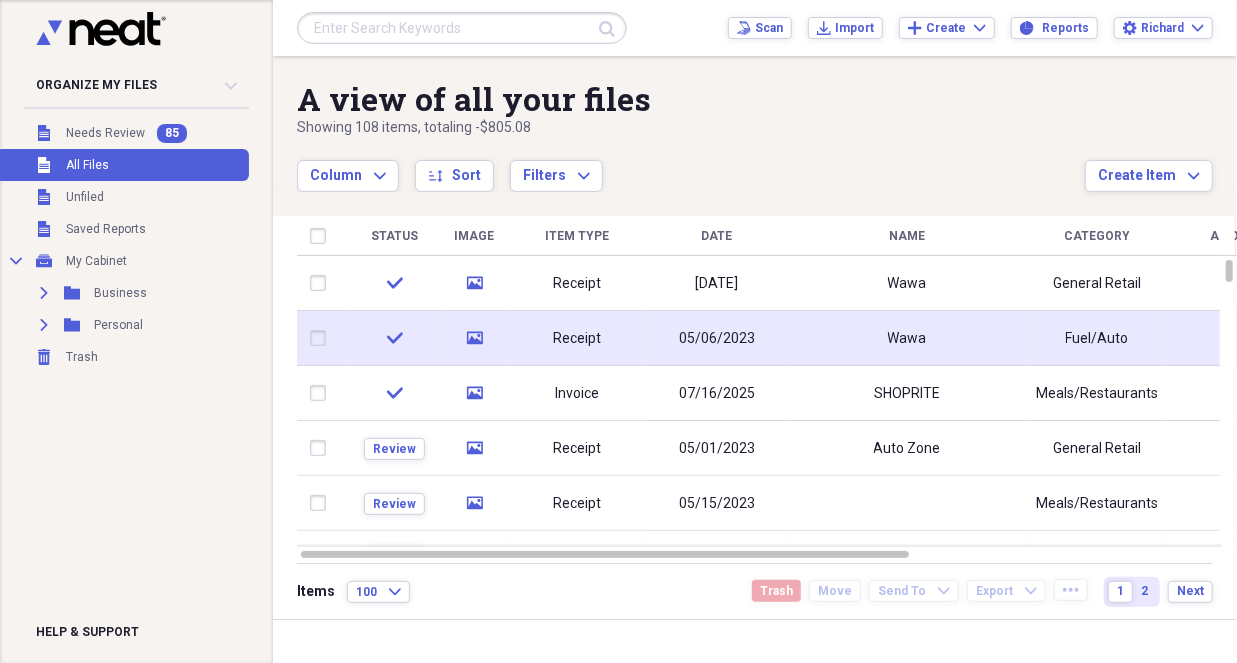 click on "05/06/2023" at bounding box center [717, 339] 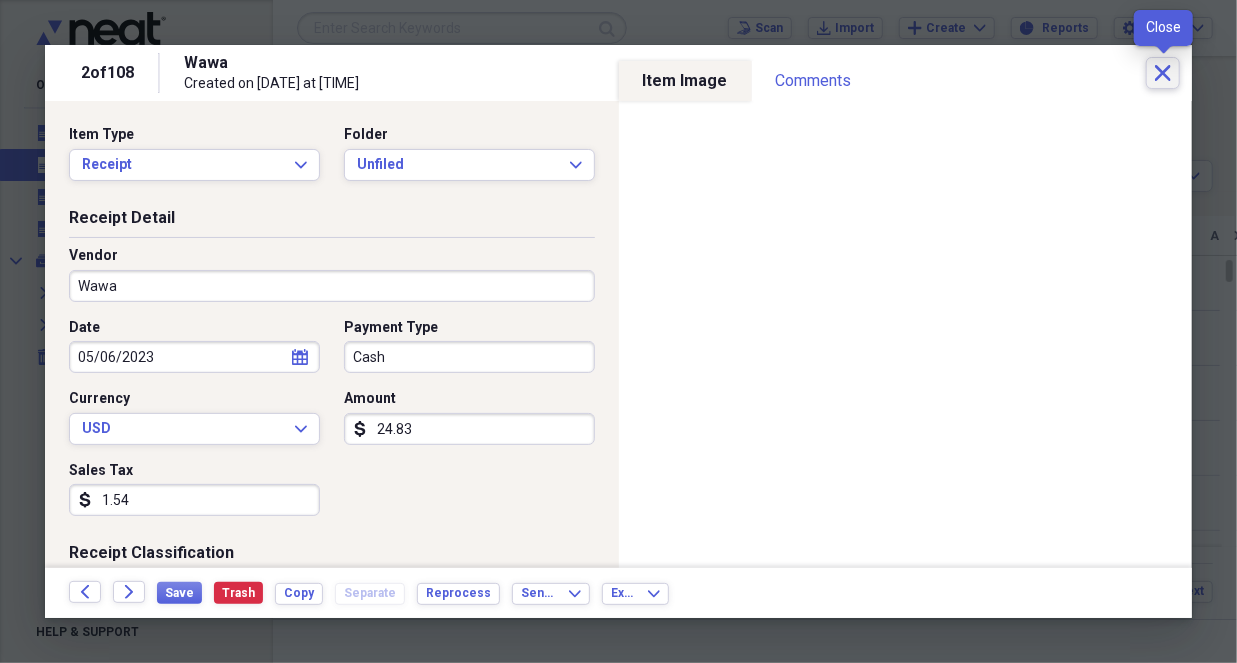 click 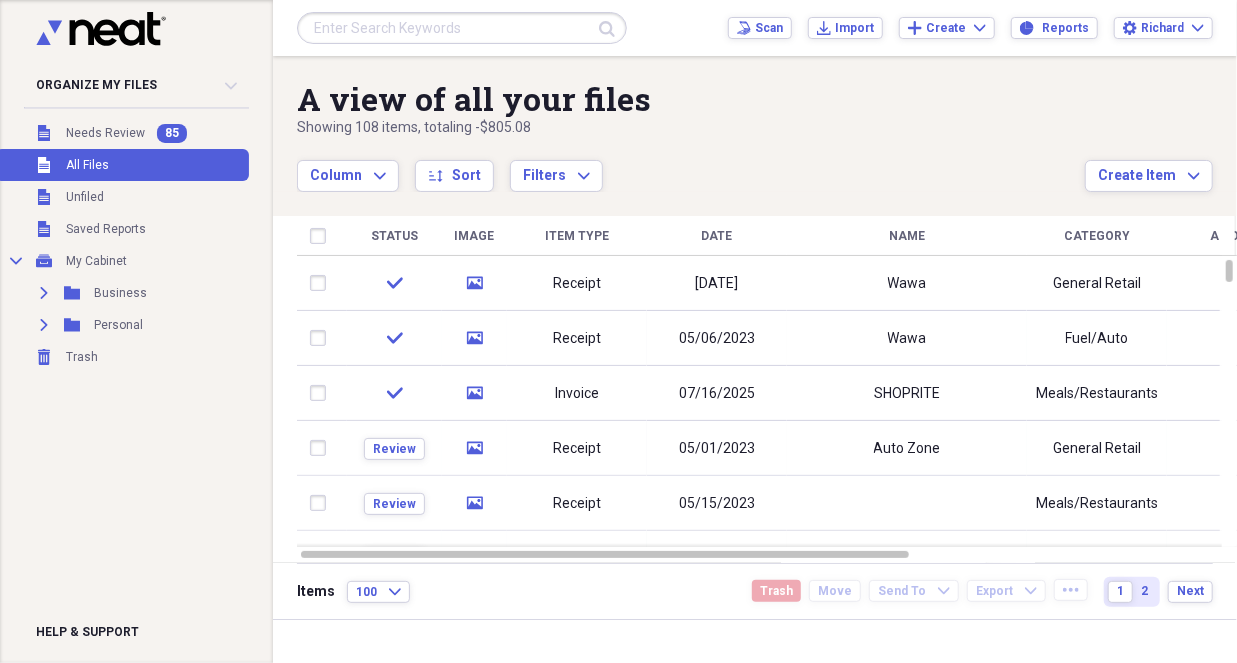 click on "A view of all your files Showing 108 items , totaling -$805.08 Column Expand sort Sort Filters  Expand Create Item Expand" at bounding box center (755, 124) 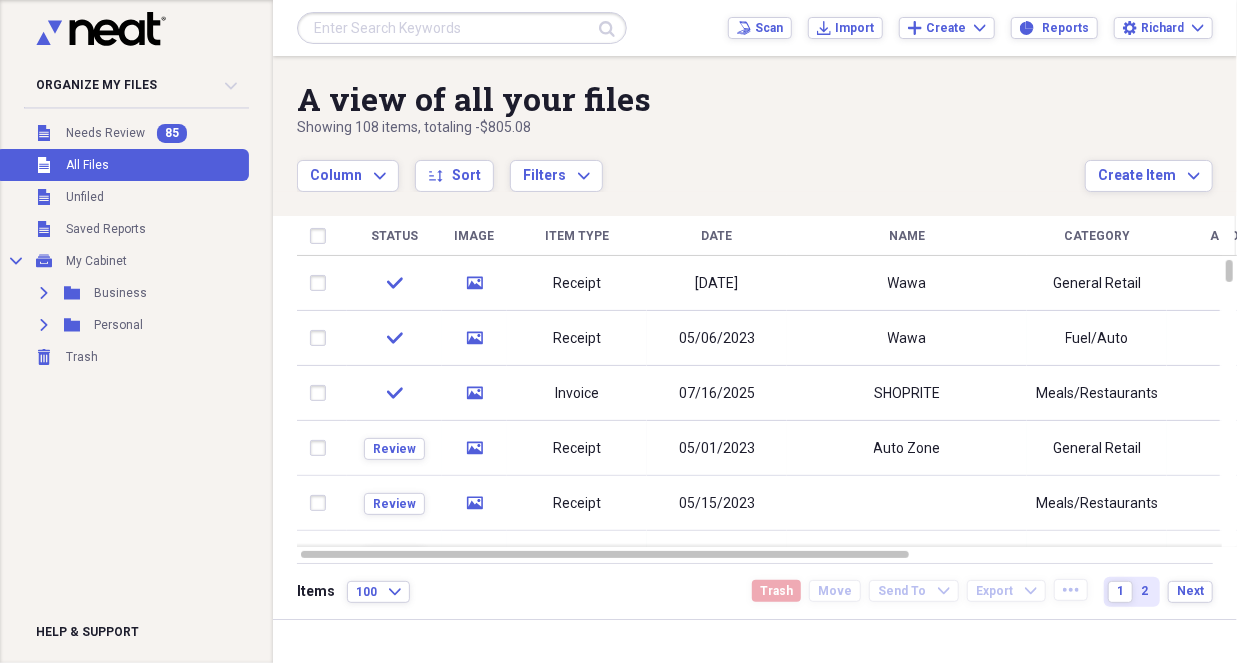 drag, startPoint x: 22, startPoint y: 0, endPoint x: 274, endPoint y: 136, distance: 286.3564 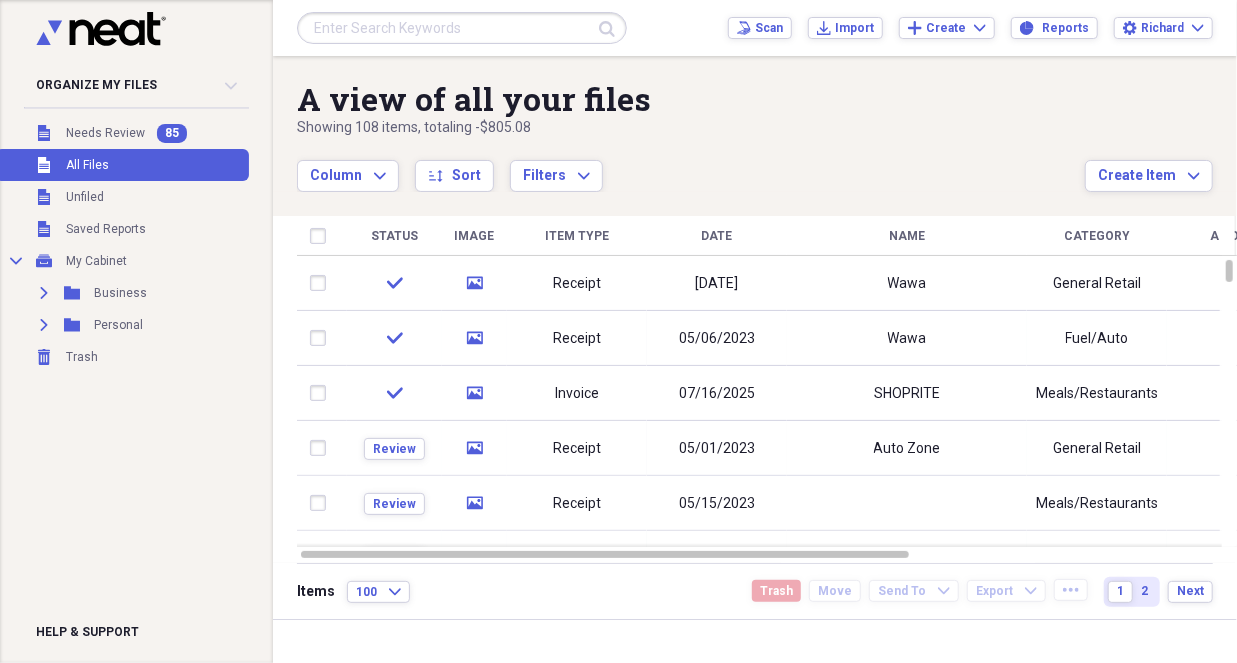 click on "Organize My Files 85 Collapse Unfiled Needs Review 85 Unfiled All Files Unfiled Unfiled Unfiled Saved Reports Collapse My Cabinet My Cabinet Add Folder Expand Folder Business Add Folder Expand Folder Personal Add Folder Trash Trash Help & Support" at bounding box center [136, 331] 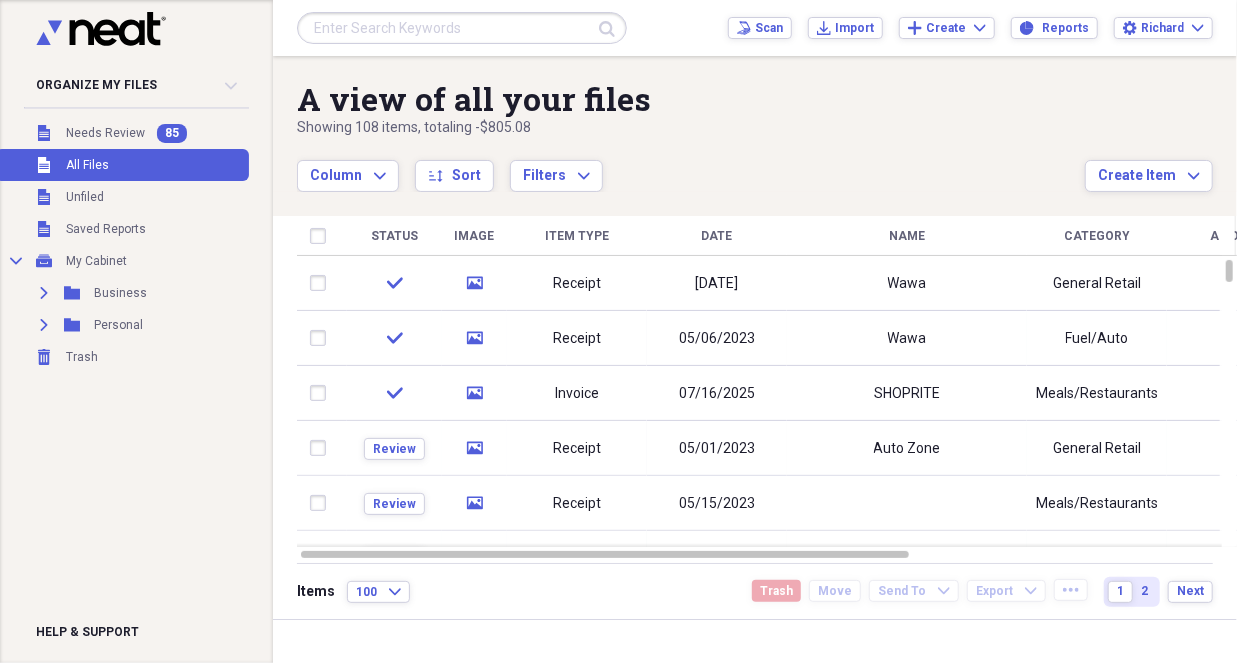 click on "Organize My Files 85 Collapse Unfiled Needs Review 85 Unfiled All Files Unfiled Unfiled Unfiled Saved Reports Collapse My Cabinet My Cabinet Add Folder Expand Folder Business Add Folder Expand Folder Personal Add Folder Trash Trash Help & Support" at bounding box center (136, 331) 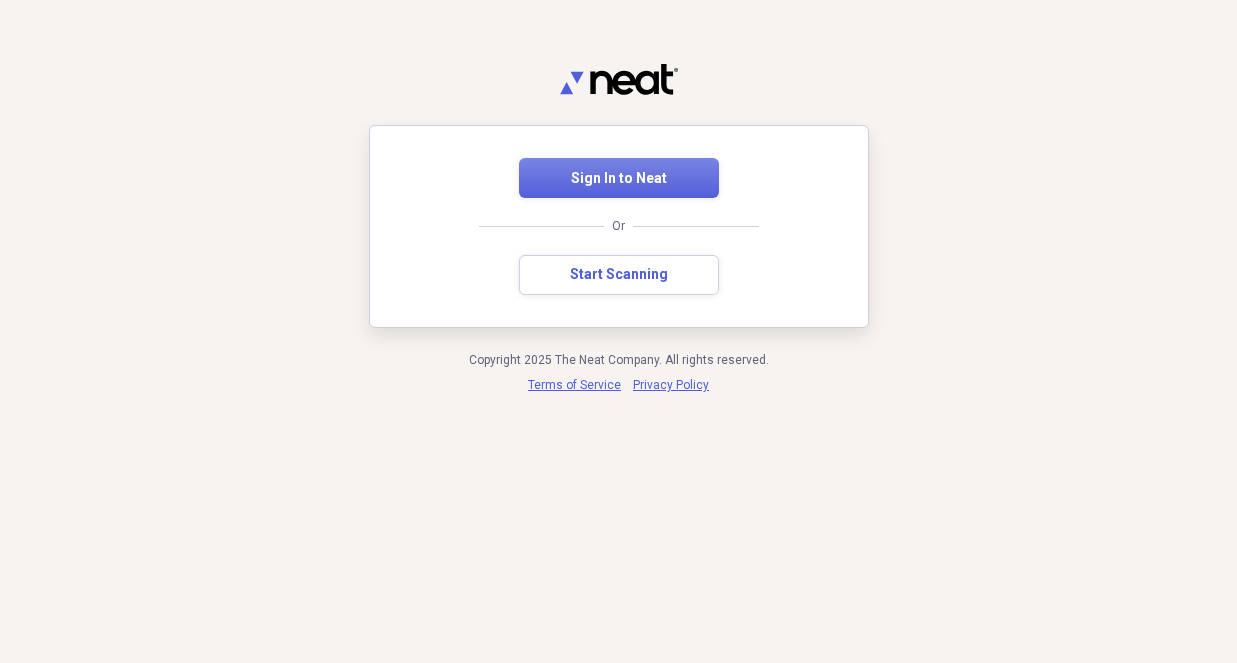 scroll, scrollTop: 0, scrollLeft: 0, axis: both 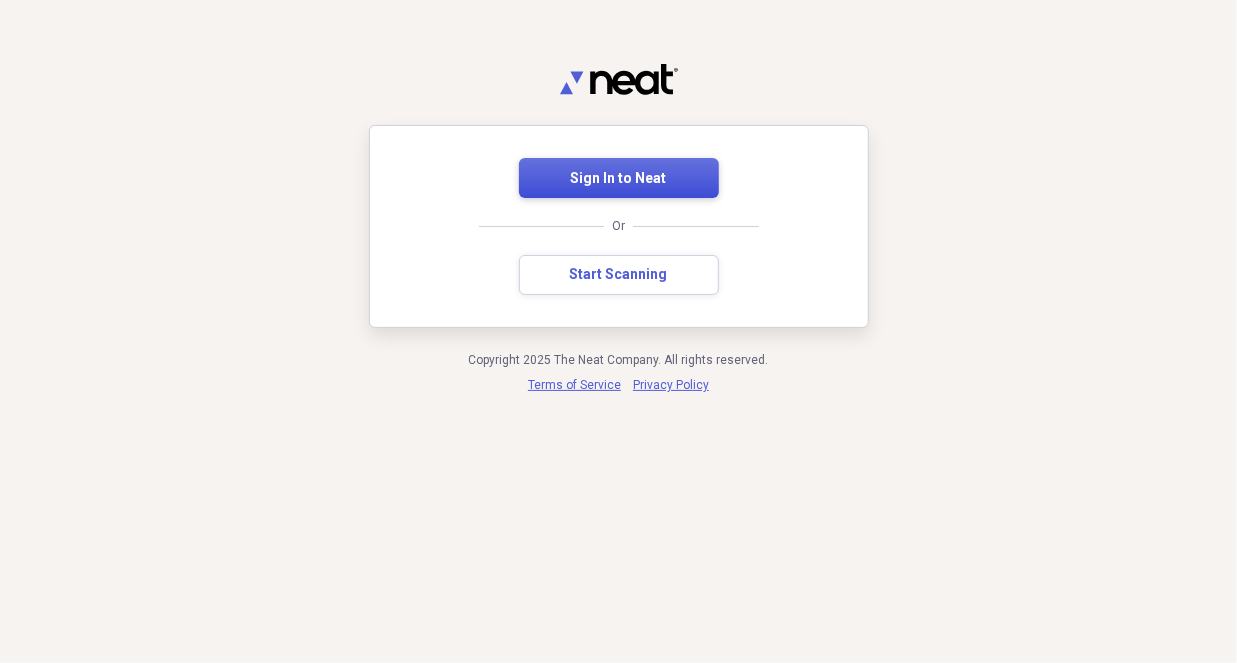 click on "Sign In to Neat" at bounding box center [619, 179] 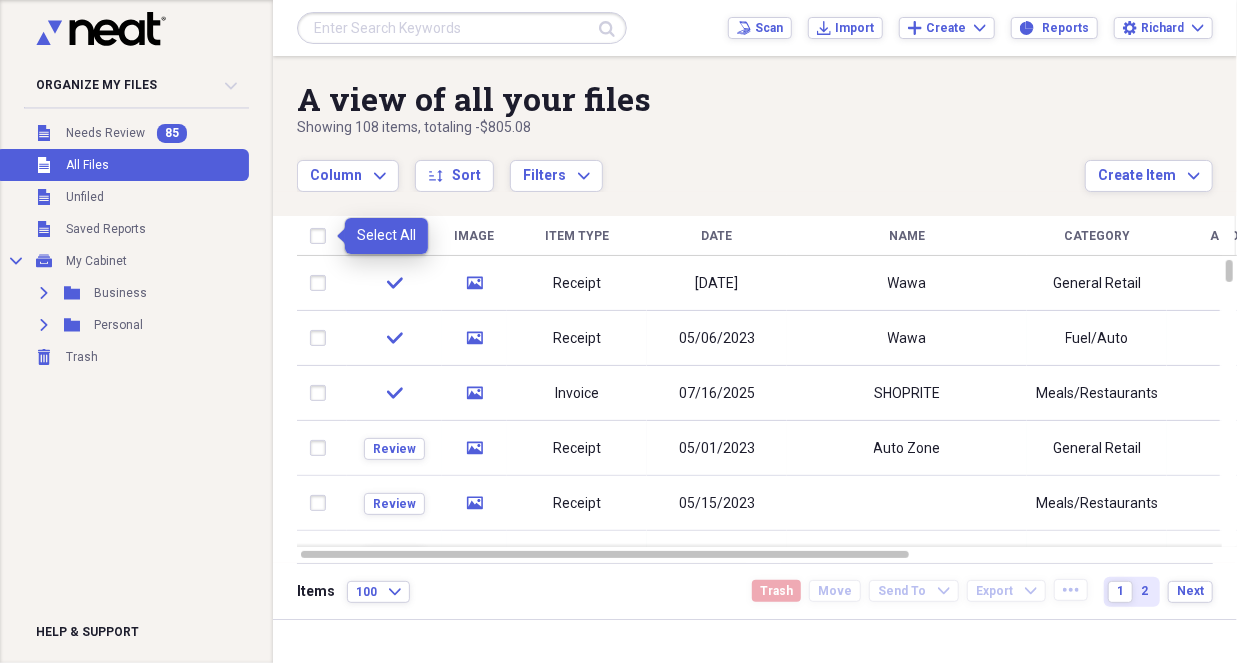 click at bounding box center [322, 236] 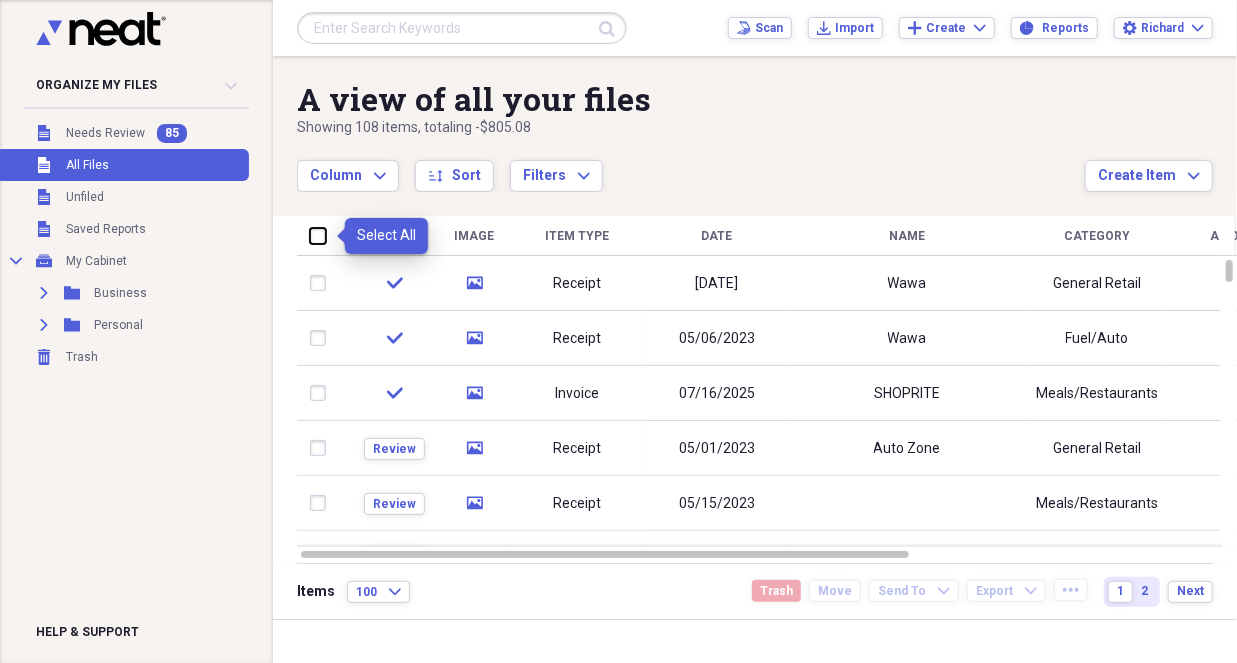 click at bounding box center (310, 235) 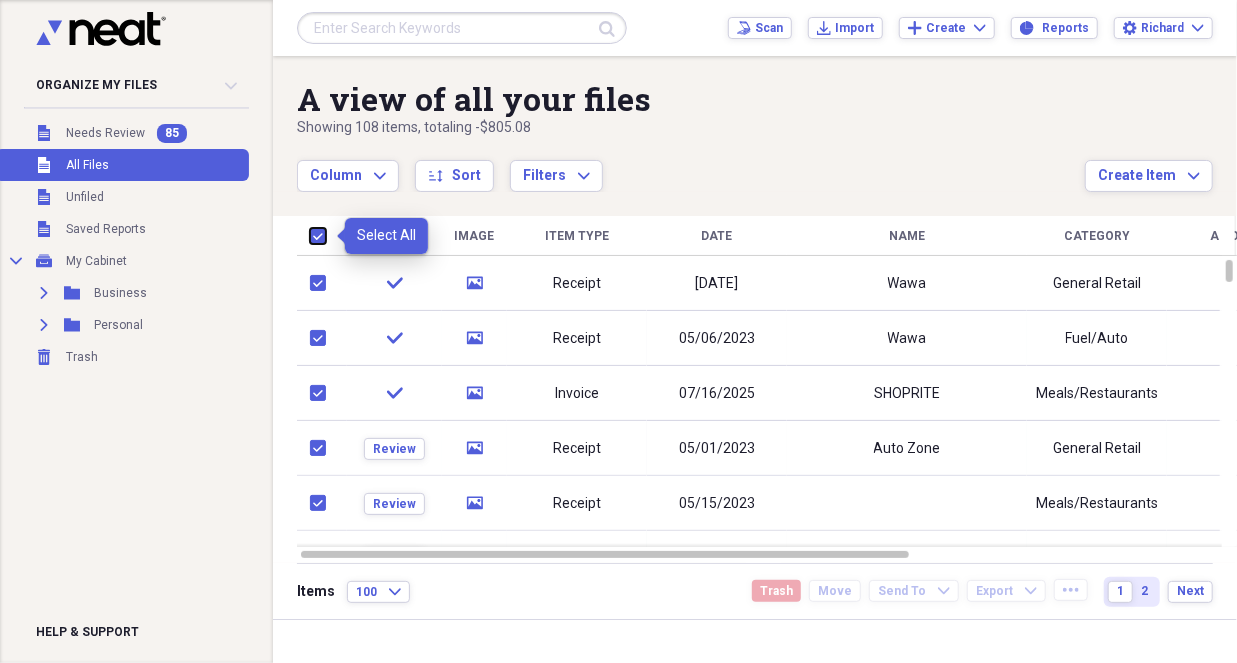 checkbox on "true" 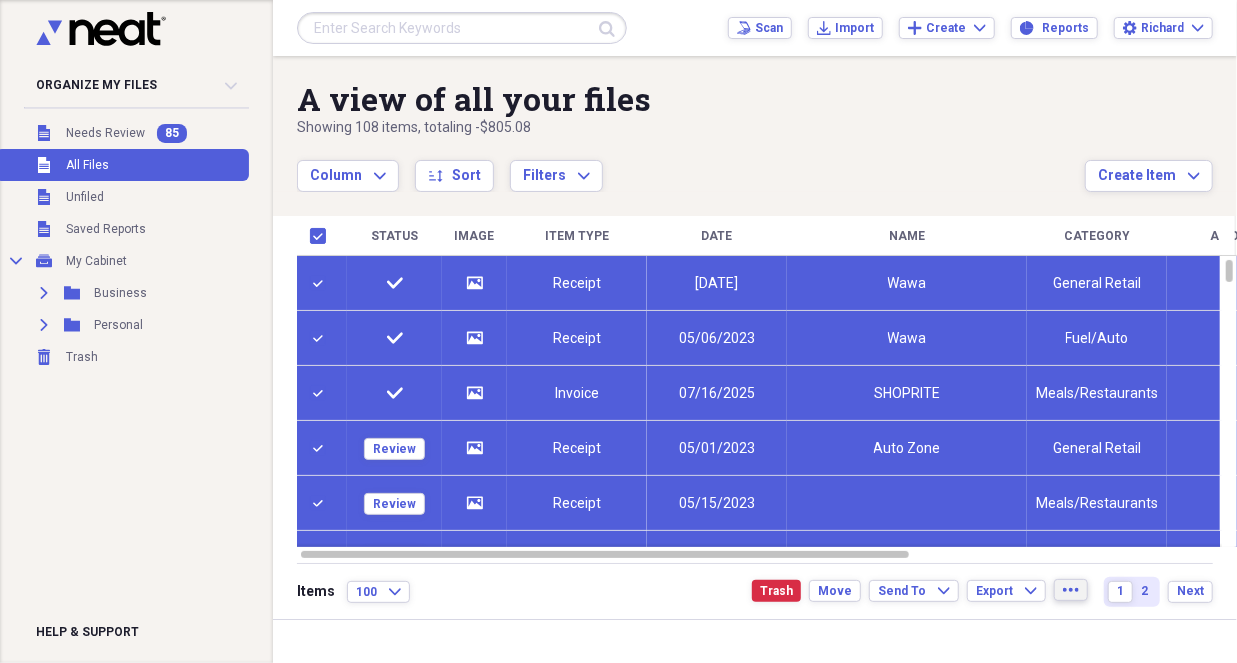 click 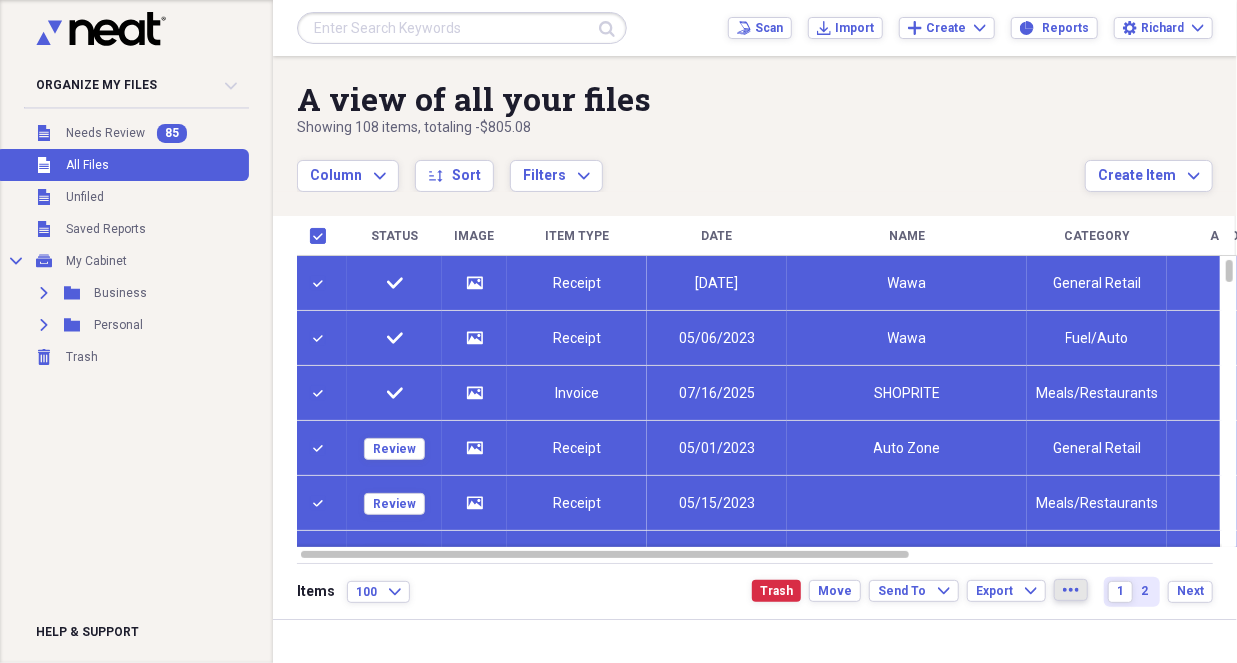 click on "more" 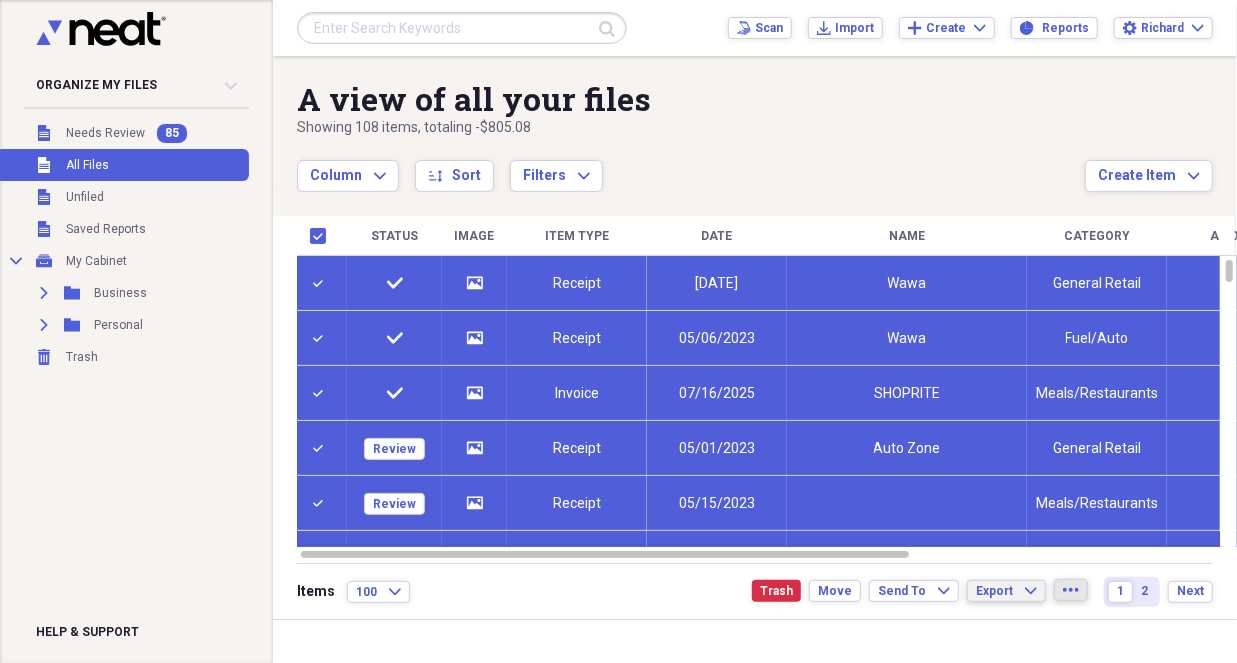 click on "Expand" 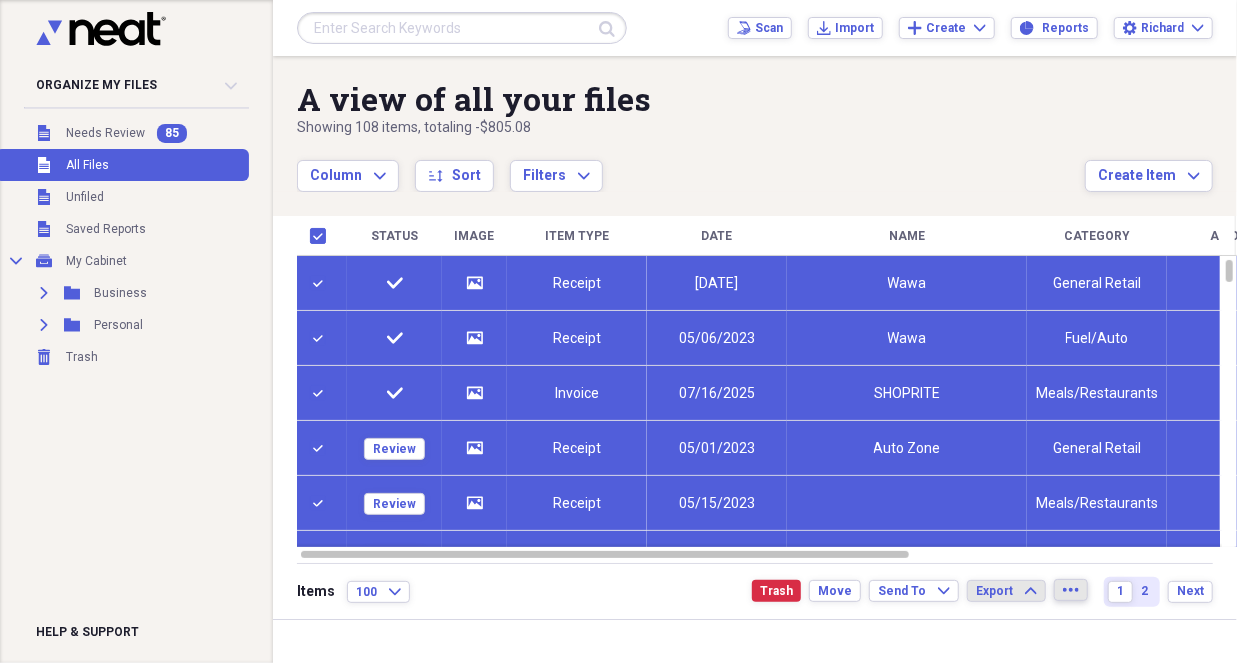 click on "more" 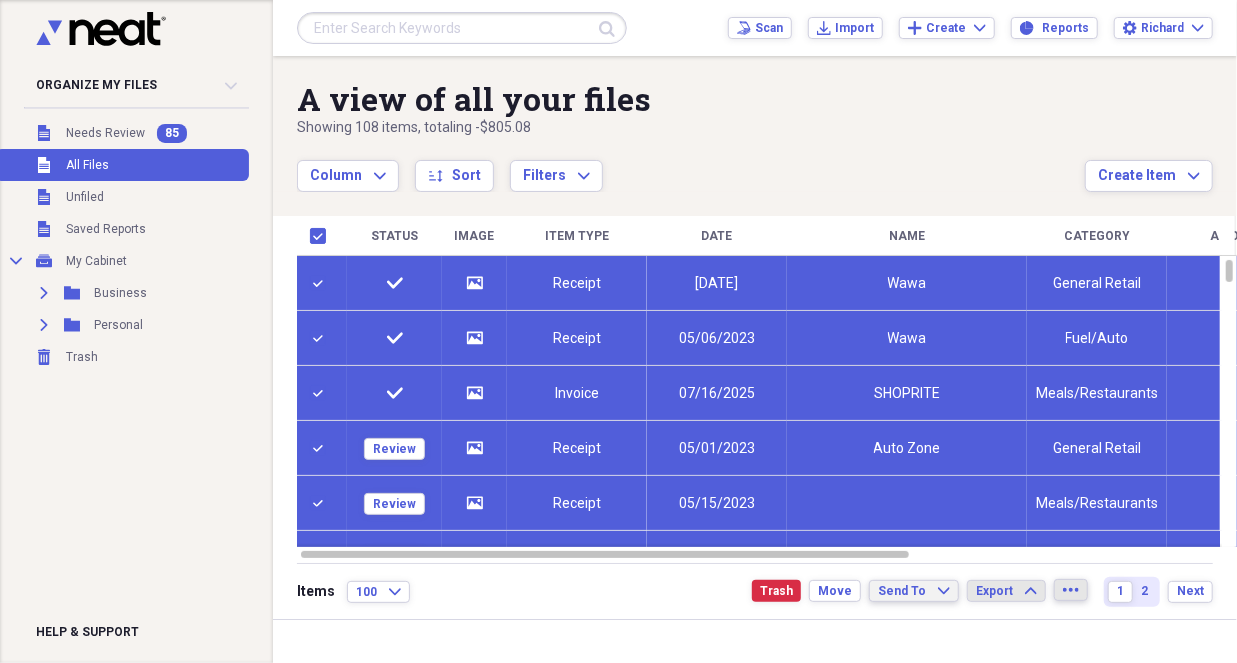 click on "Expand" 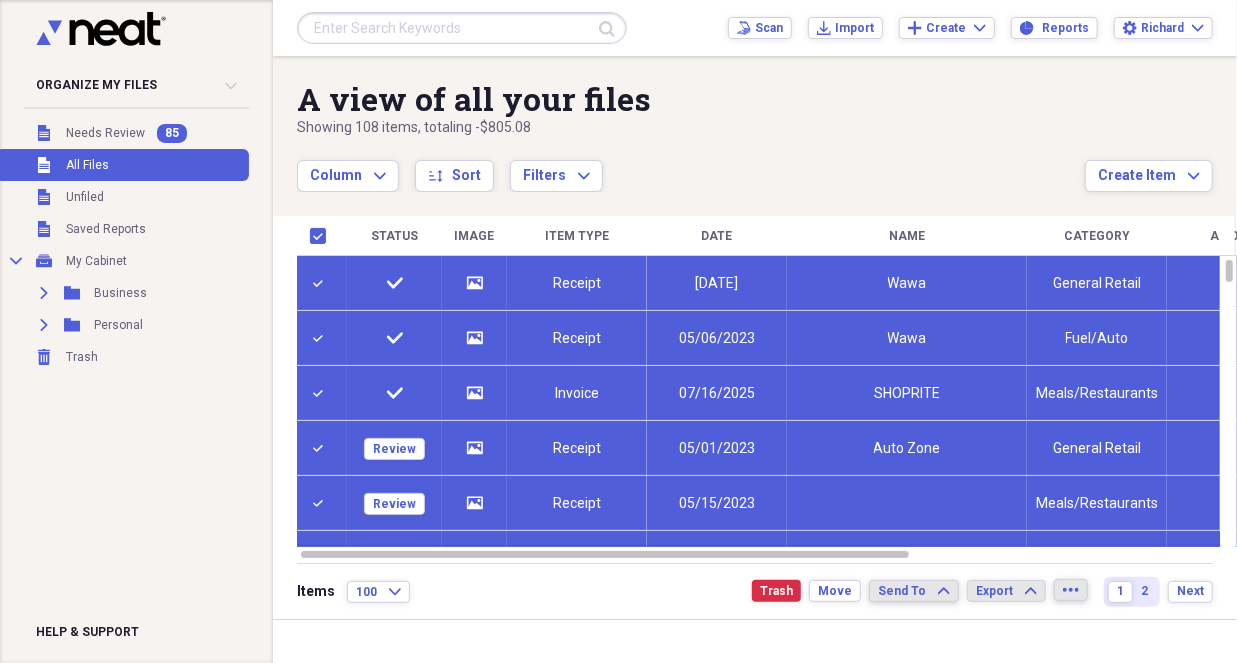click on "Expand" 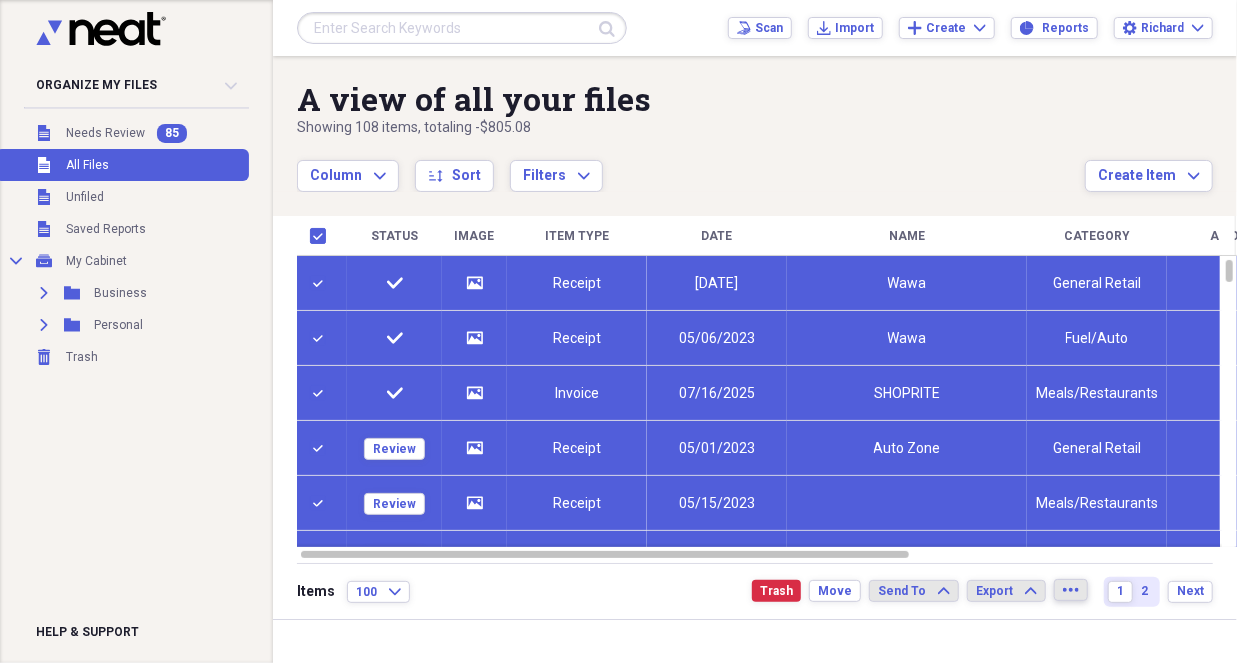 click at bounding box center [322, 236] 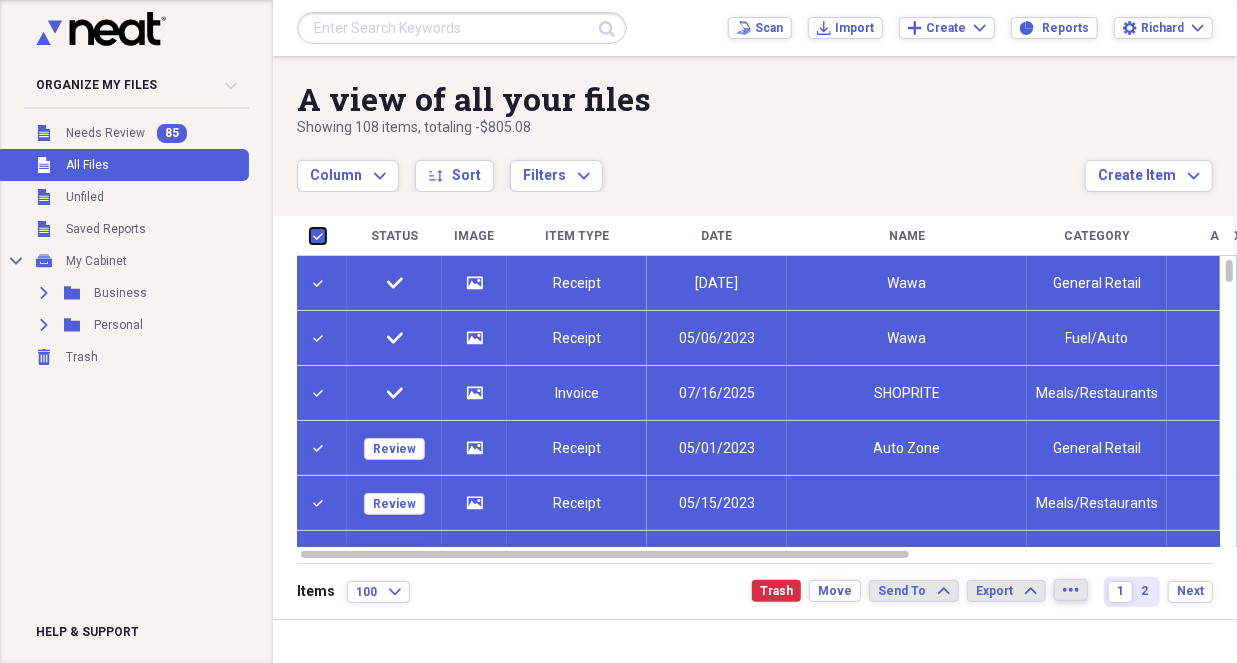 click at bounding box center (310, 235) 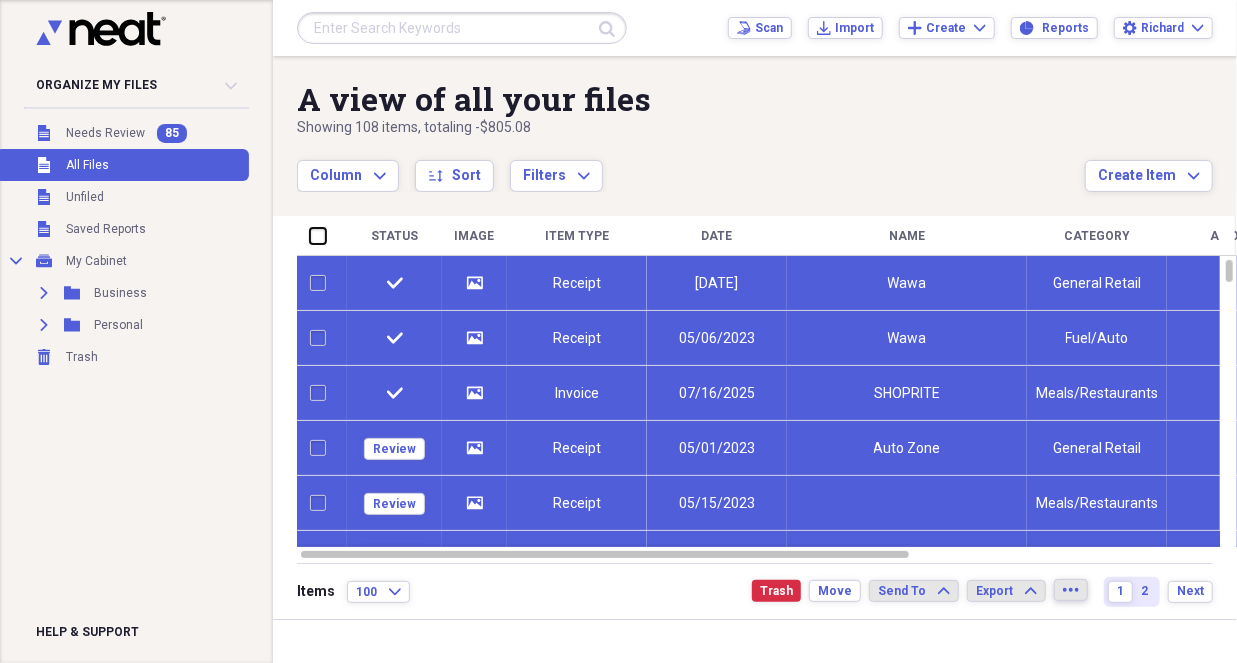 checkbox on "false" 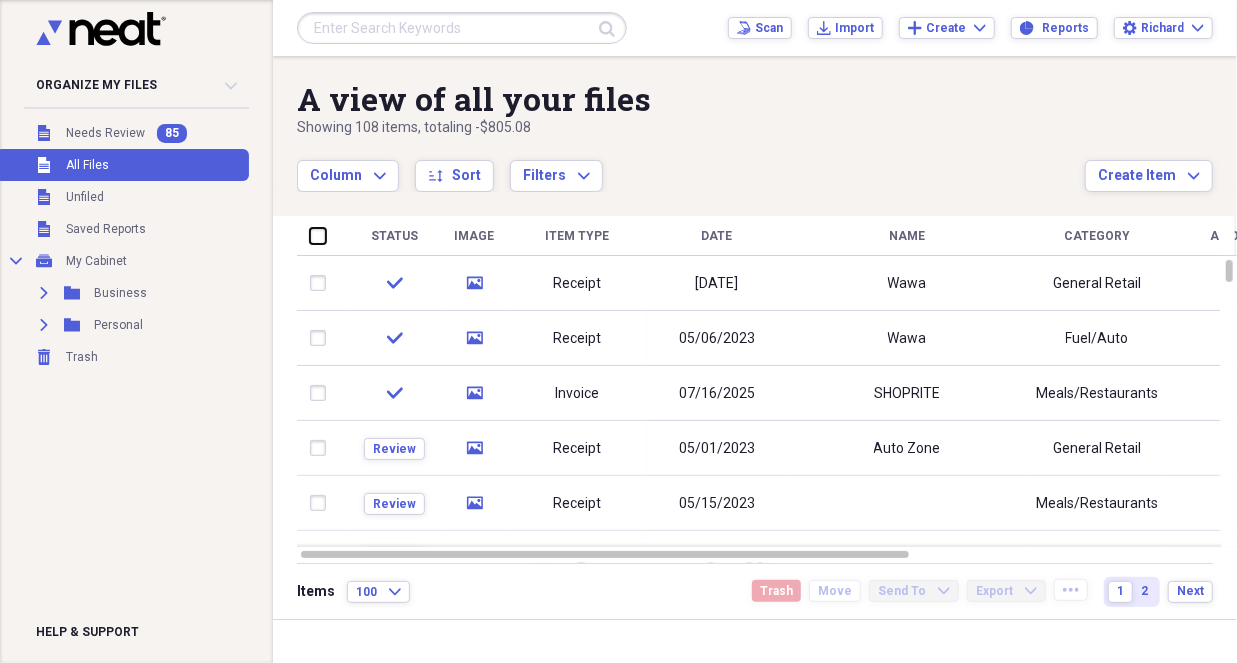checkbox on "false" 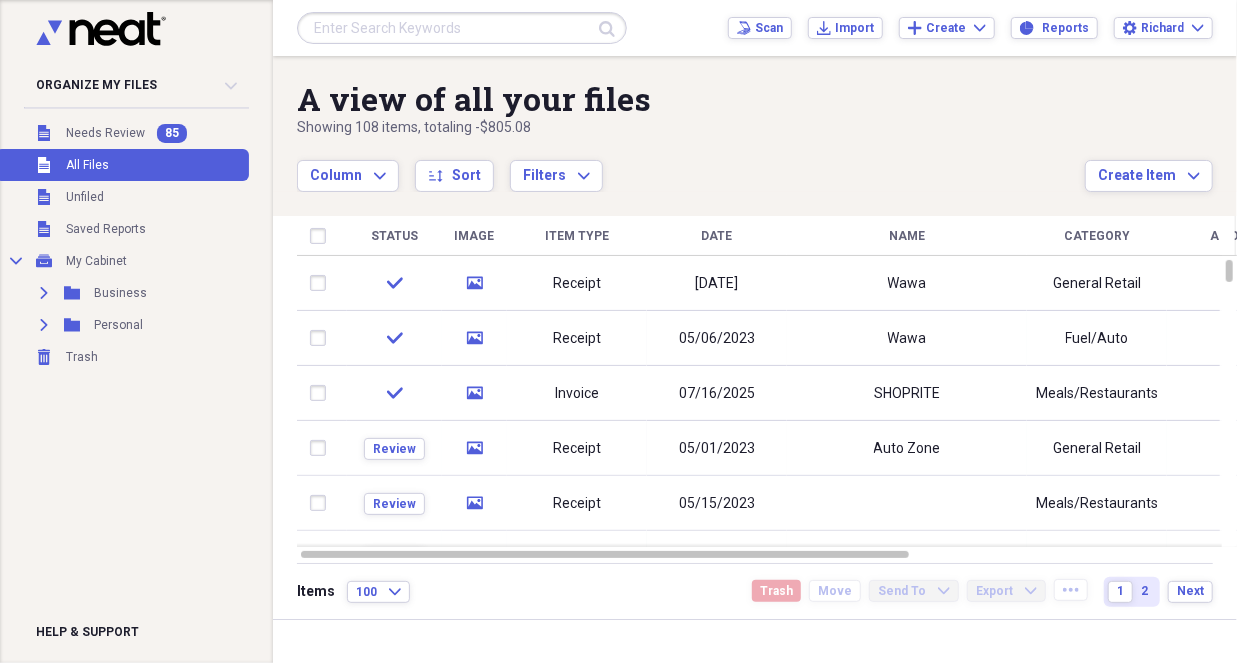 click at bounding box center (322, 236) 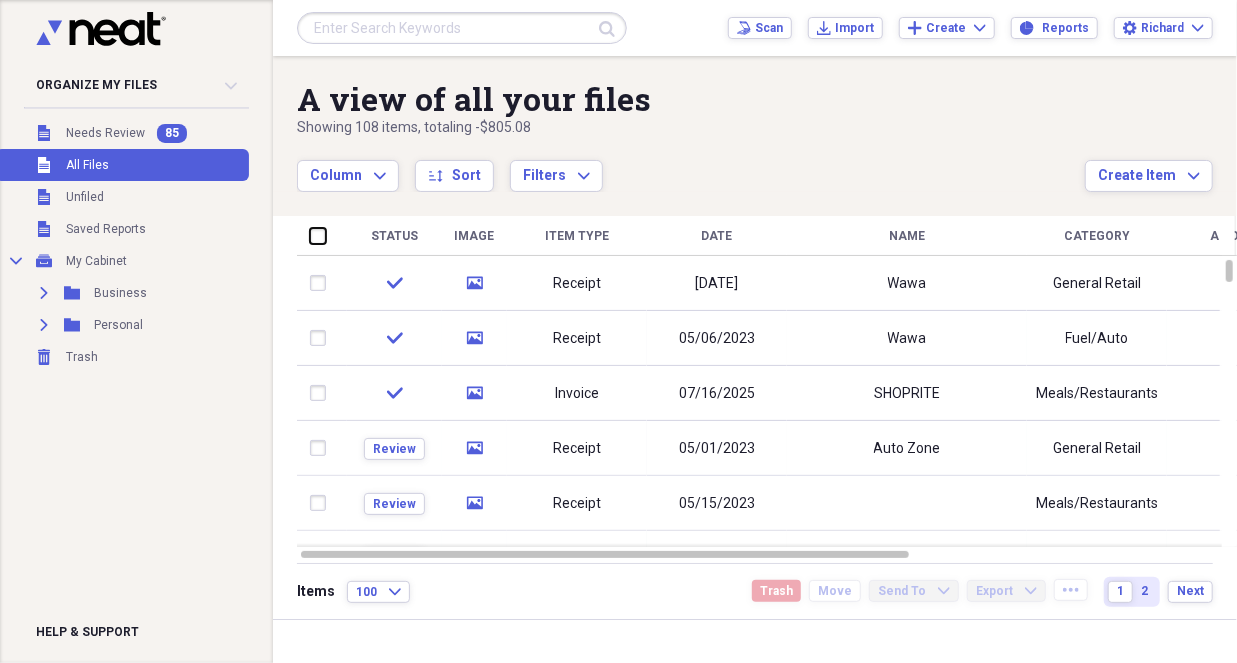 click at bounding box center [310, 235] 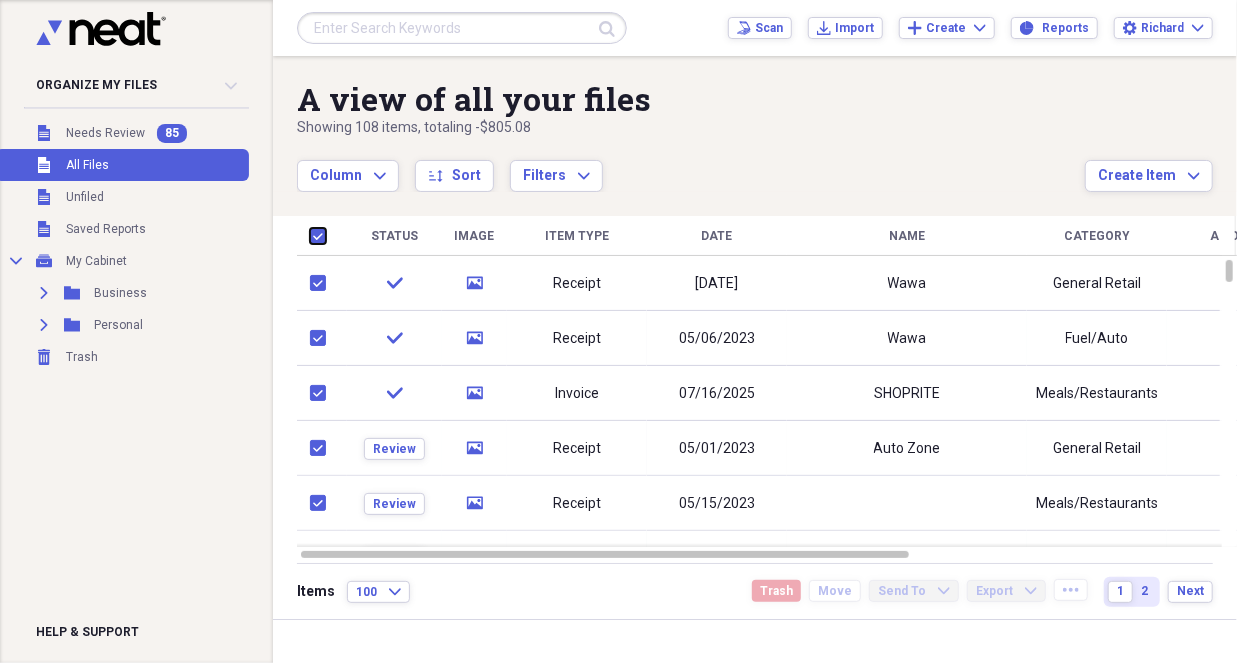 checkbox on "true" 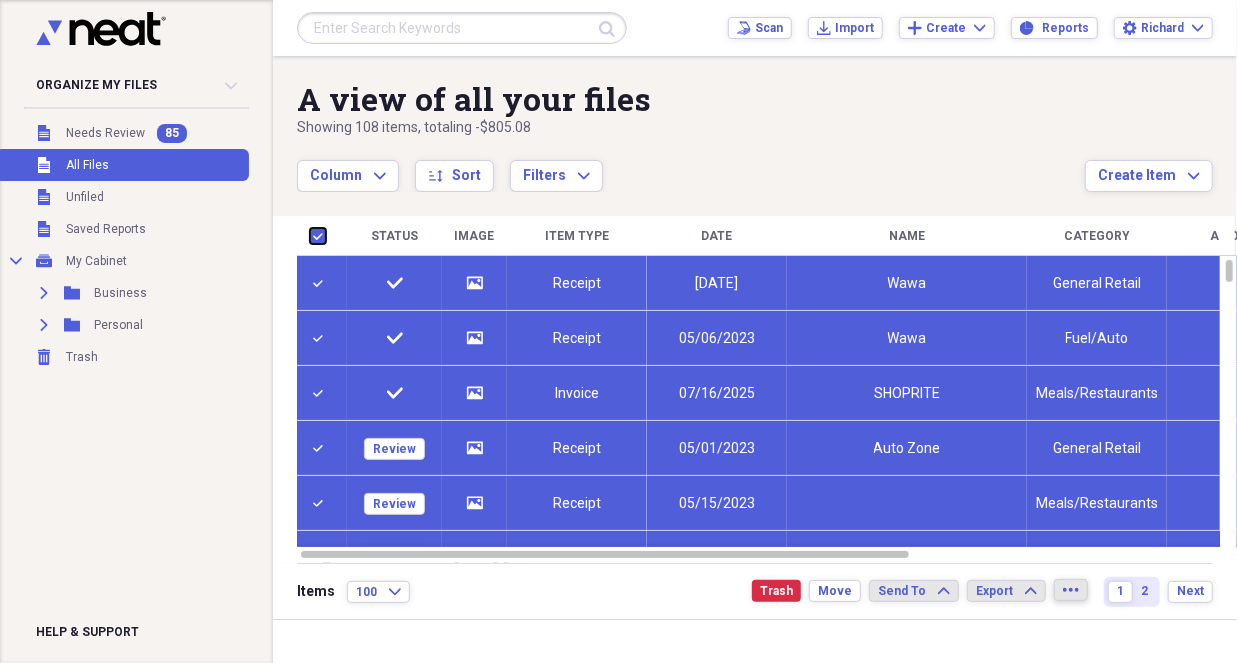 checkbox on "true" 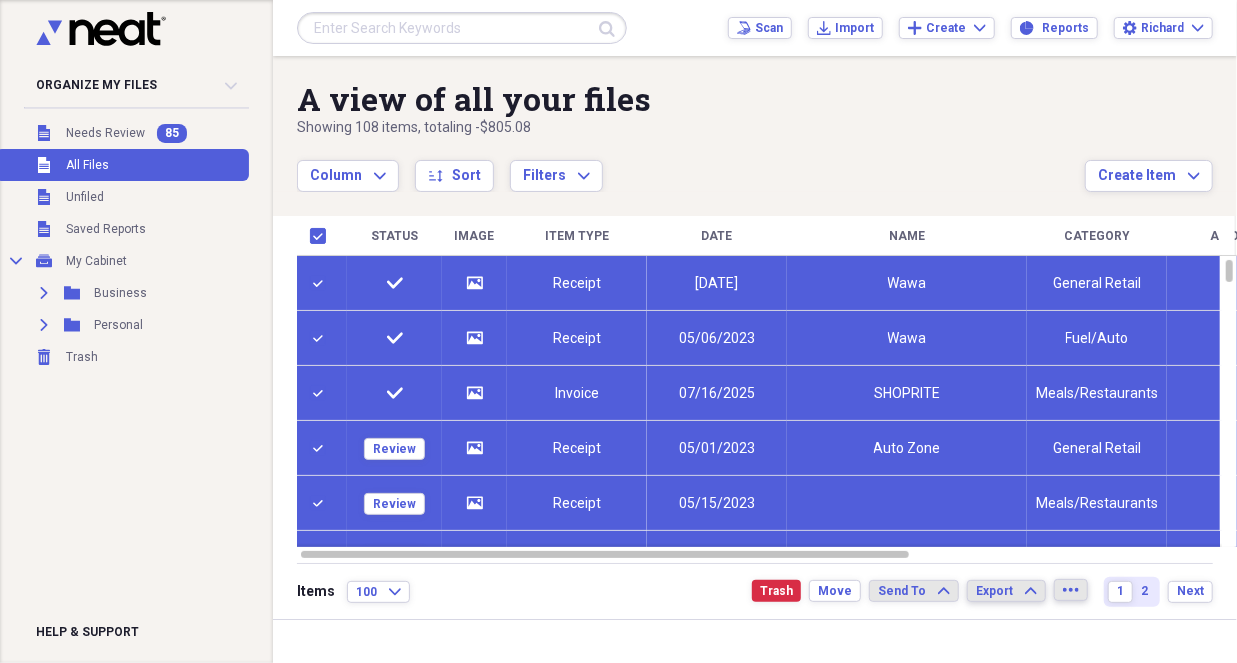 click on "Export" at bounding box center [994, 591] 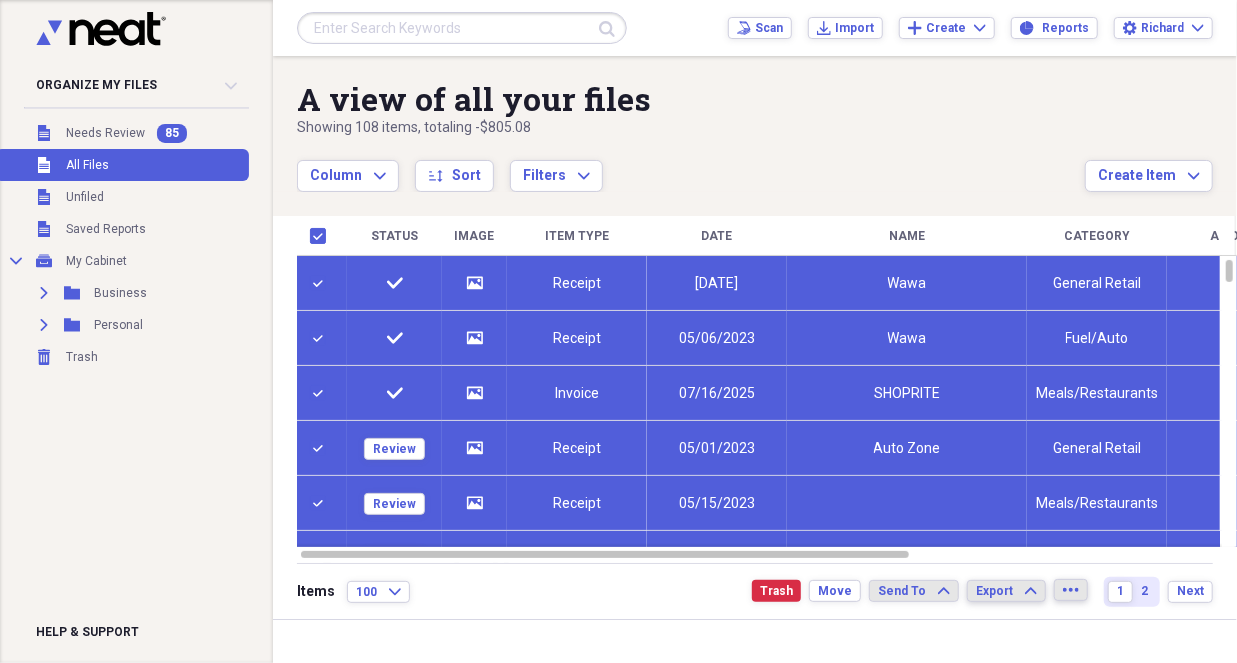 click on "Expand" 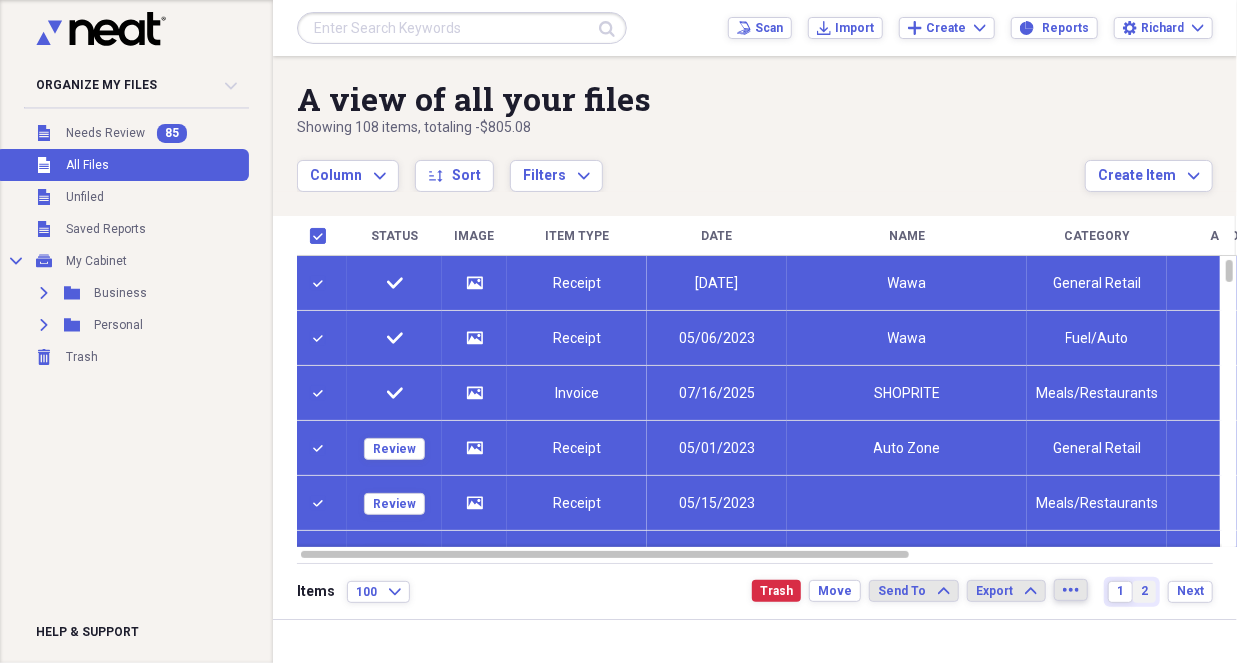 click on "2" at bounding box center [1144, 591] 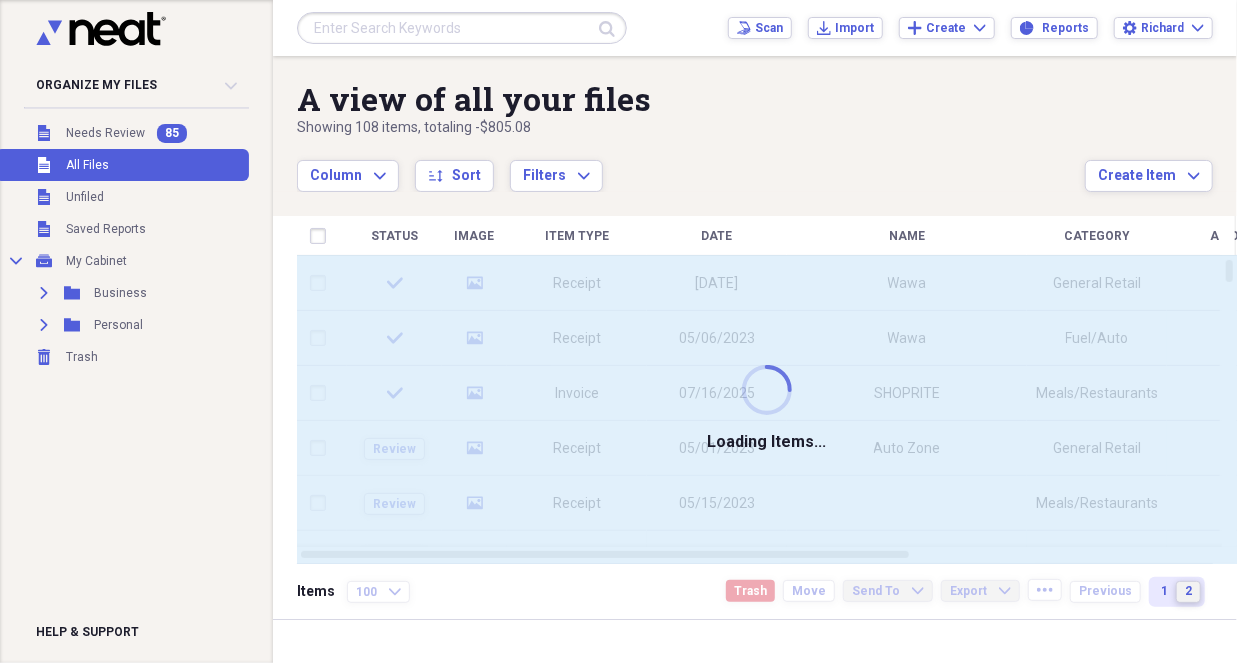 checkbox on "false" 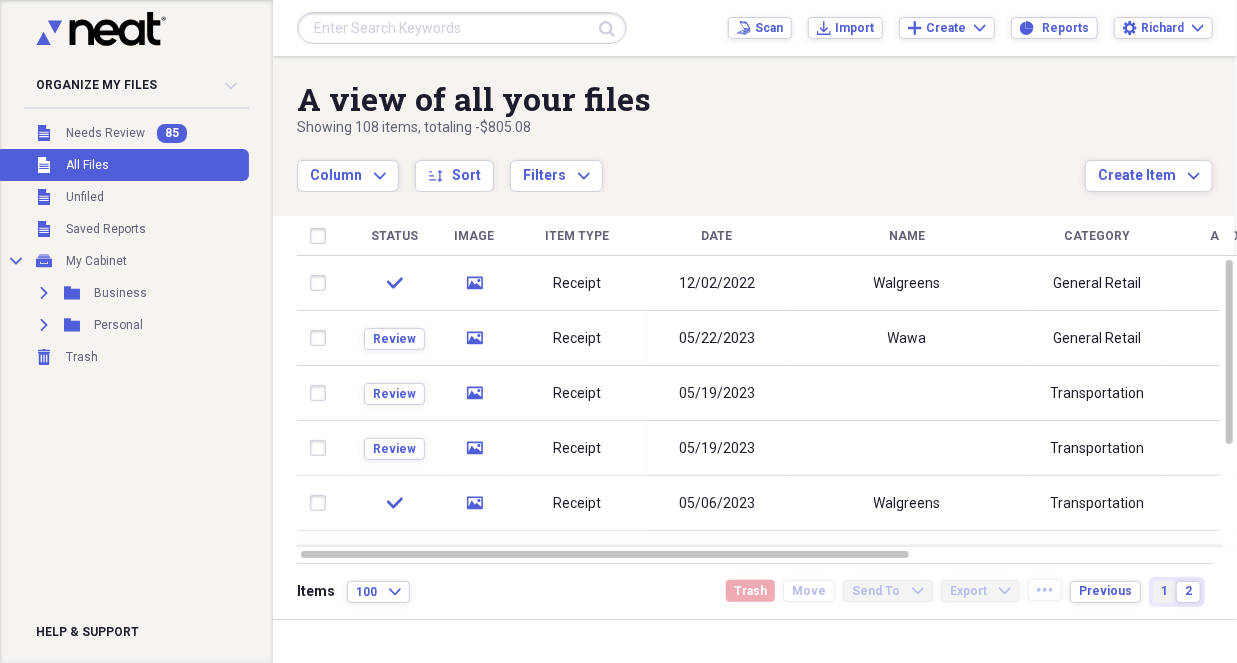 click on "1" at bounding box center (1164, 591) 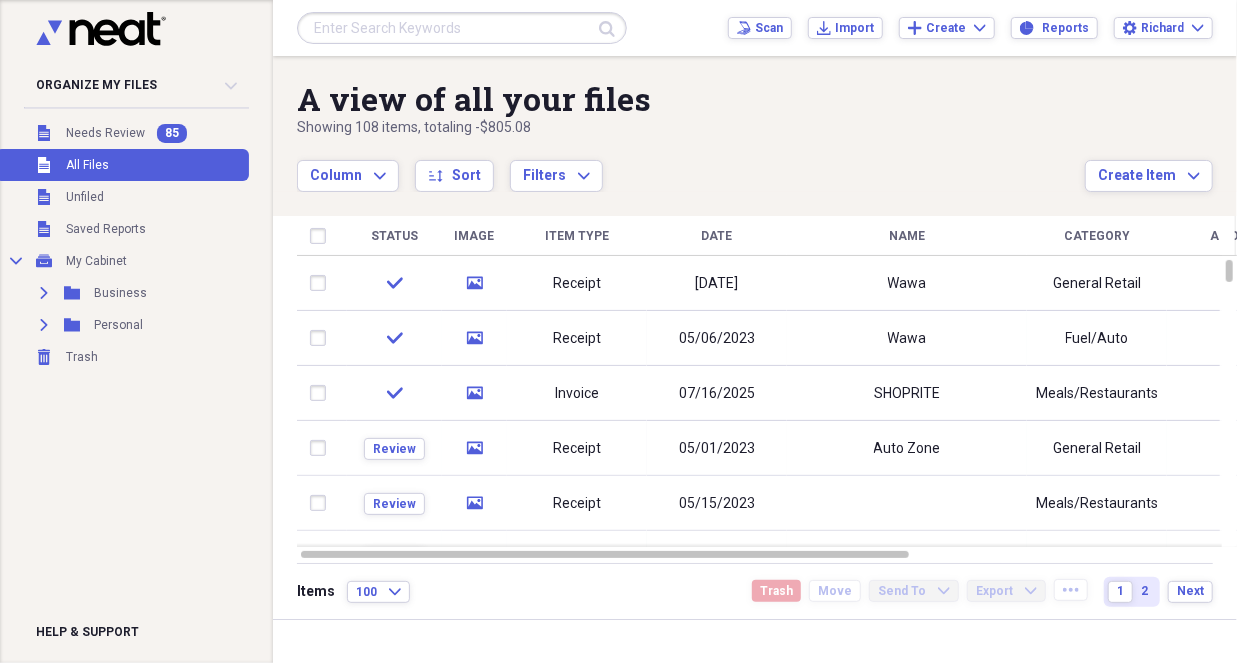 click at bounding box center [322, 236] 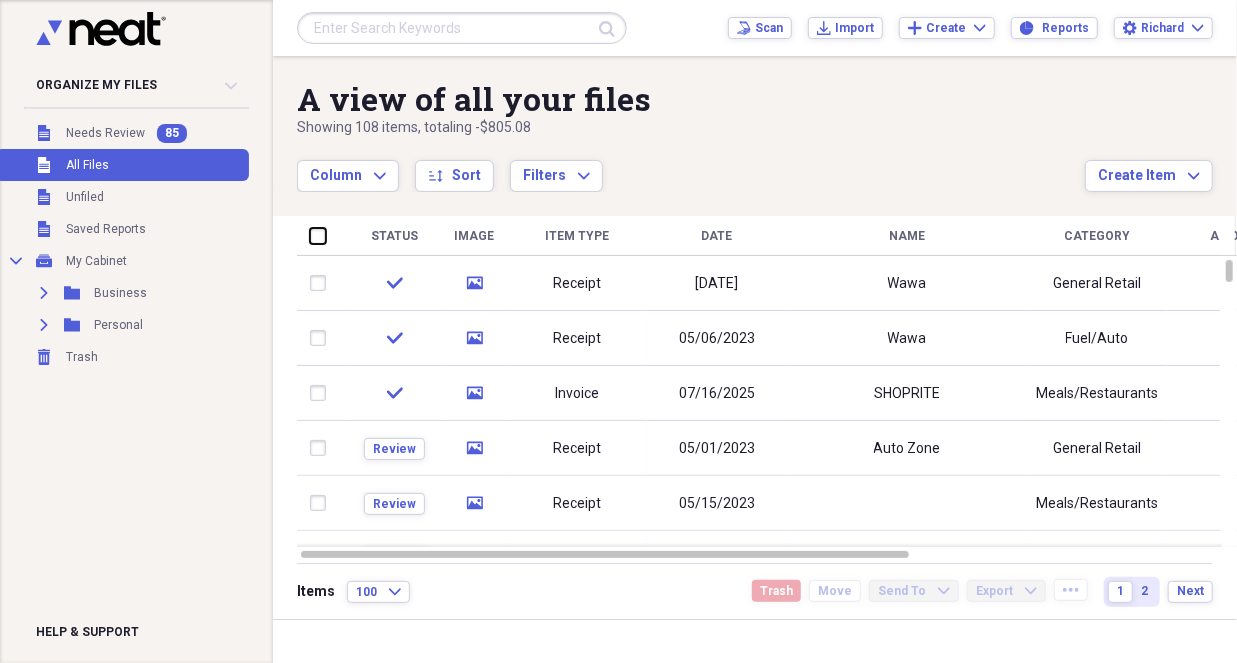 click at bounding box center [310, 235] 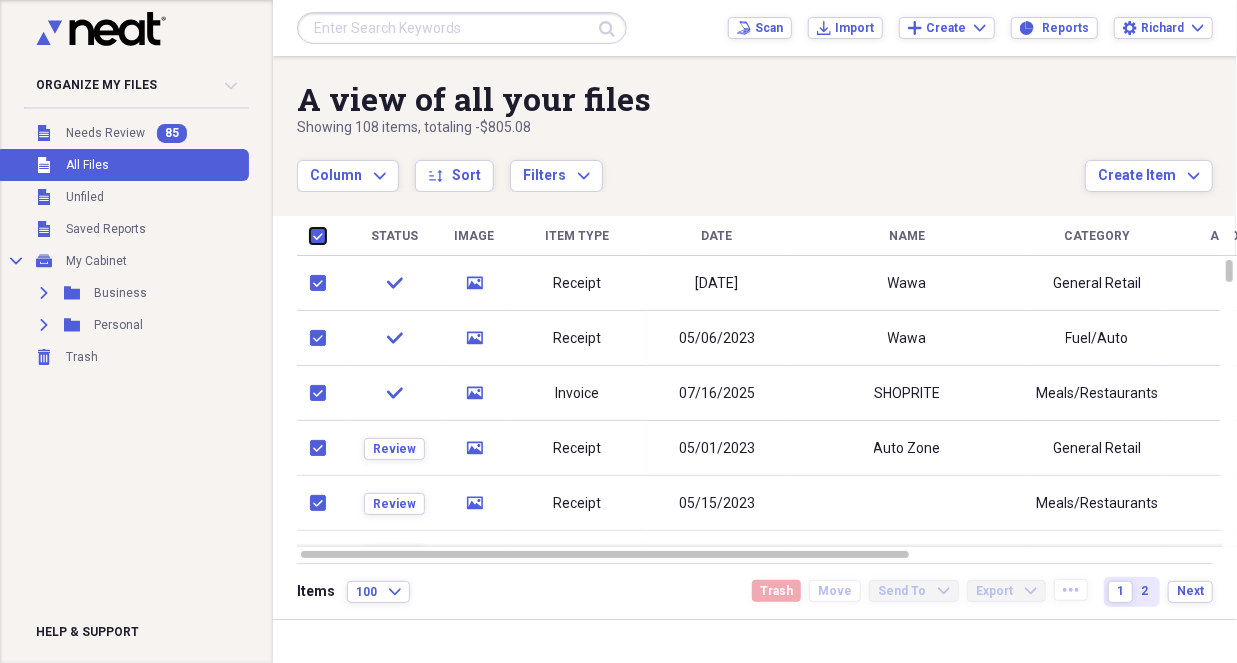 checkbox on "true" 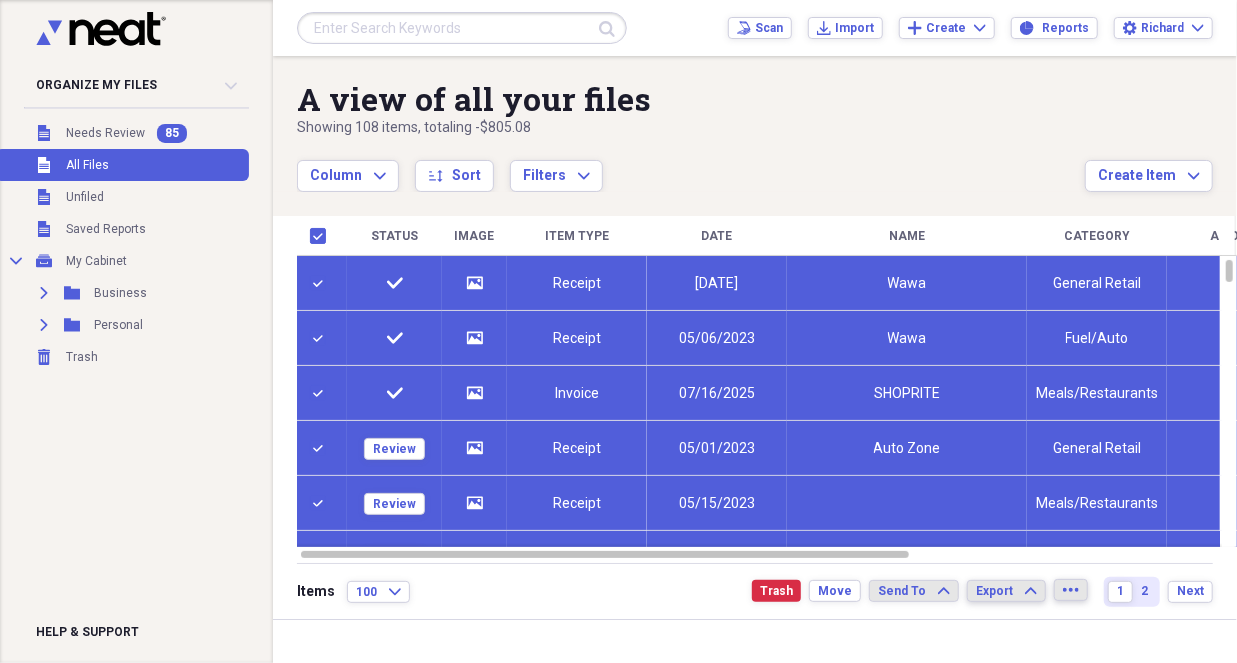 click on "Expand" 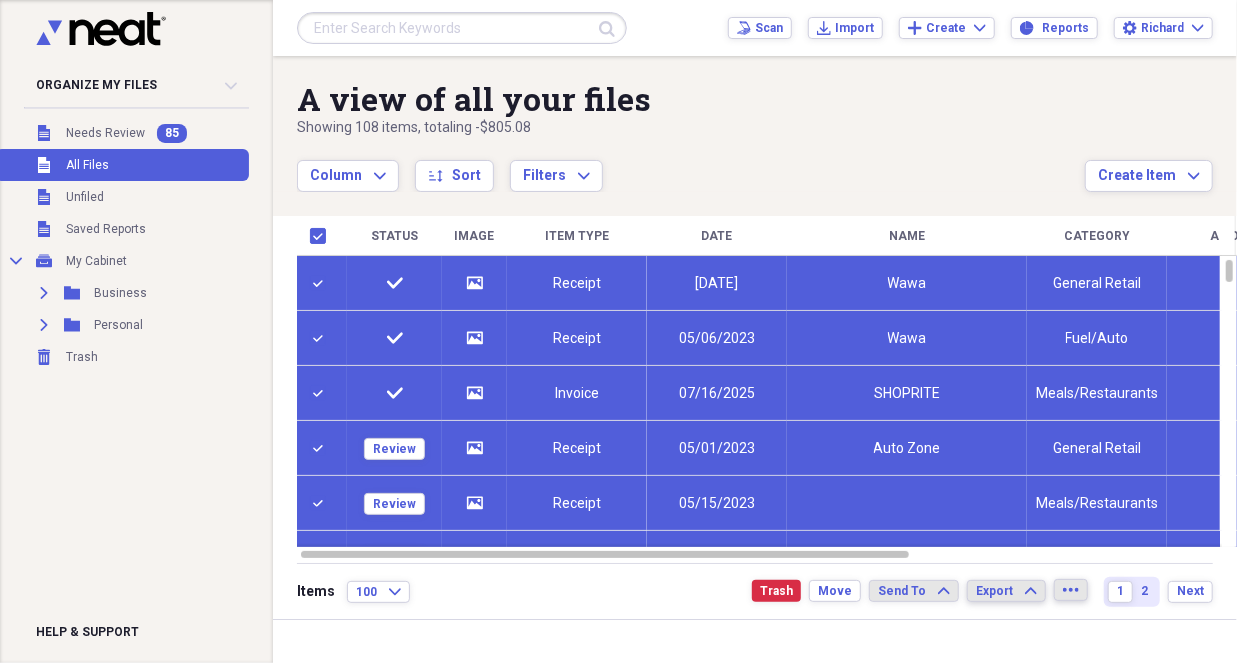 click on "Export Expand" at bounding box center (1006, 591) 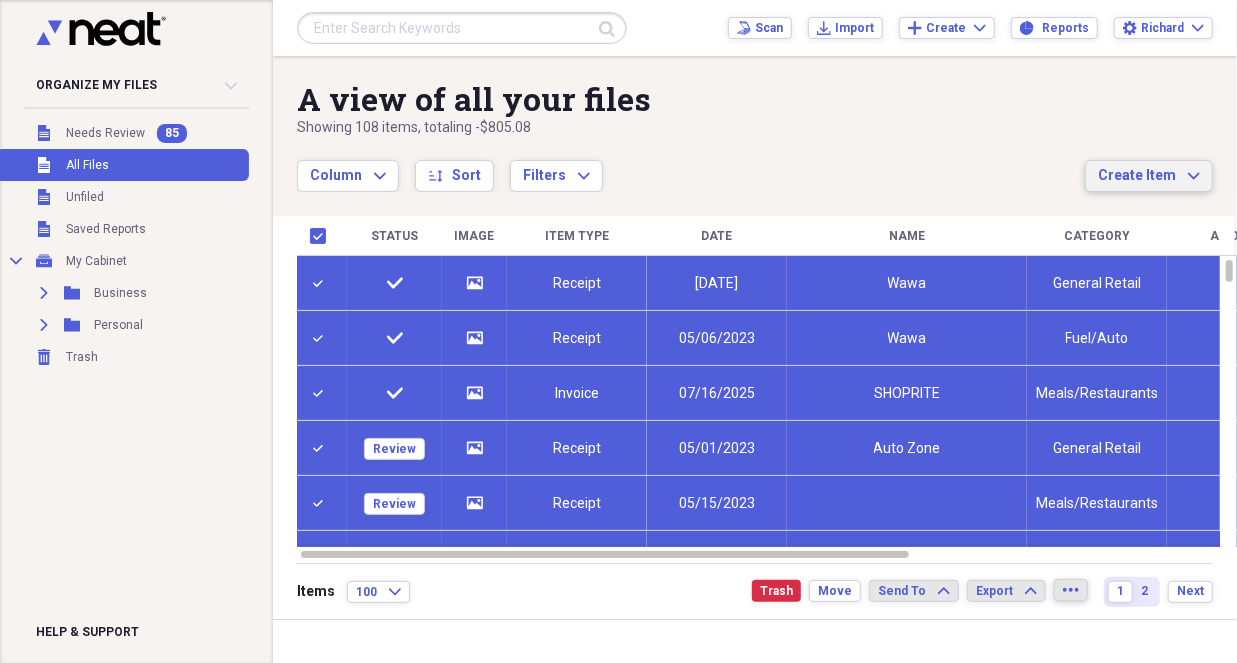 click on "Expand" 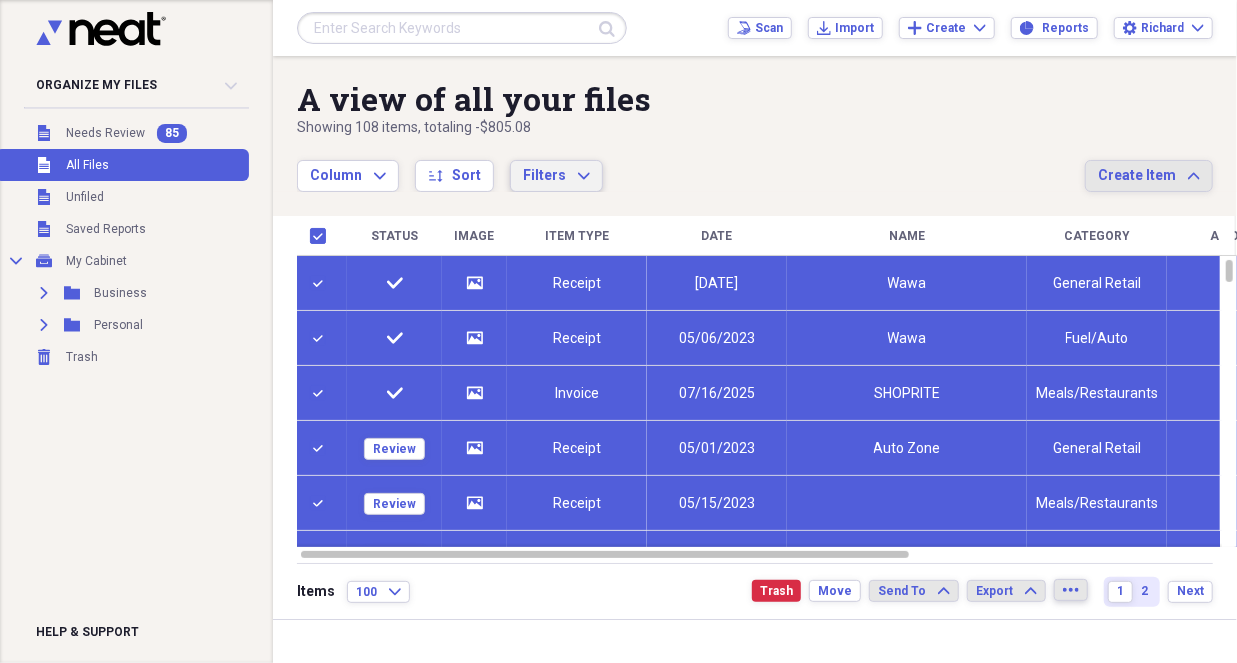 click on "Expand" 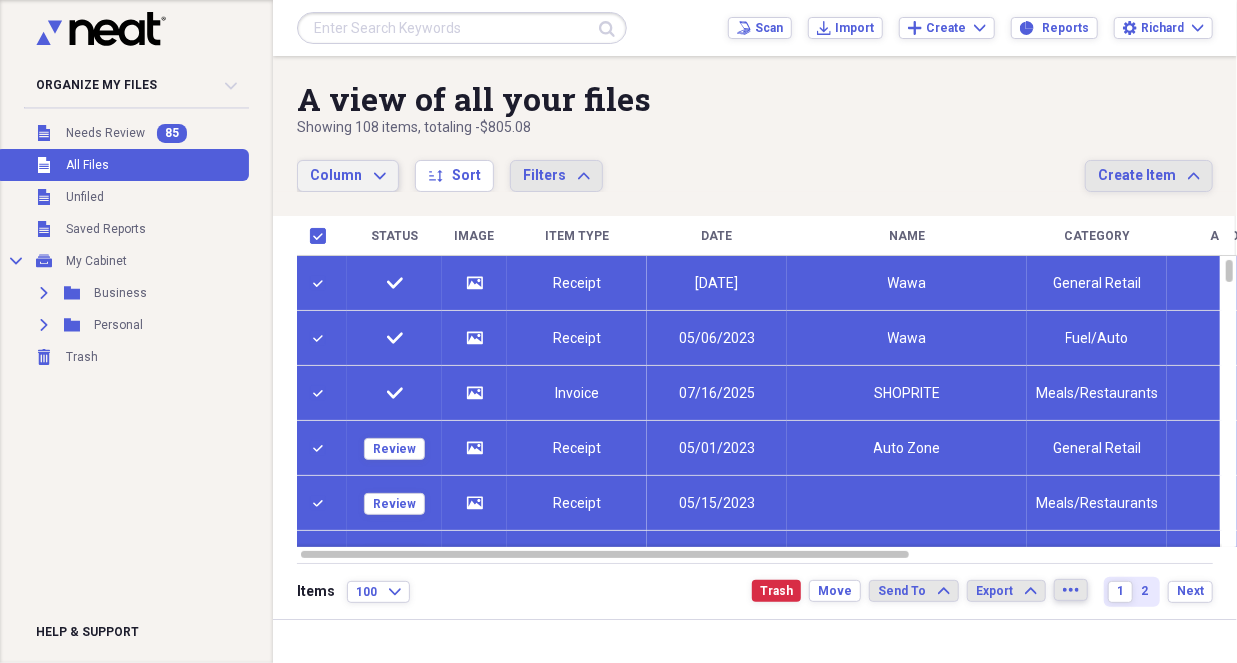 click on "Column Expand" at bounding box center [348, 176] 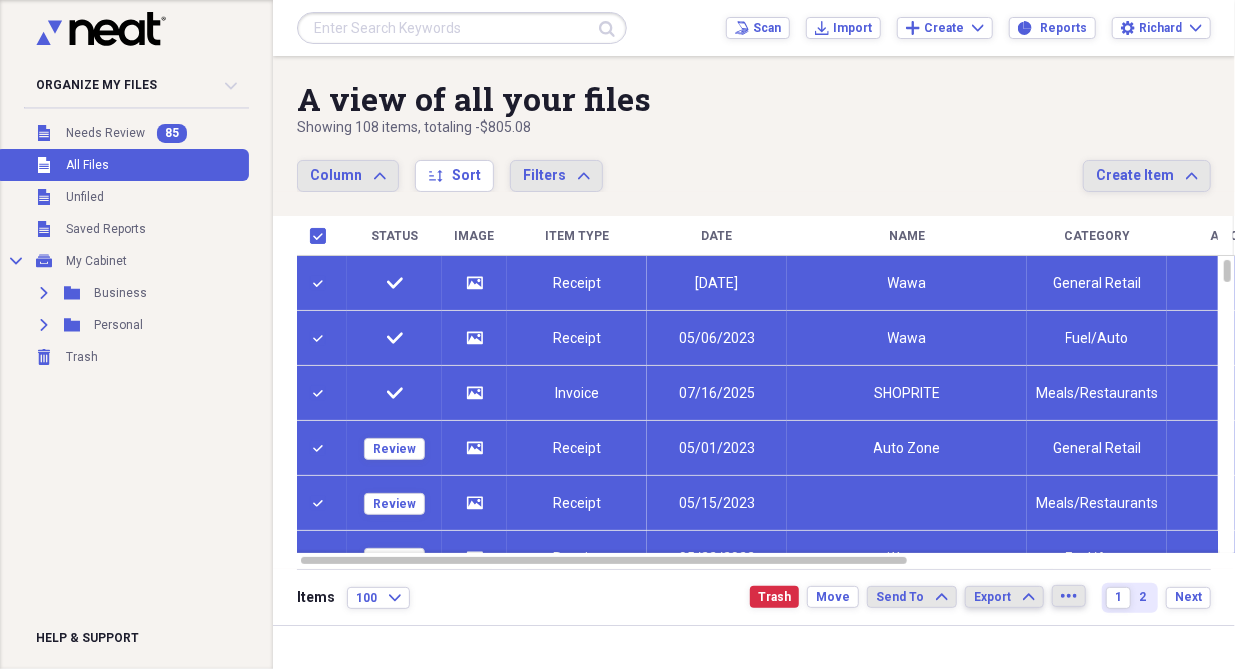 click on "Export Expand" at bounding box center (1004, 597) 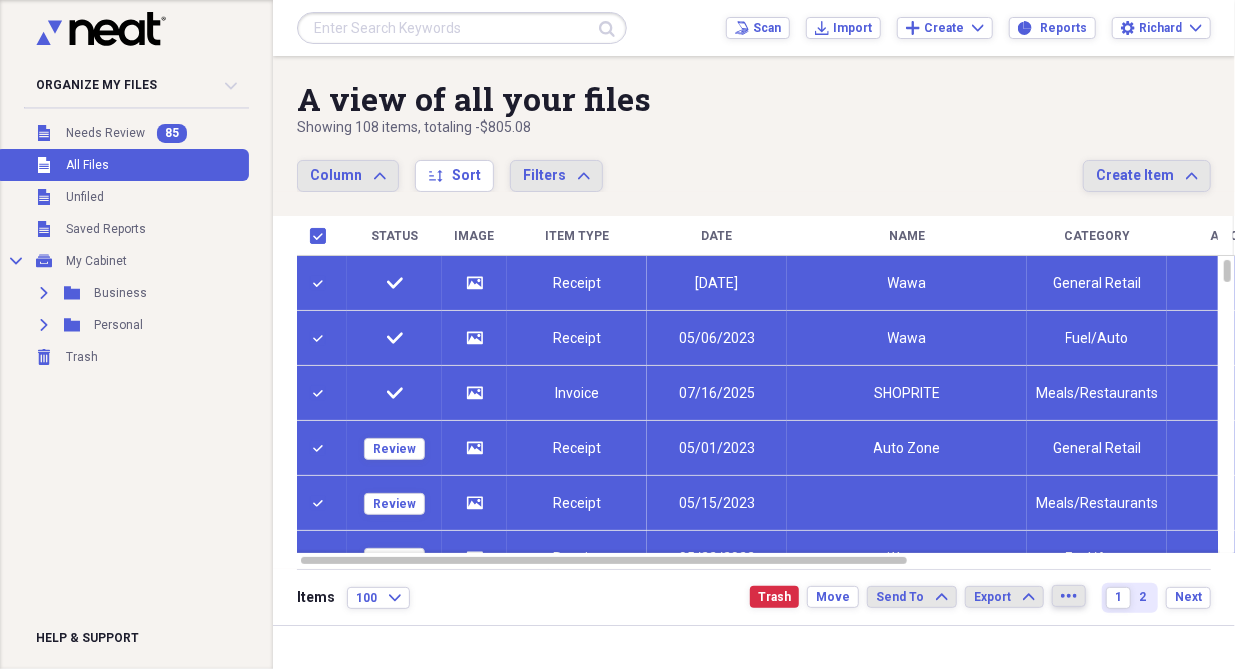 click at bounding box center [322, 236] 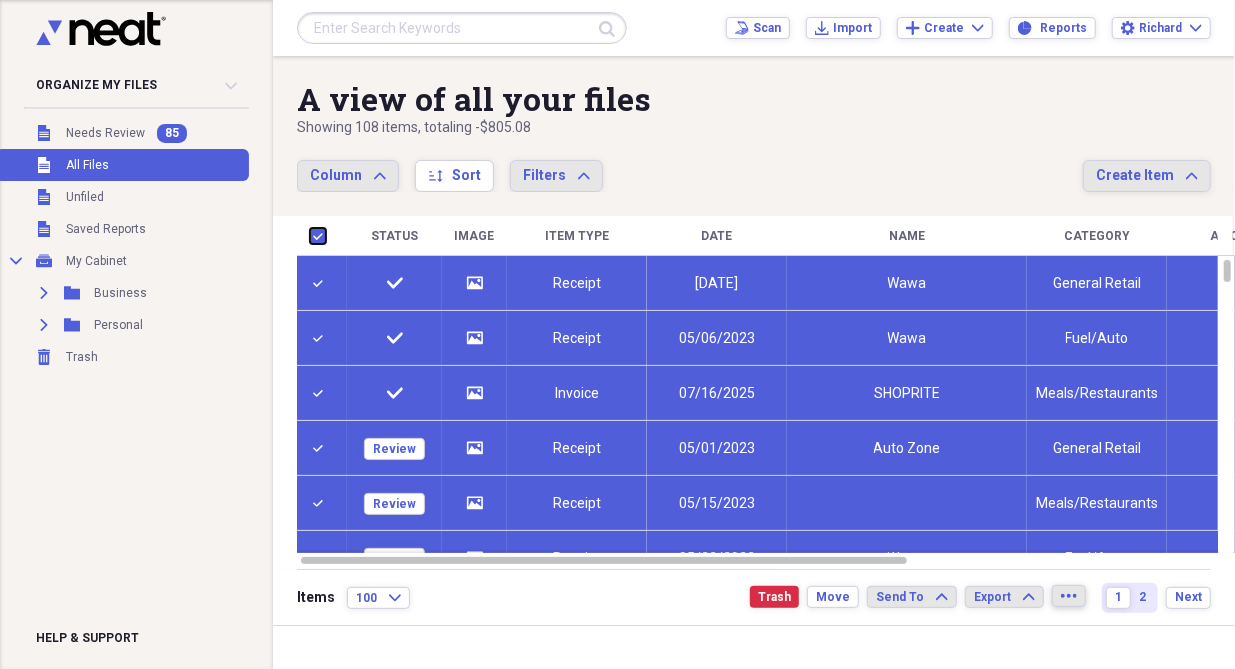 click at bounding box center (310, 235) 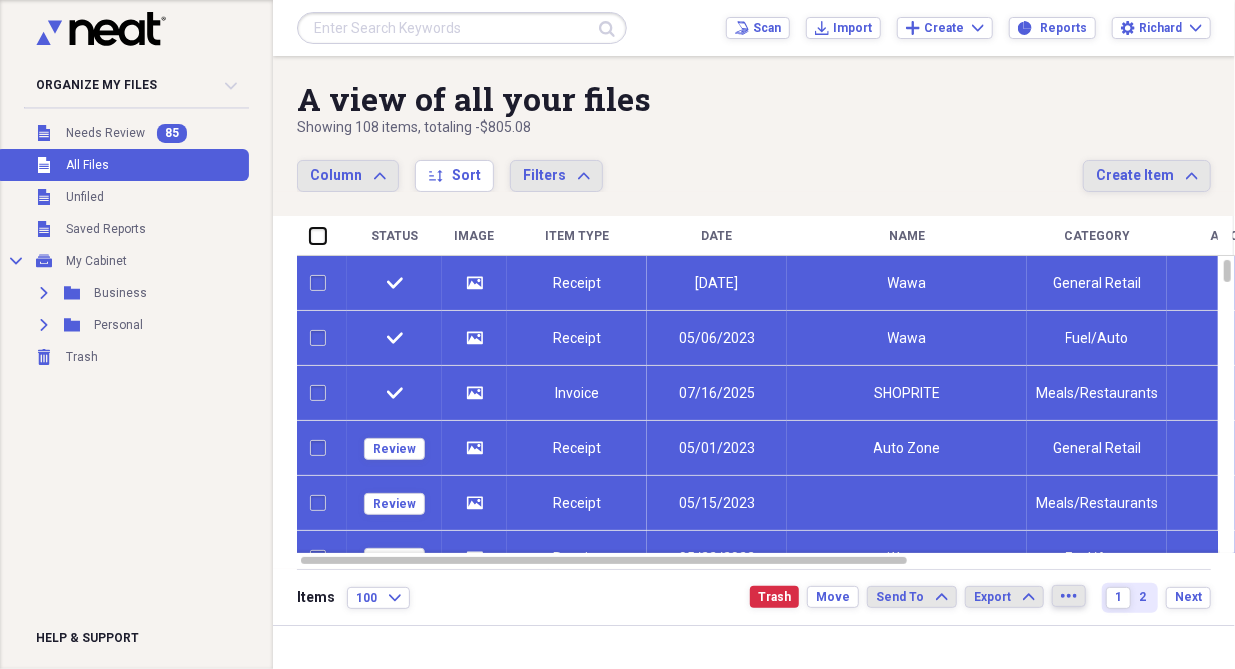 checkbox on "false" 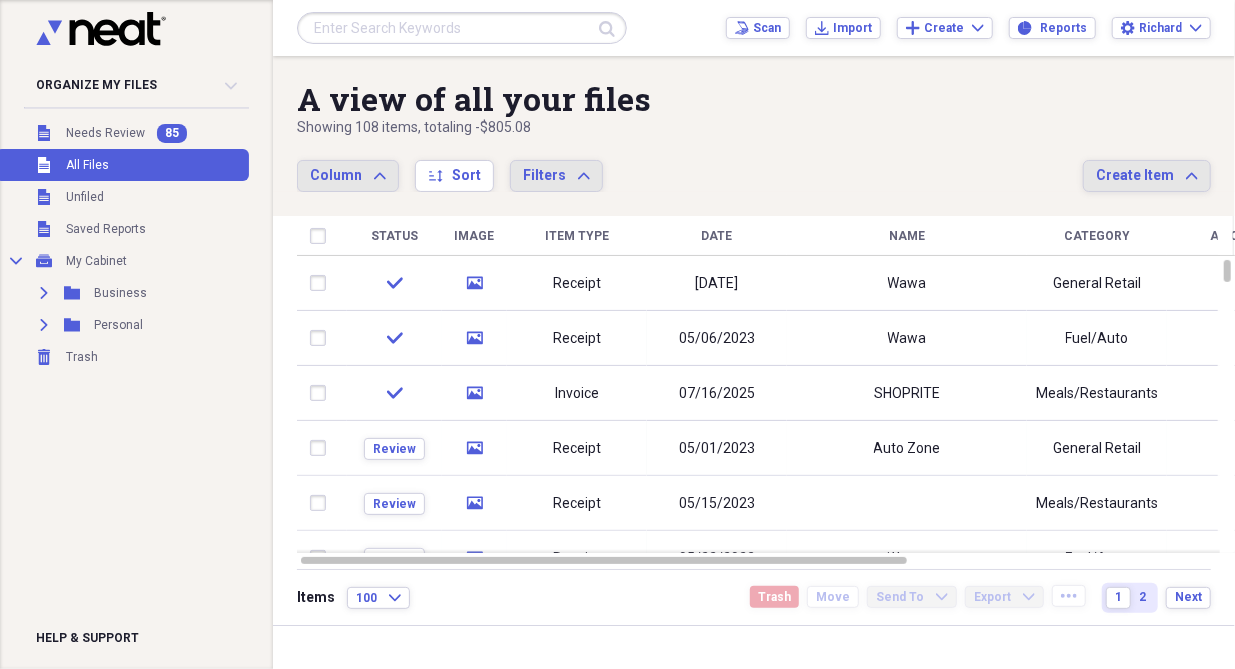 click at bounding box center [322, 236] 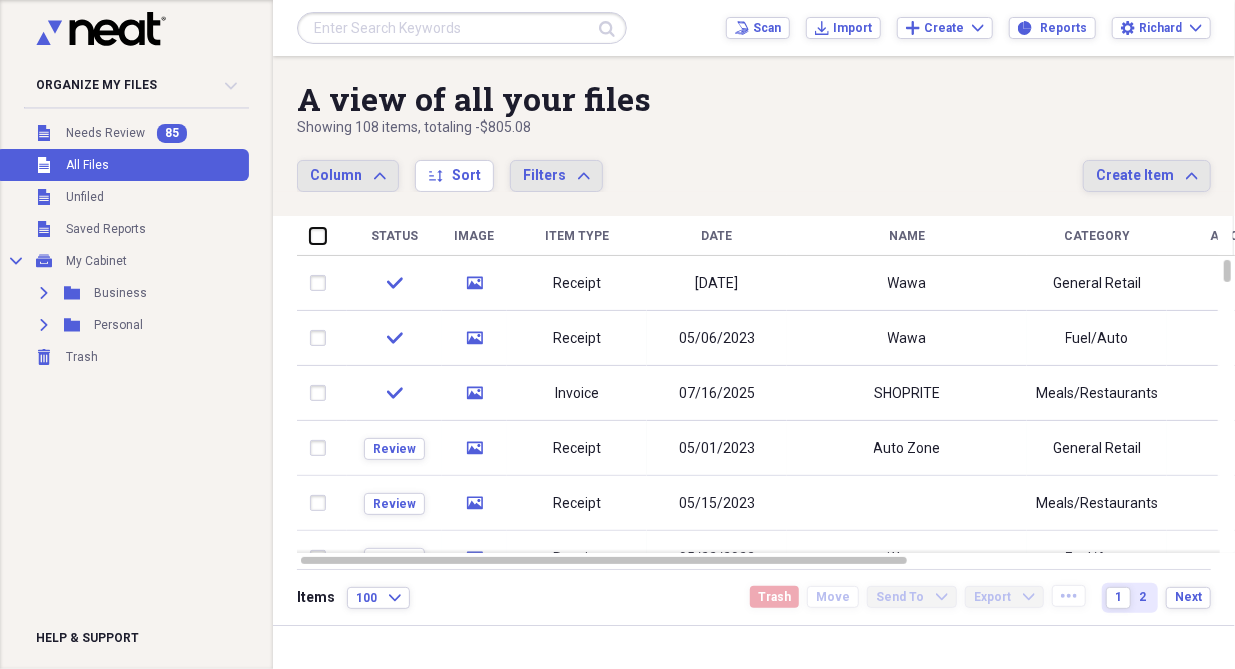 click at bounding box center [310, 235] 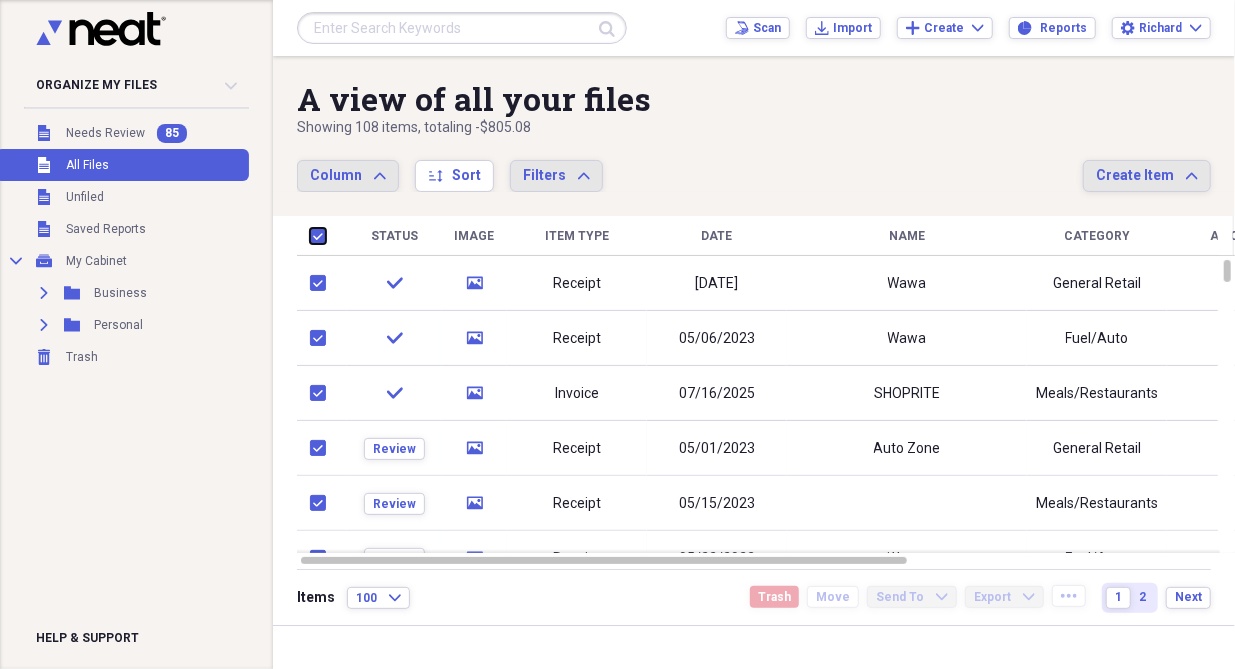 checkbox on "true" 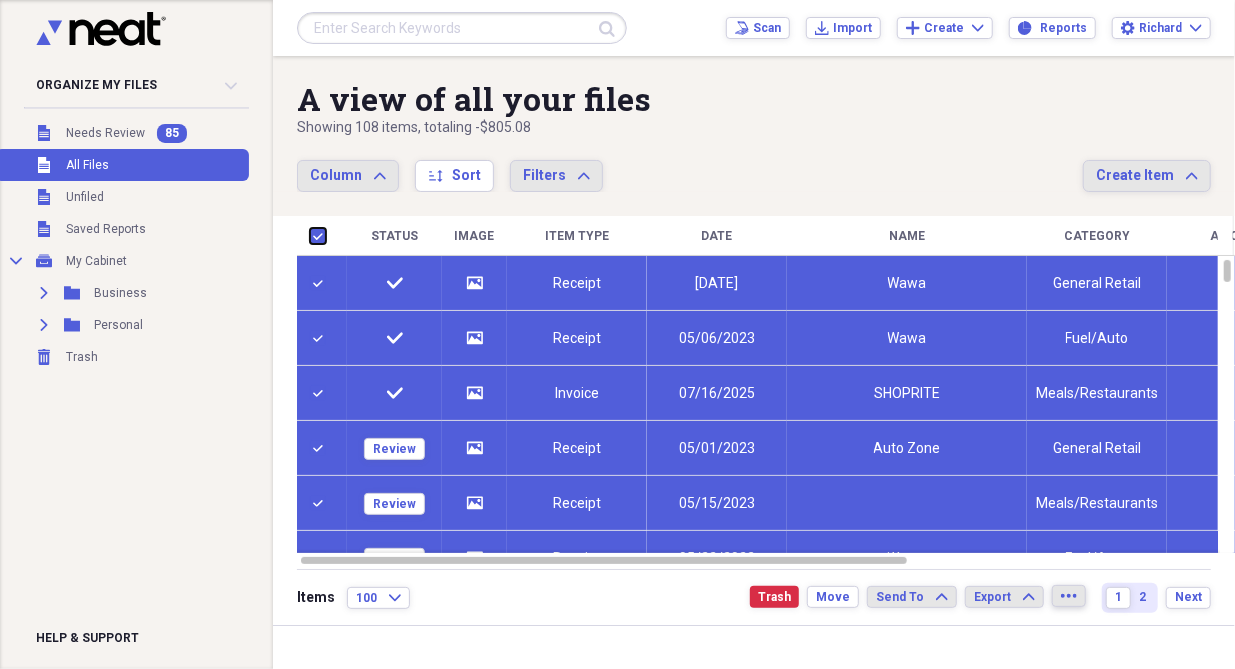 checkbox on "true" 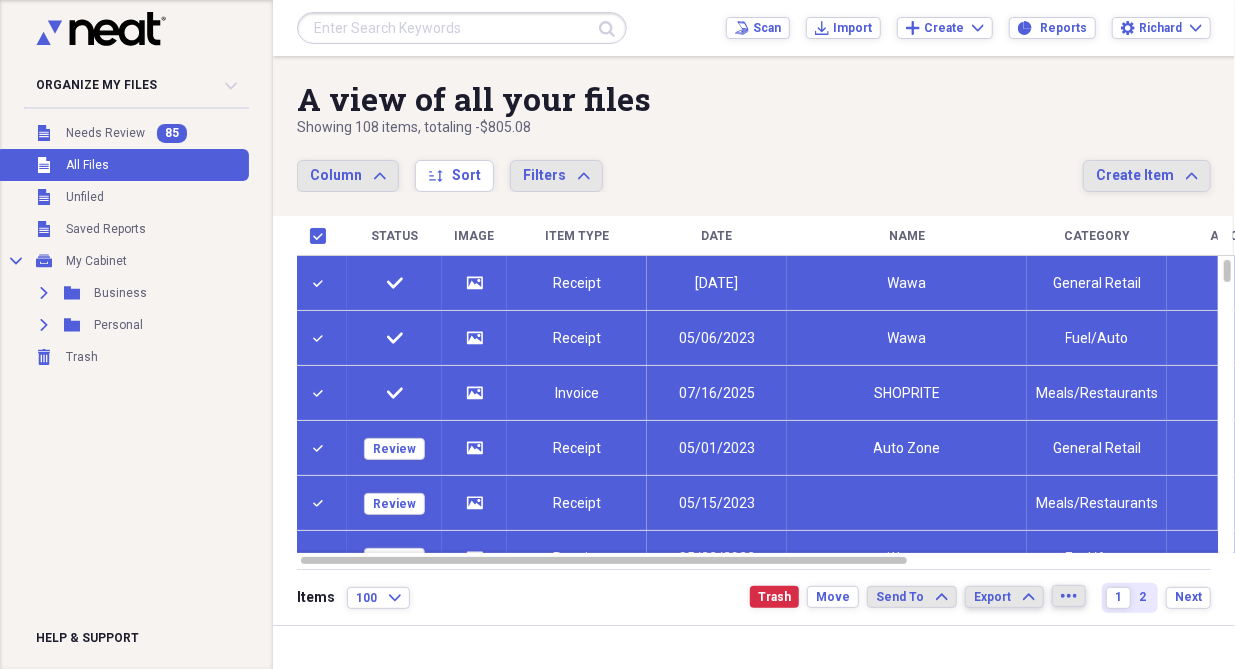 click on "Export" at bounding box center (992, 597) 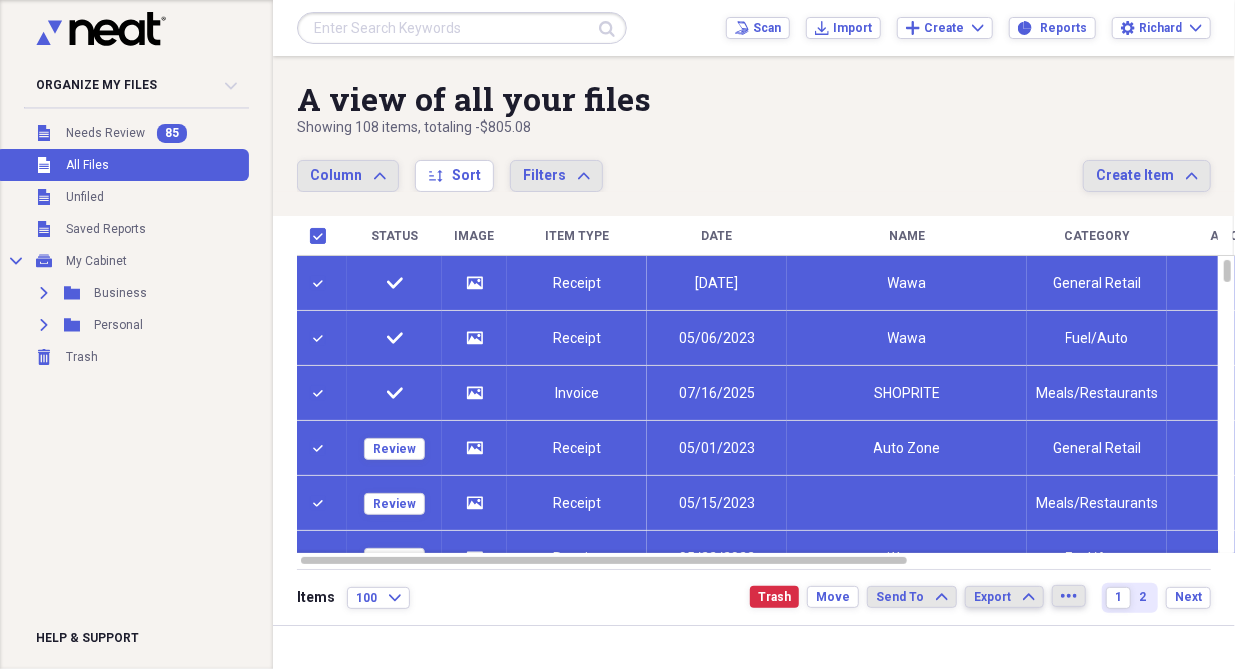 click on "Export" at bounding box center (992, 597) 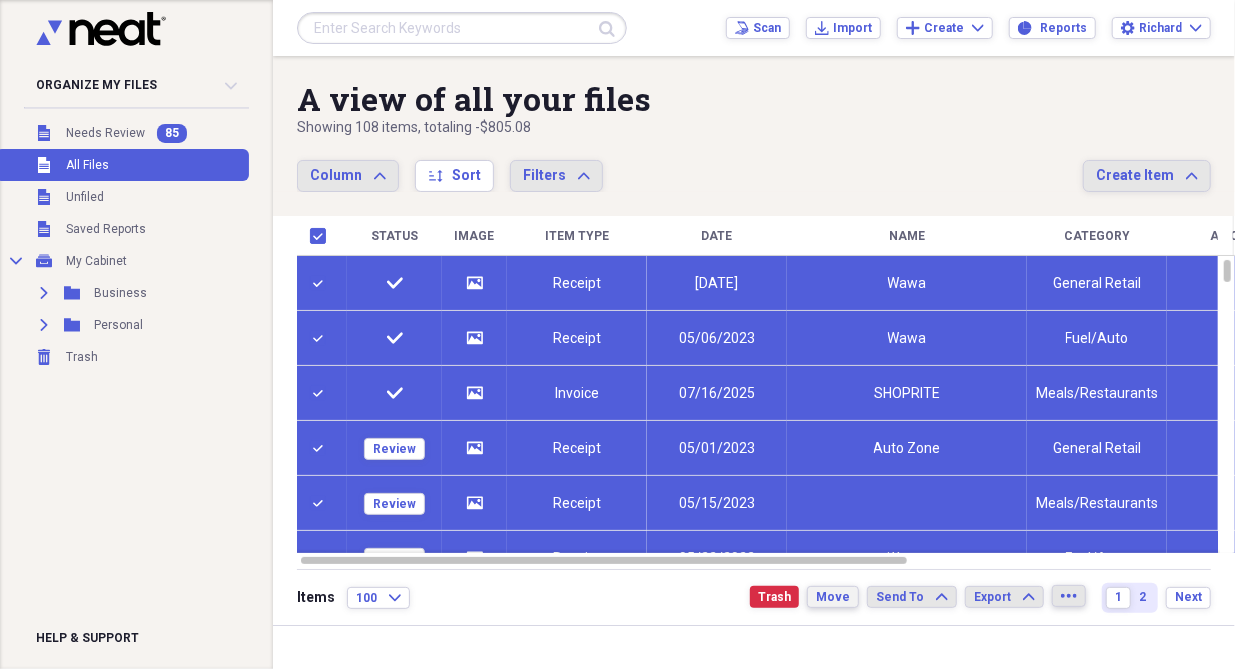 click on "Move" at bounding box center (833, 597) 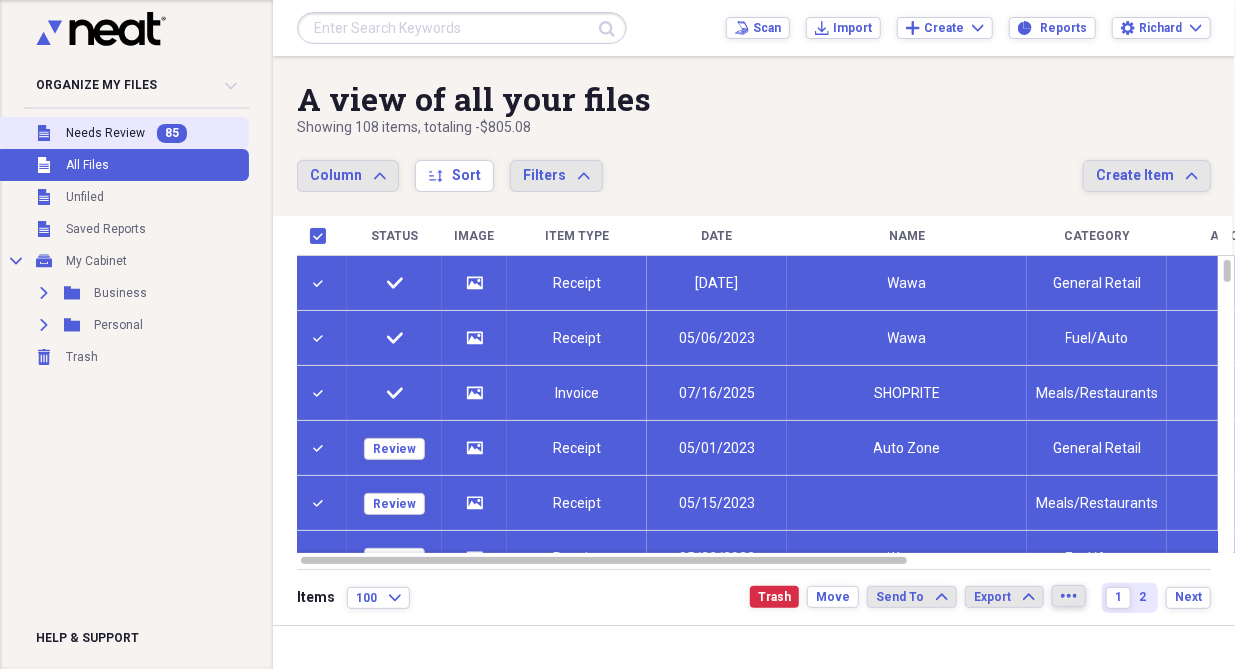 click on "Unfiled Needs Review 85" at bounding box center [122, 133] 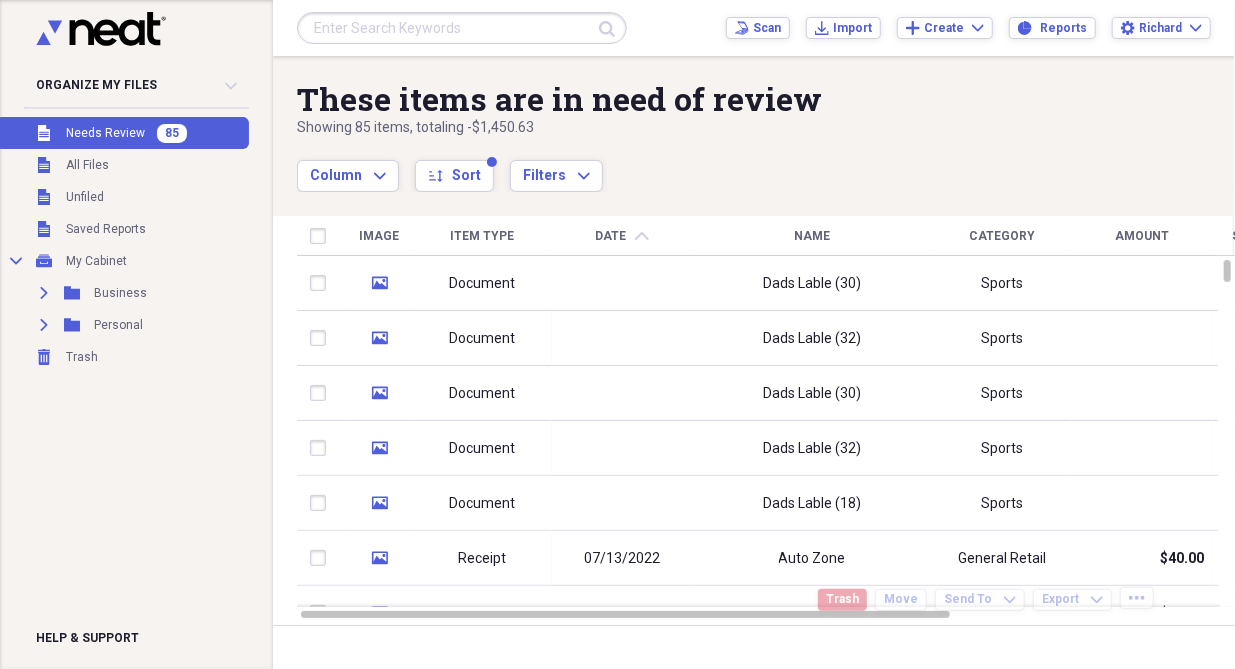 click at bounding box center [322, 236] 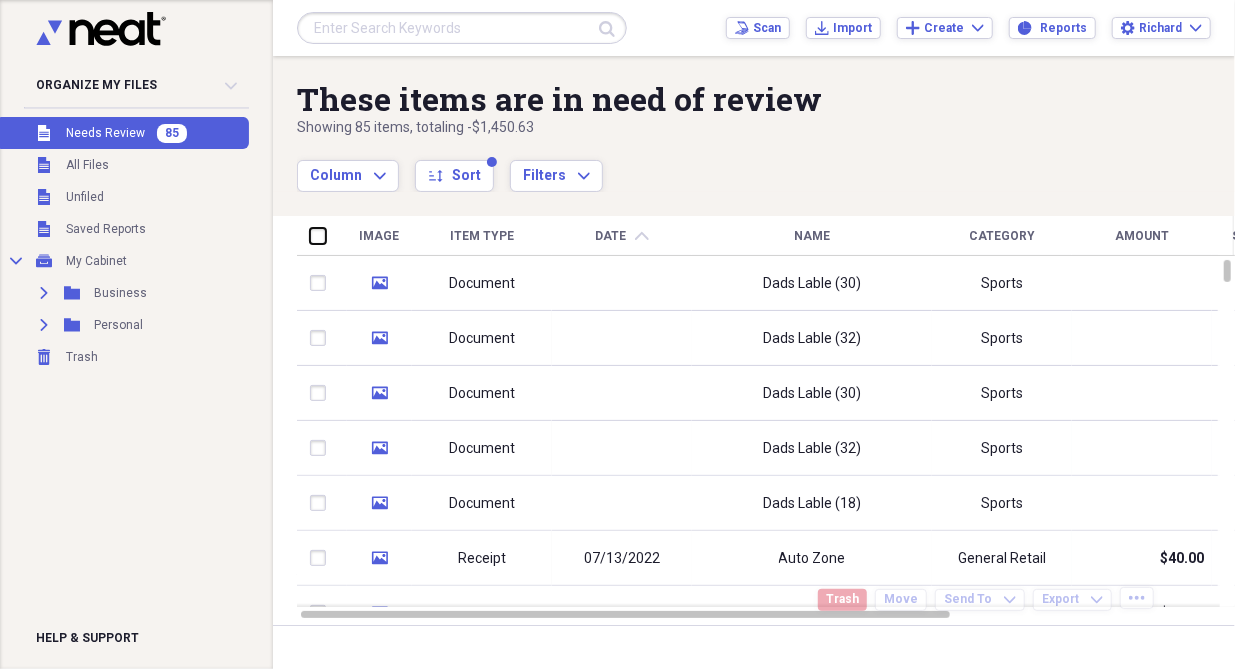 click at bounding box center [310, 235] 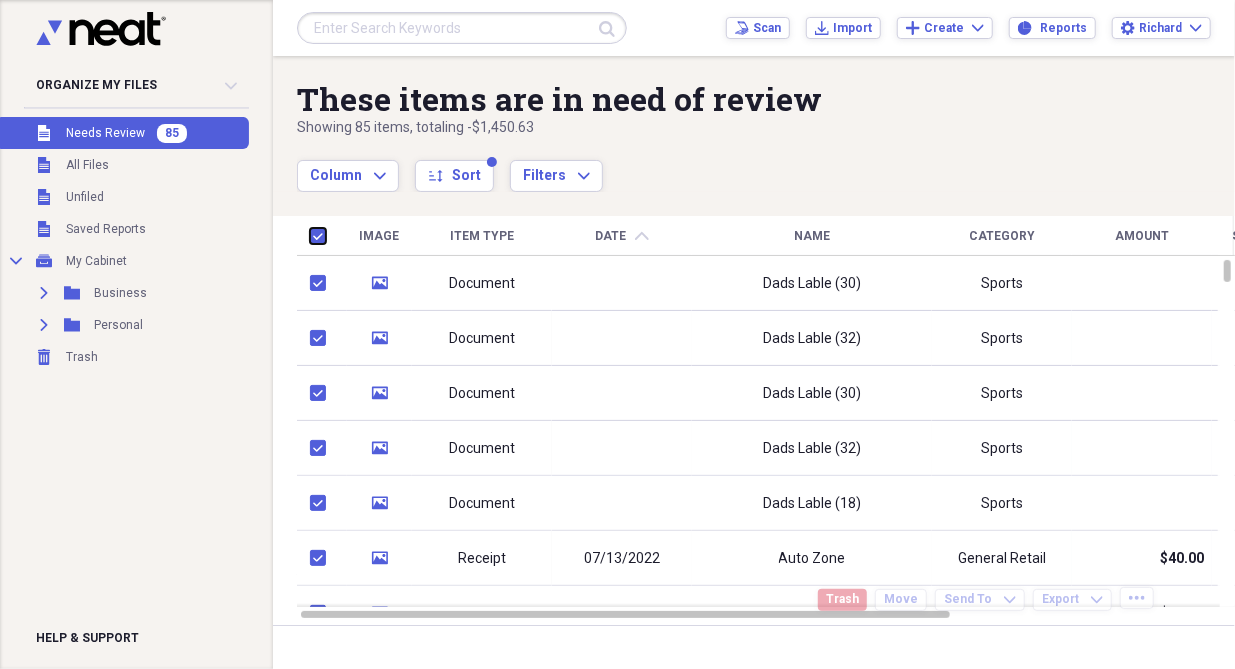 checkbox on "true" 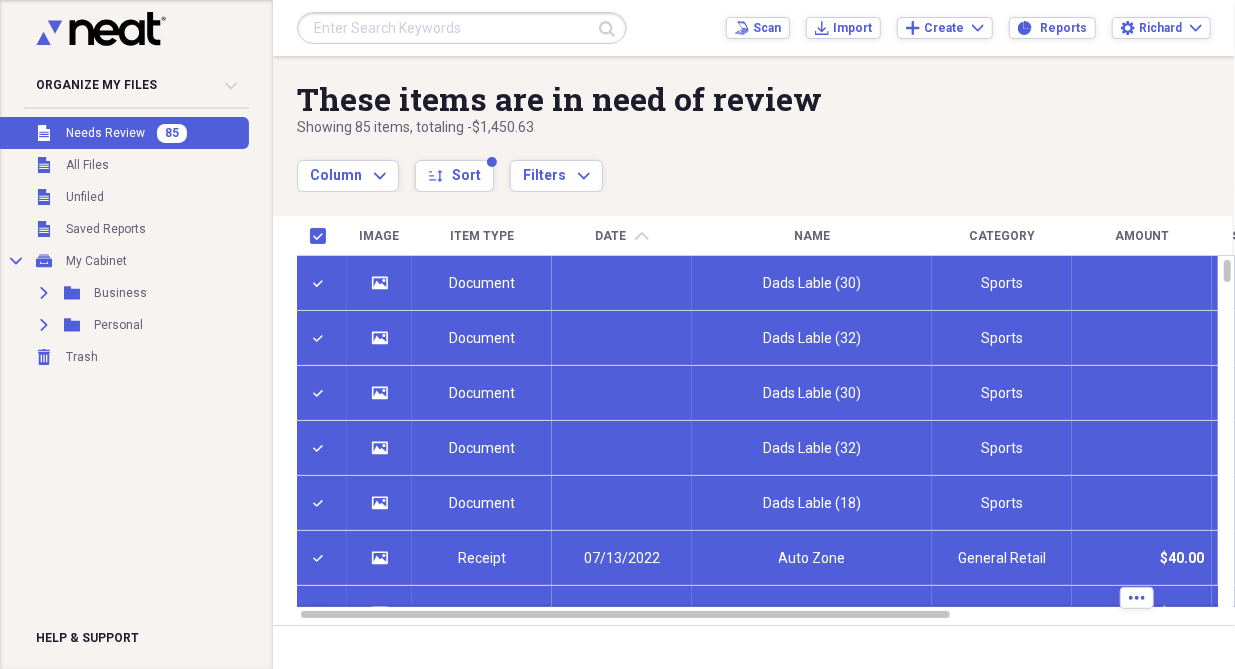 drag, startPoint x: 842, startPoint y: 161, endPoint x: 802, endPoint y: 64, distance: 104.92378 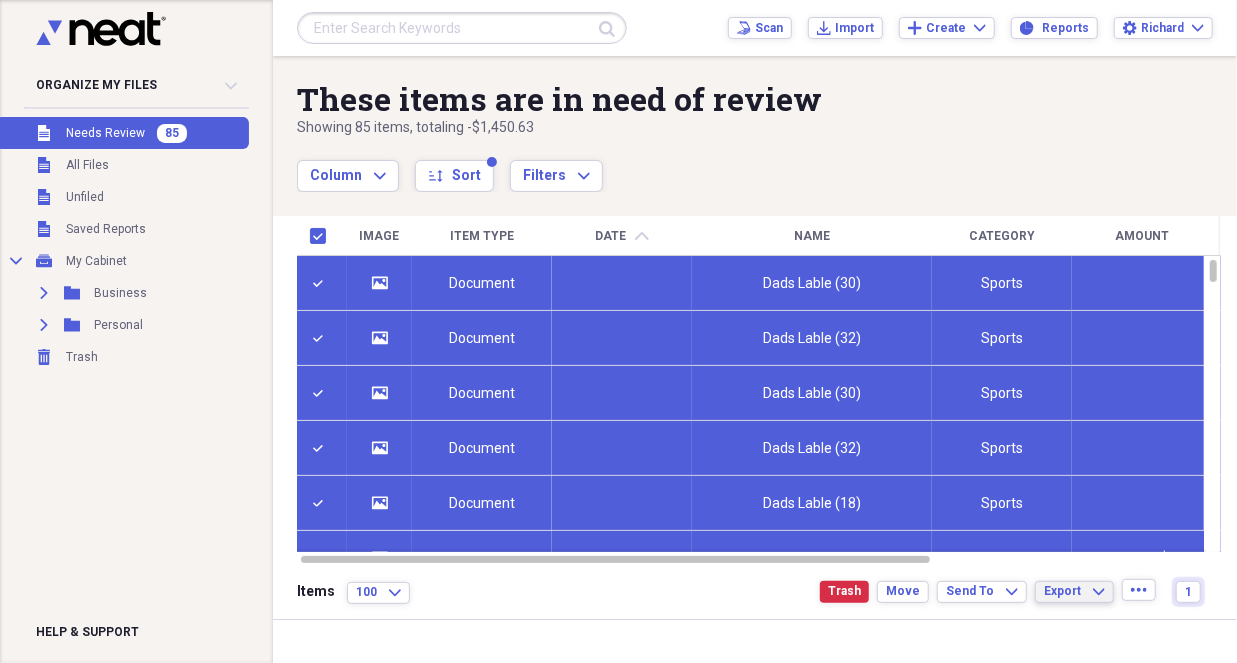 click on "Expand" 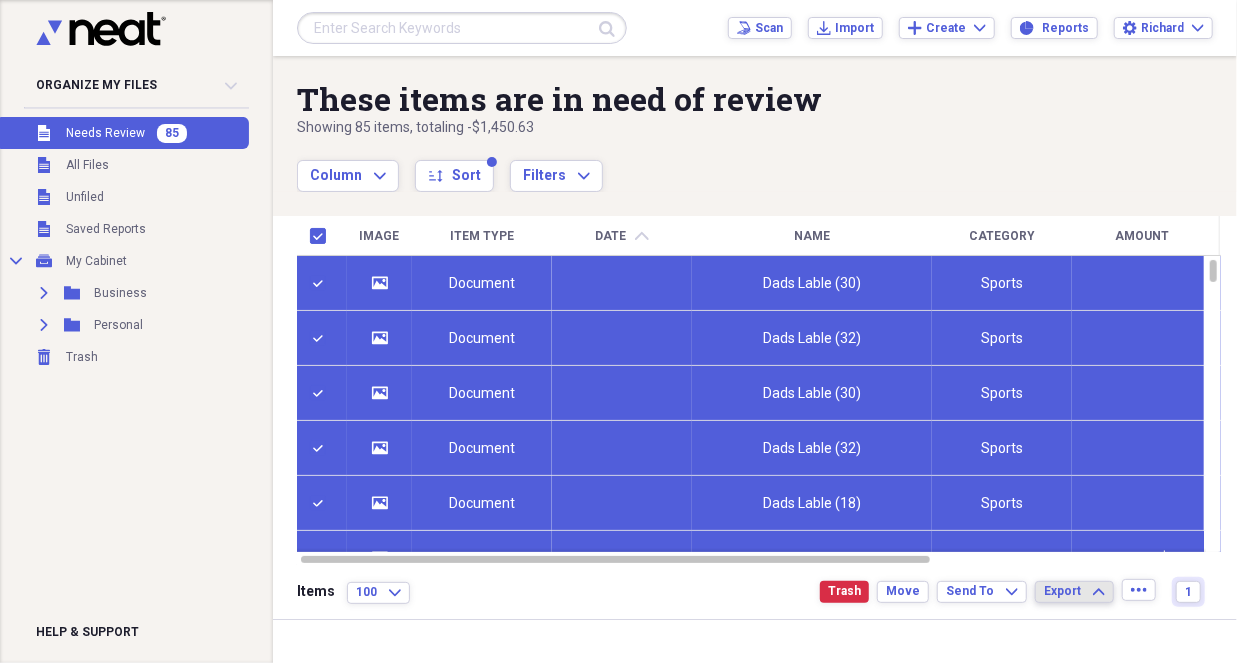click on "Export" at bounding box center [1062, 591] 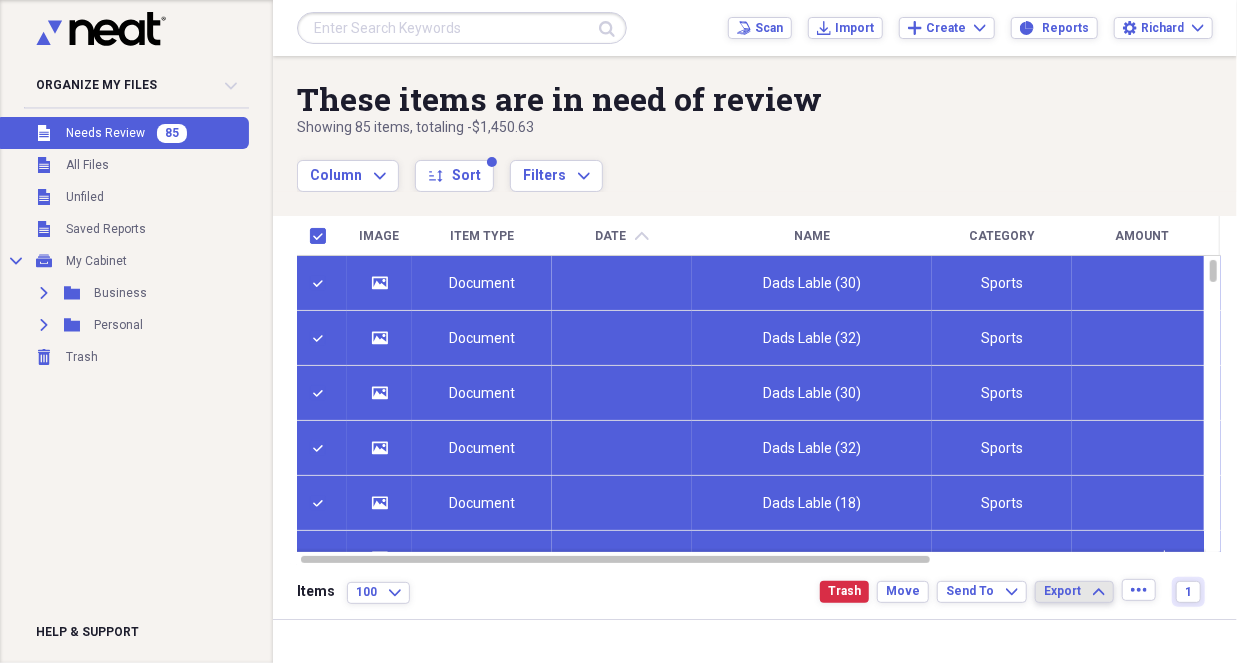 click on "Expand" 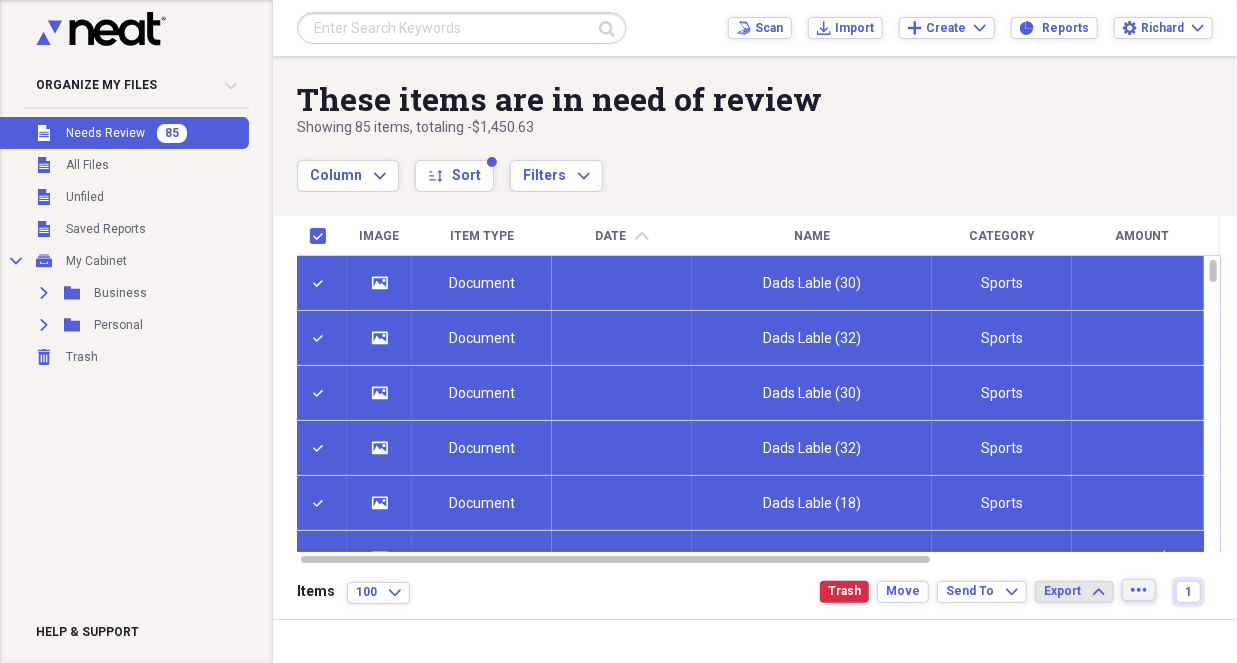click on "more" 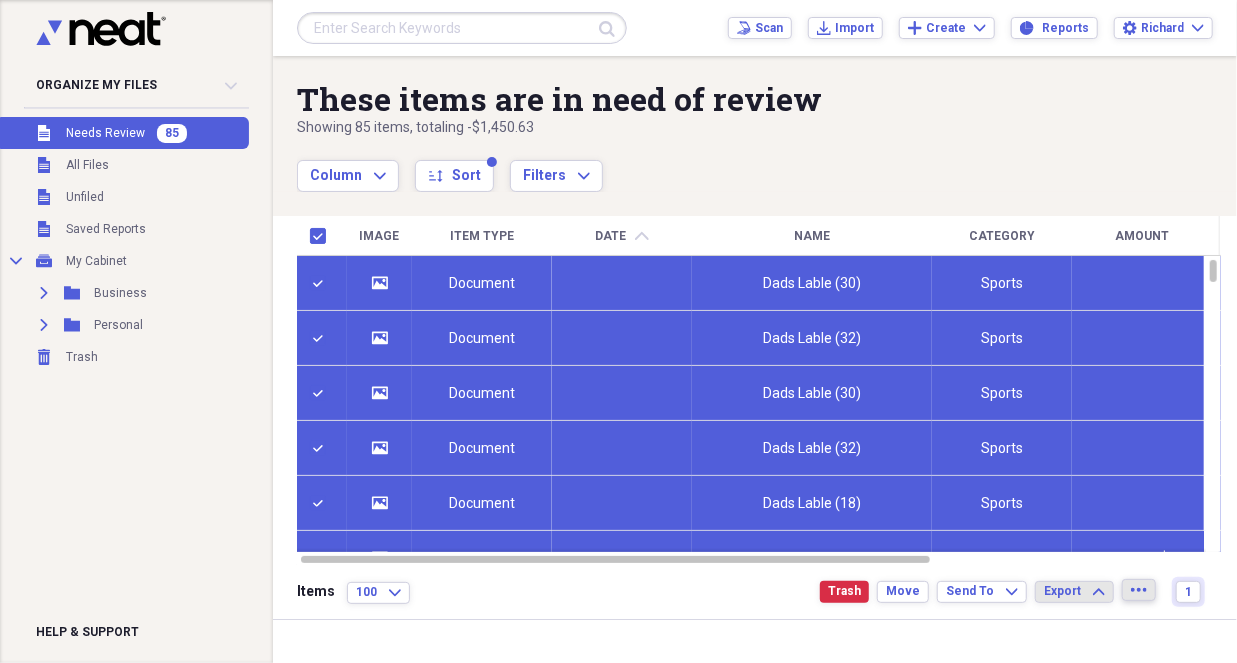 click on "Organize My Files 85 Collapse" at bounding box center (136, 85) 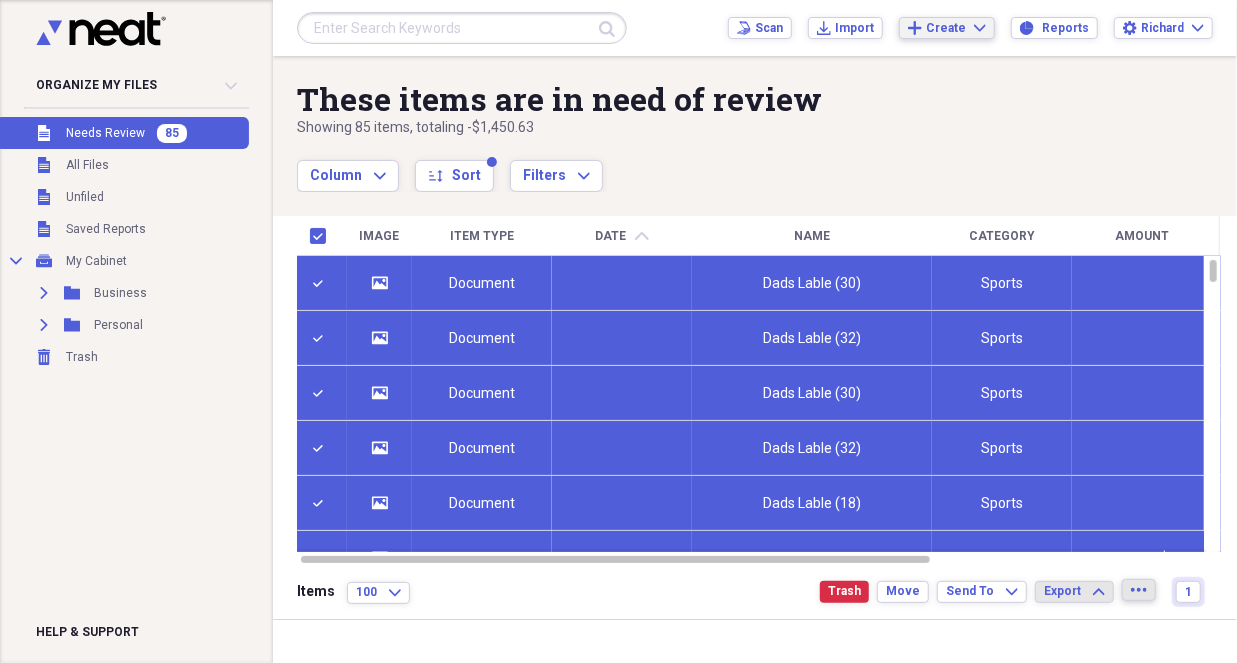 click on "Expand" 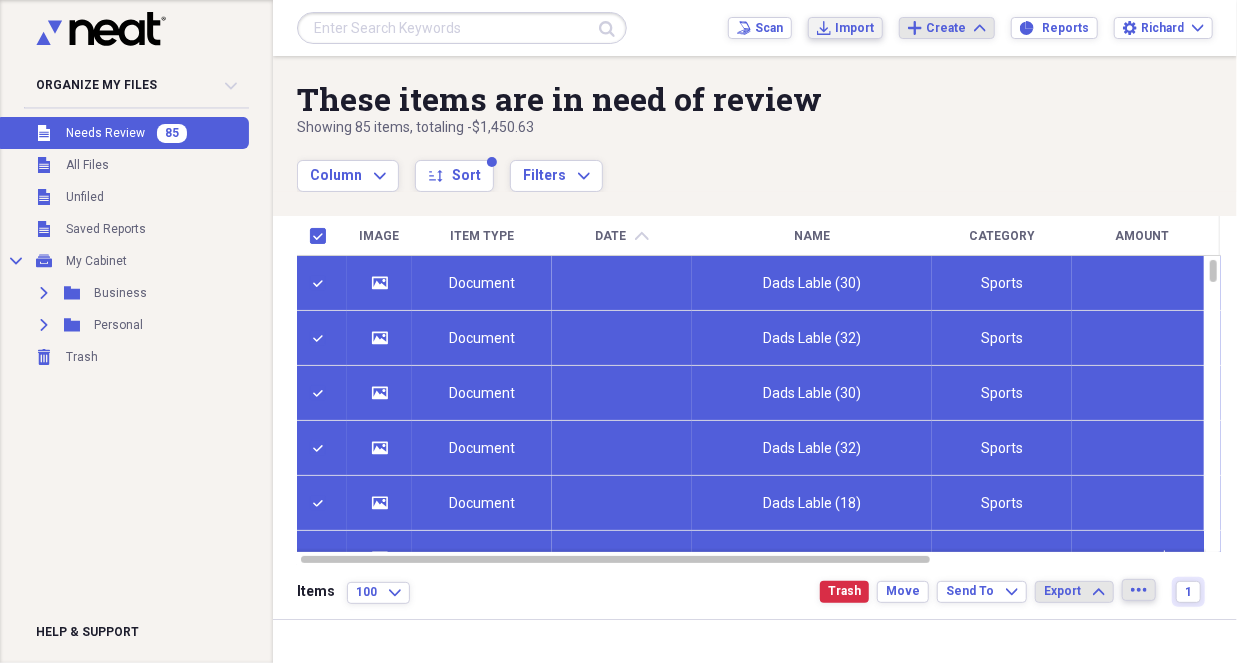 click on "Import" at bounding box center [854, 28] 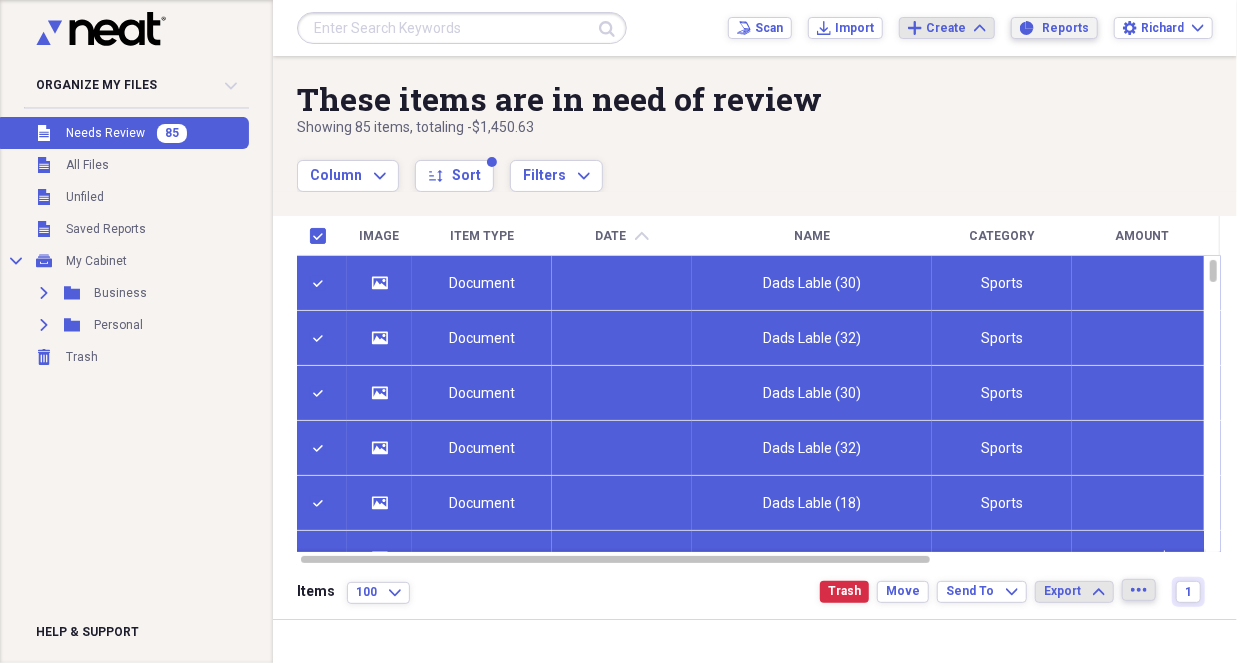 click on "Reports" at bounding box center [1065, 28] 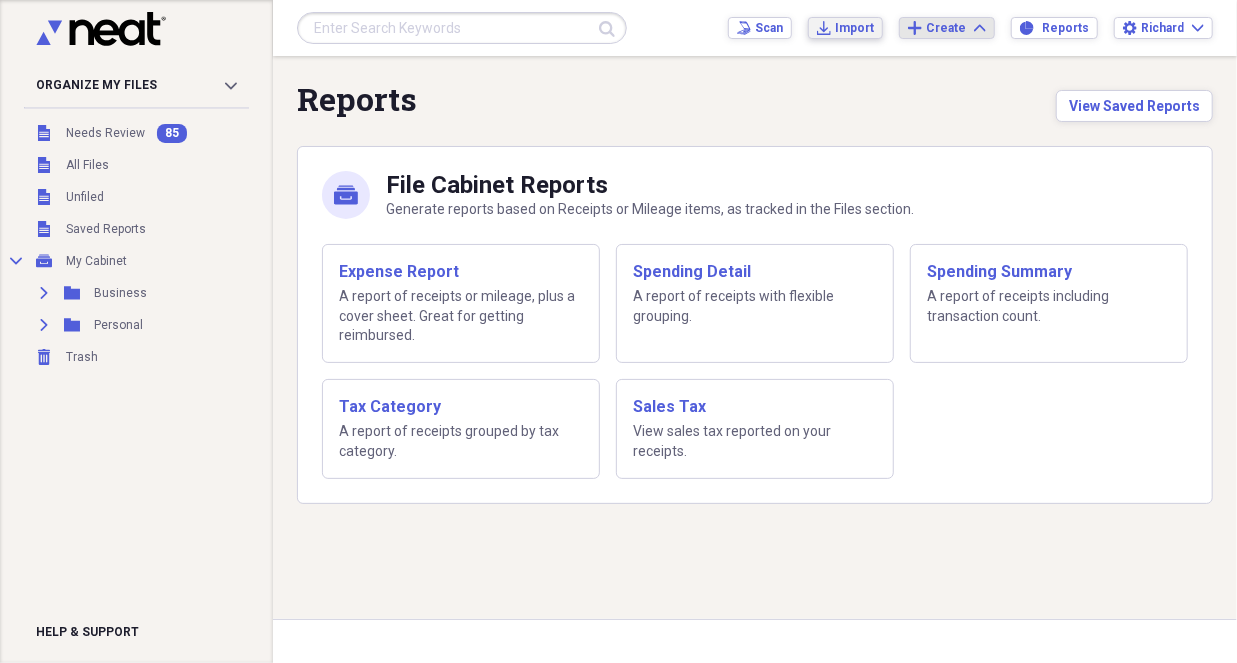 click on "Import" at bounding box center (854, 28) 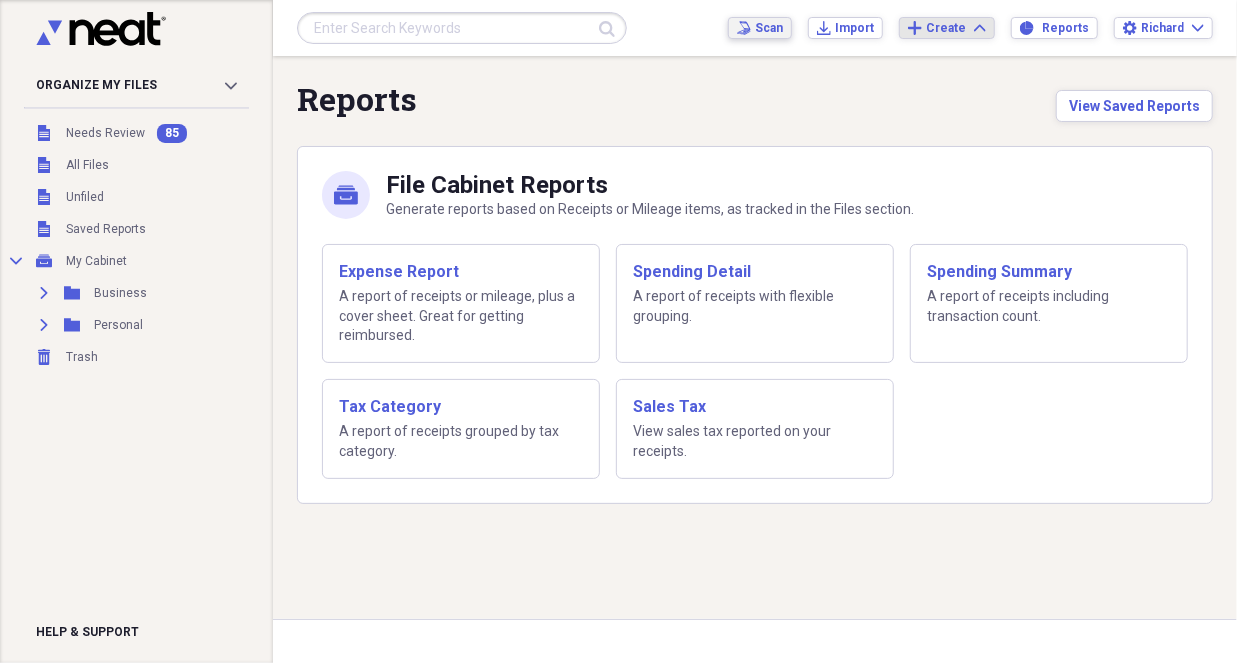 click on "Scan" at bounding box center [769, 28] 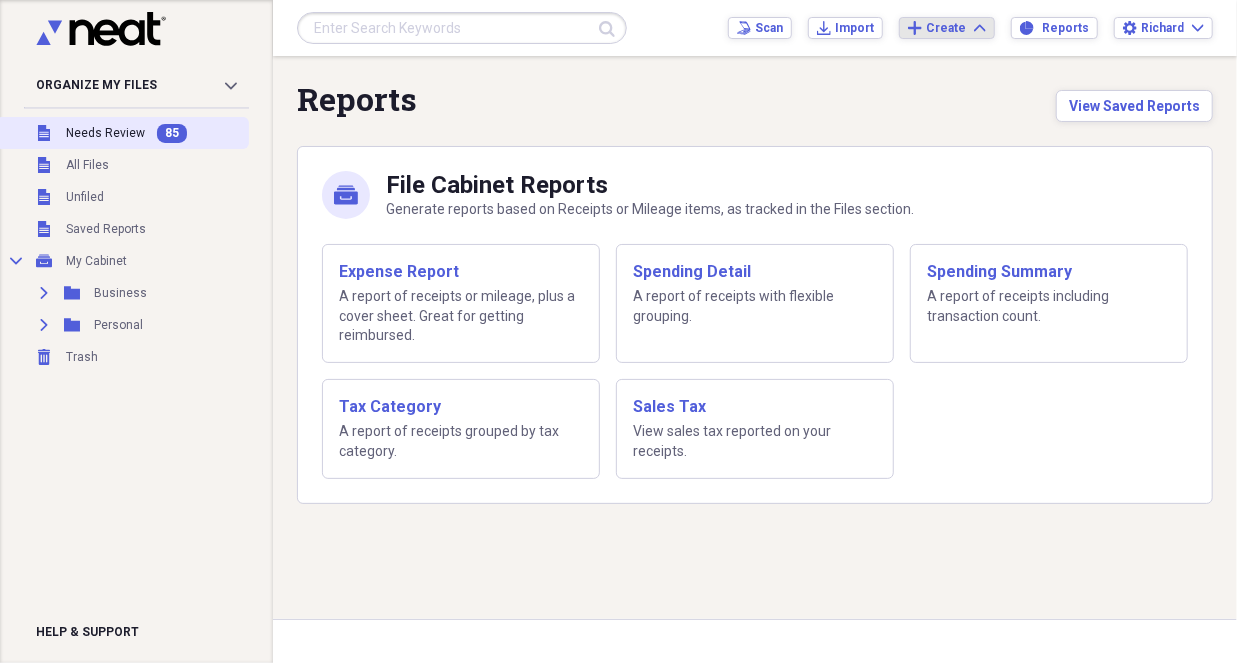 click on "Needs Review" at bounding box center [105, 133] 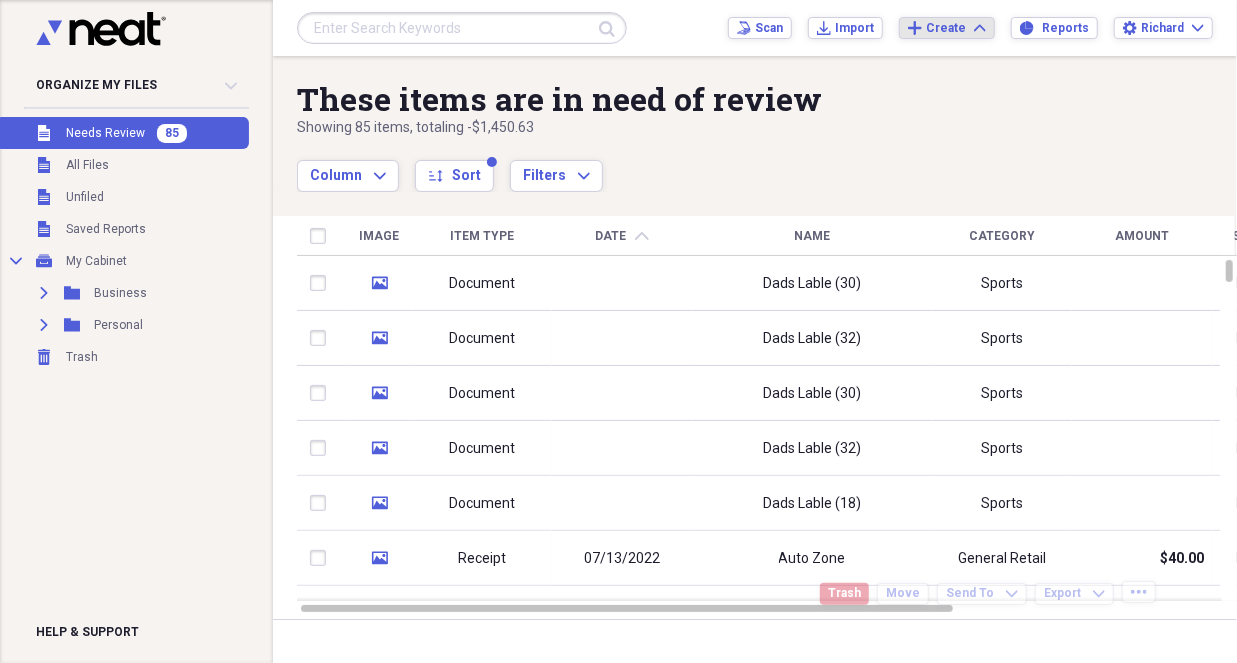 click at bounding box center (322, 236) 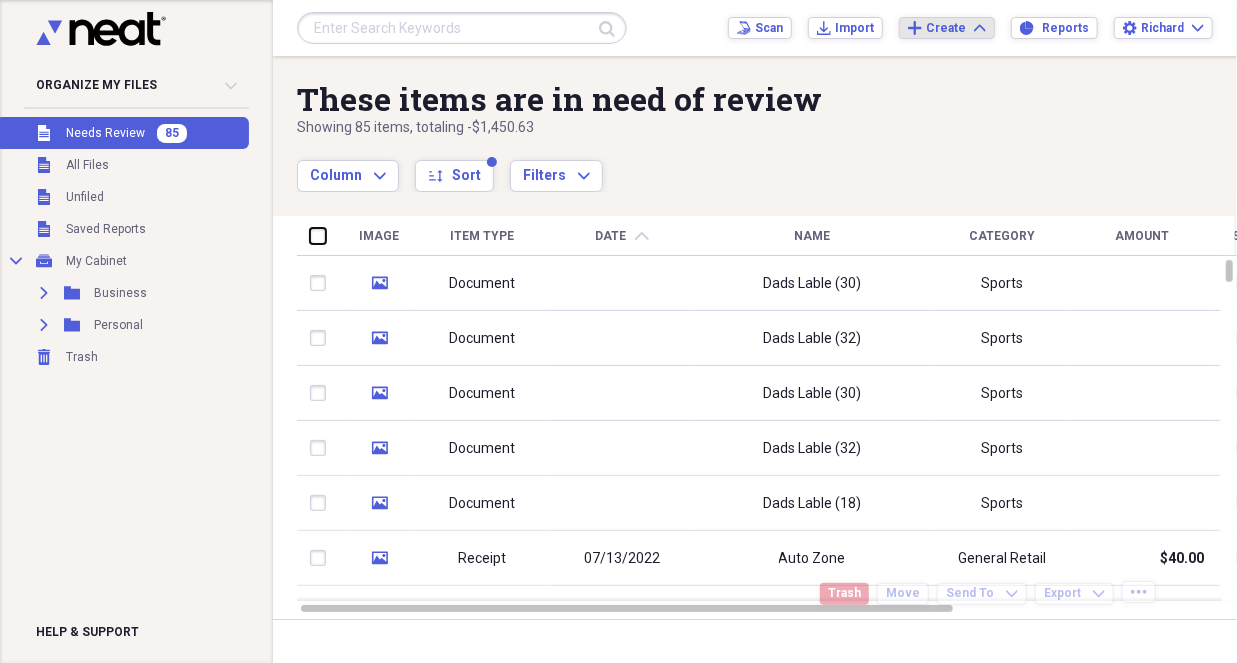 click at bounding box center (310, 235) 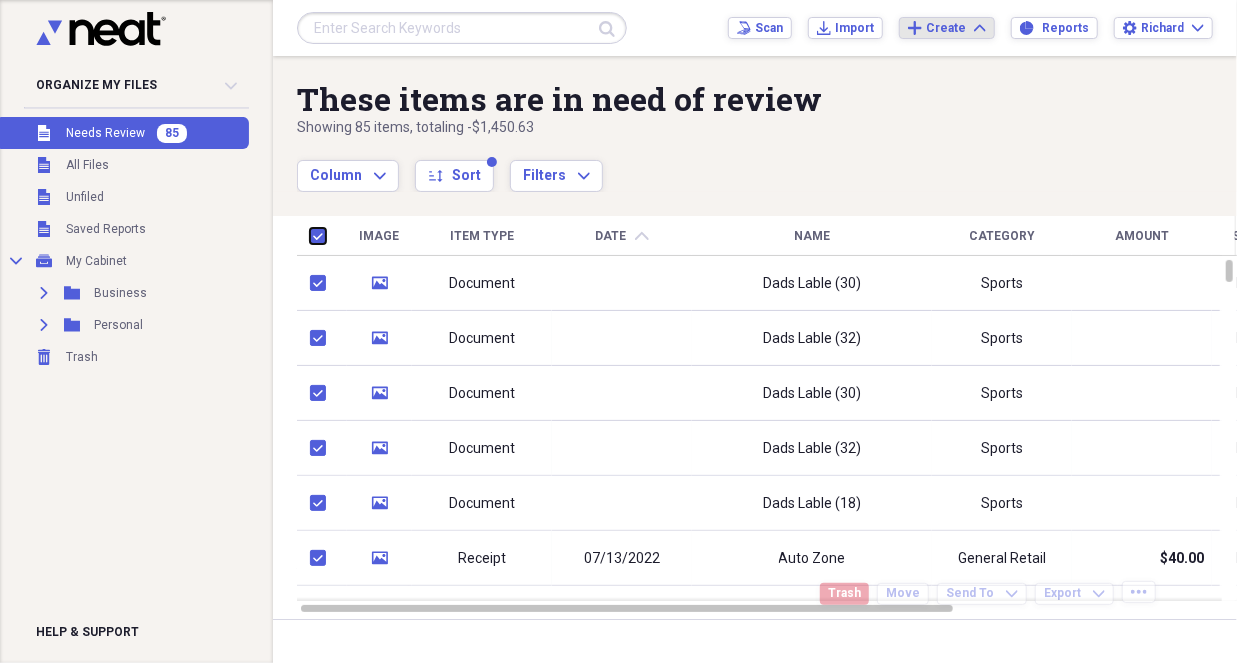 checkbox on "true" 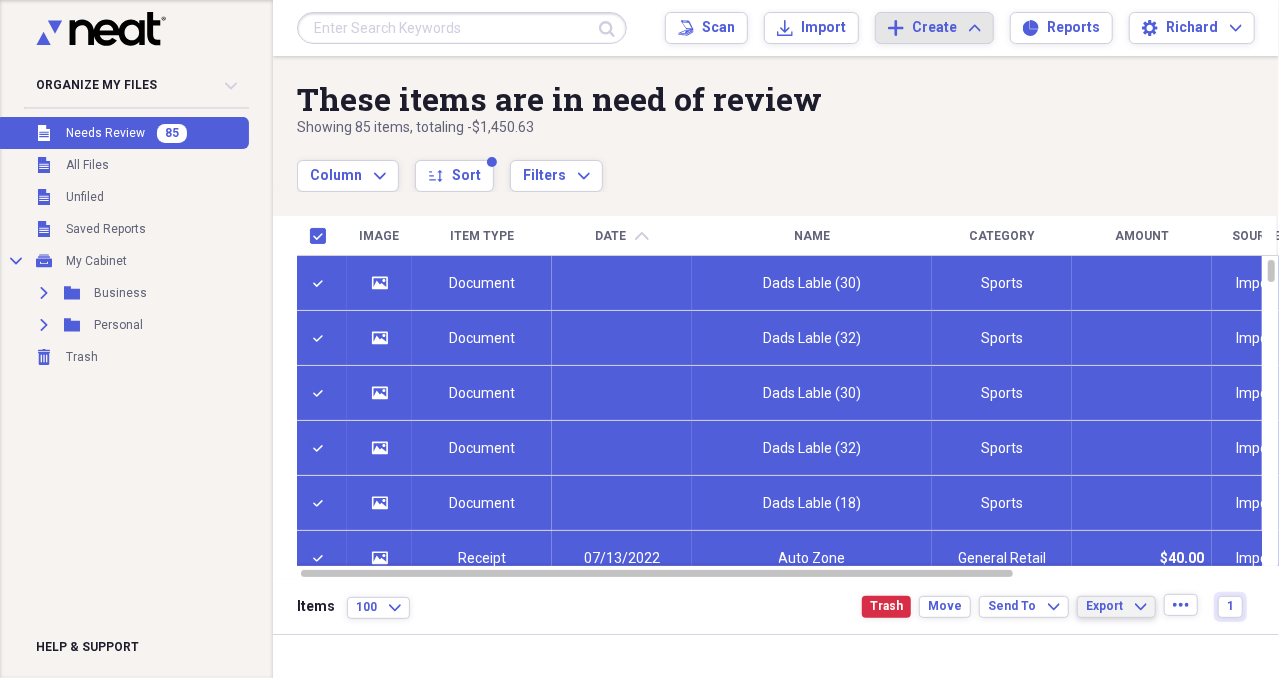click on "Expand" 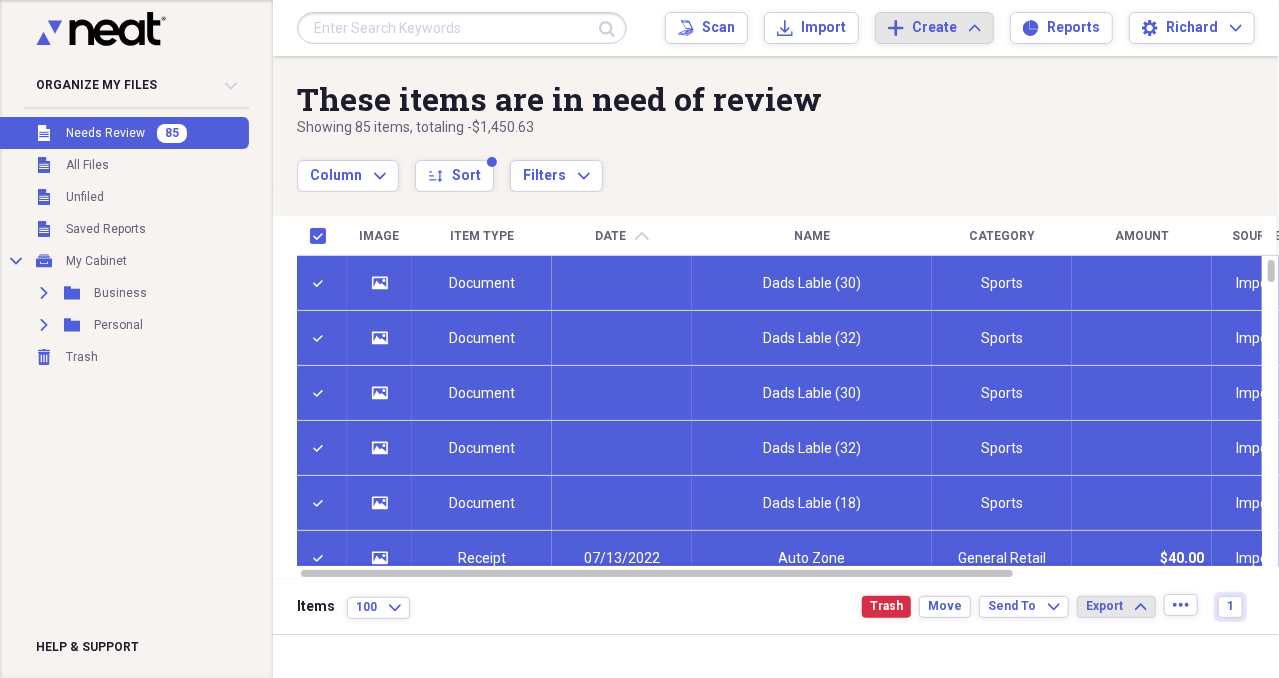 click at bounding box center (322, 236) 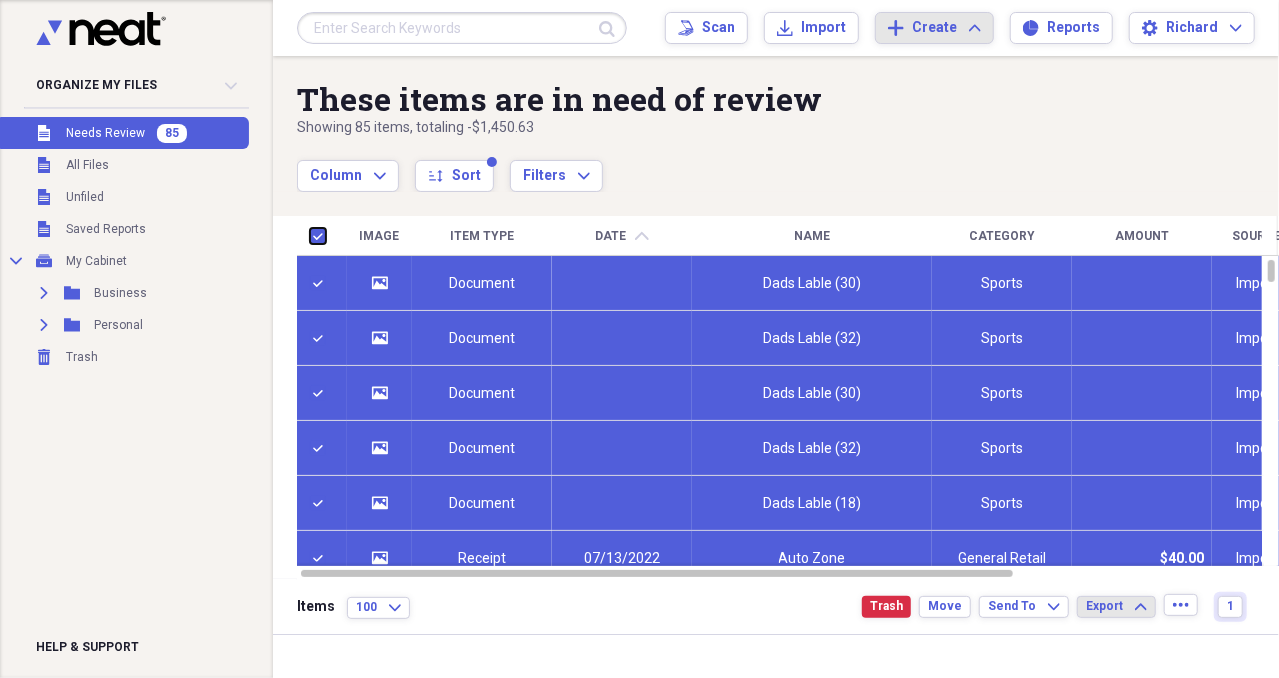 click at bounding box center (310, 235) 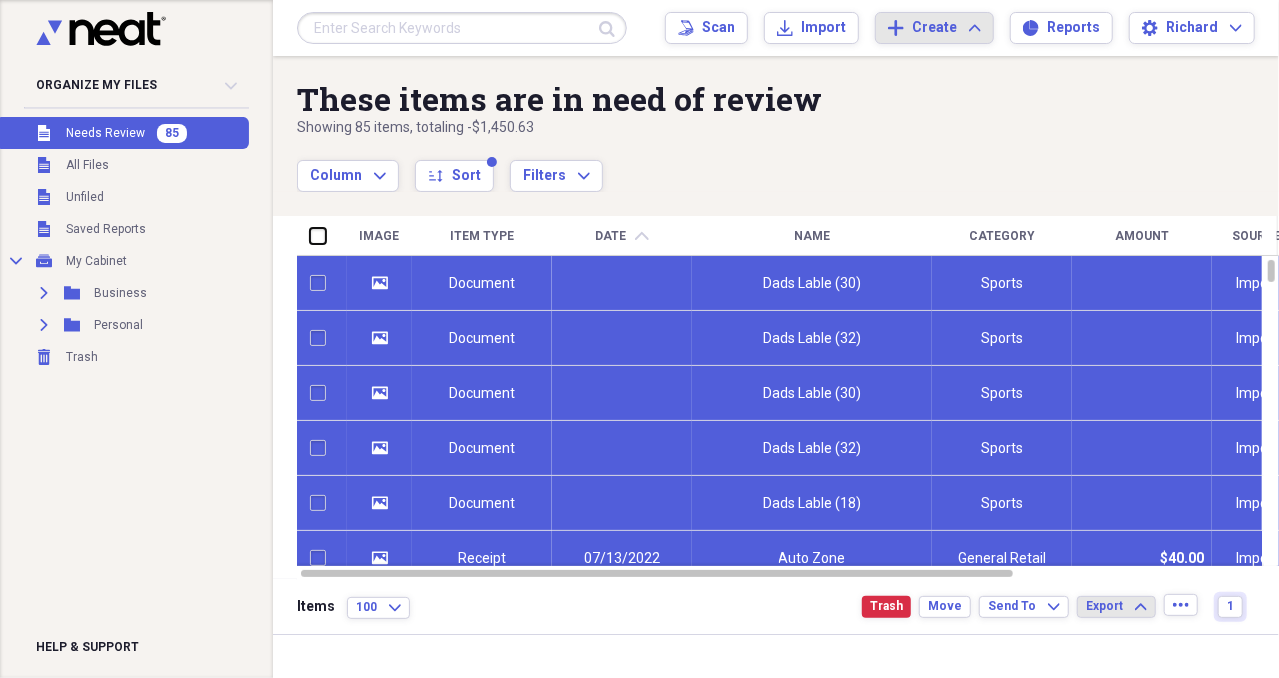 checkbox on "false" 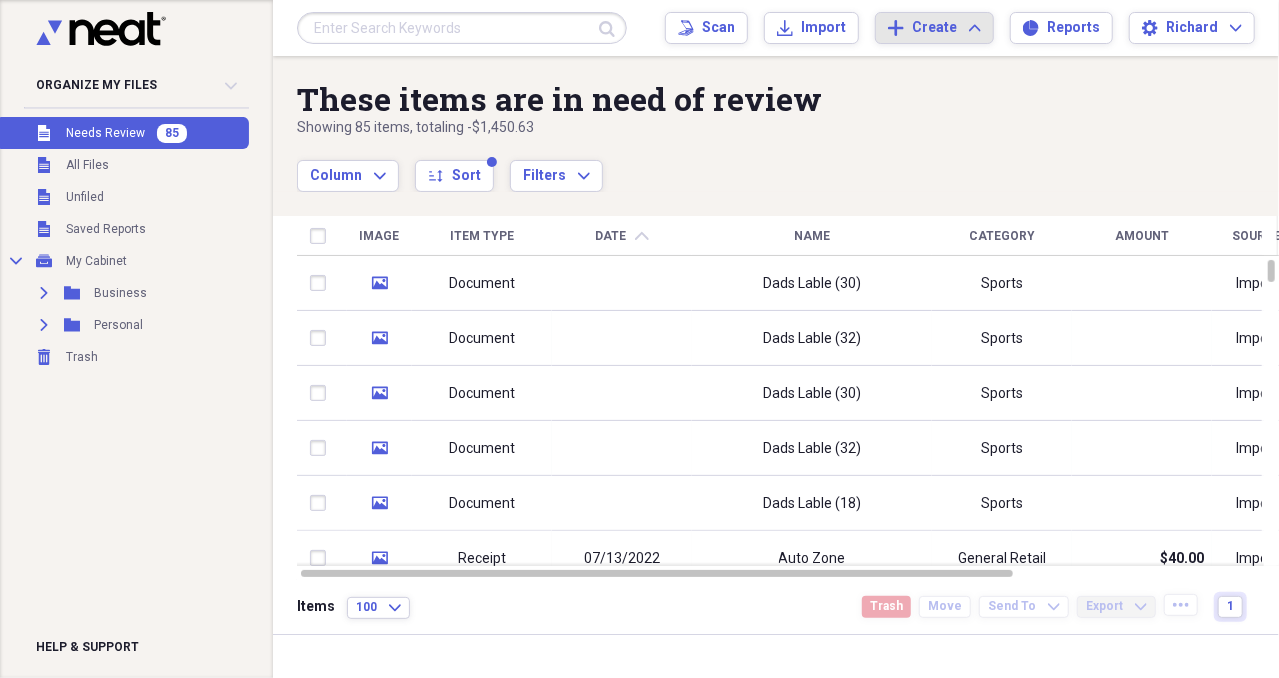 click on "Unfiled Needs Review 85" at bounding box center [122, 133] 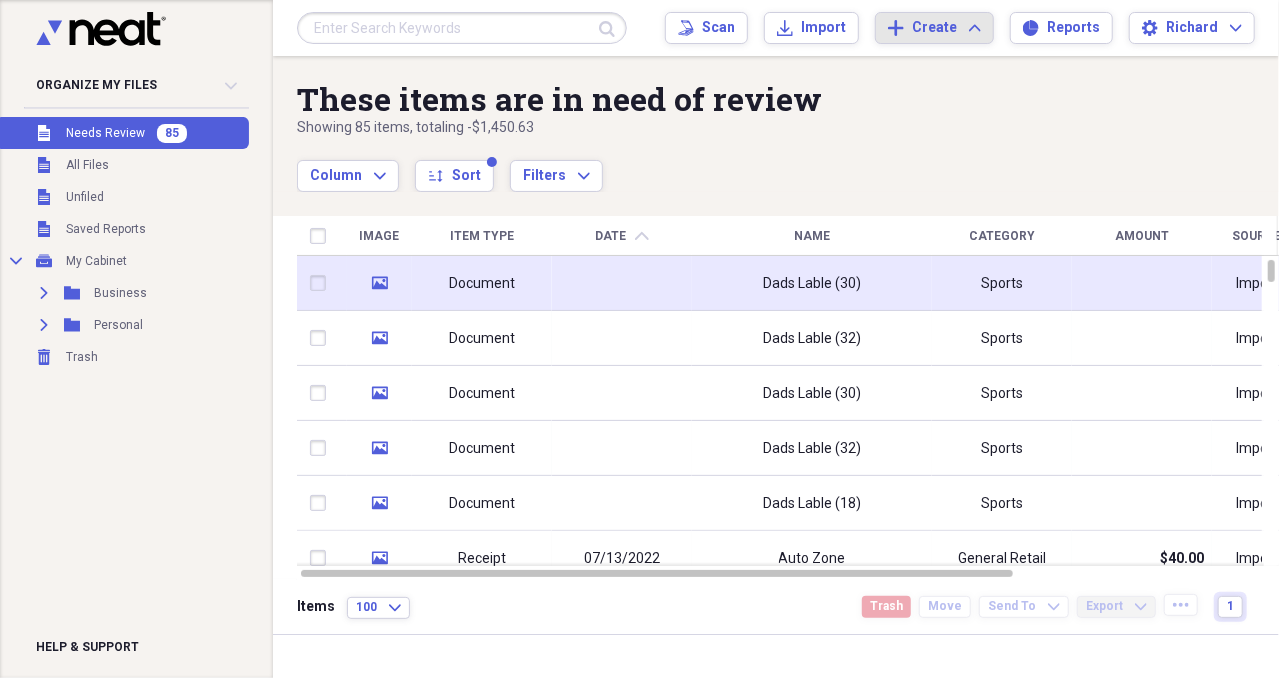 click at bounding box center (622, 283) 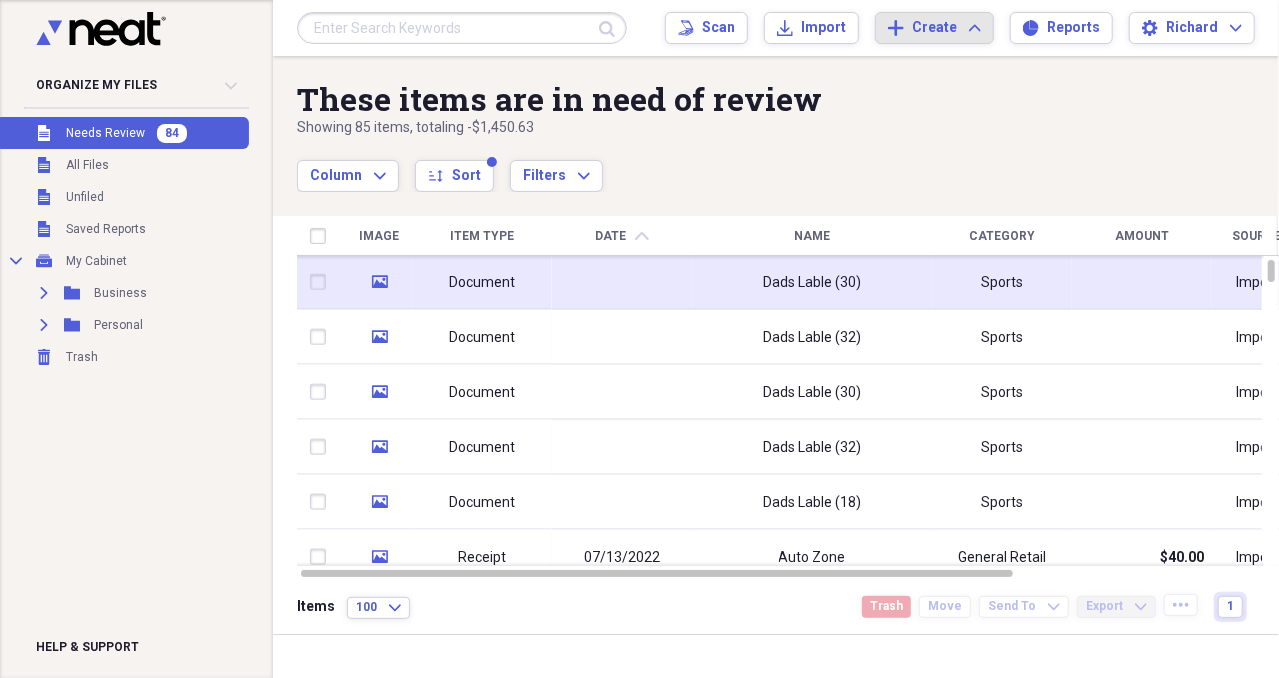 click on "Dads Lable (30)" at bounding box center (812, 282) 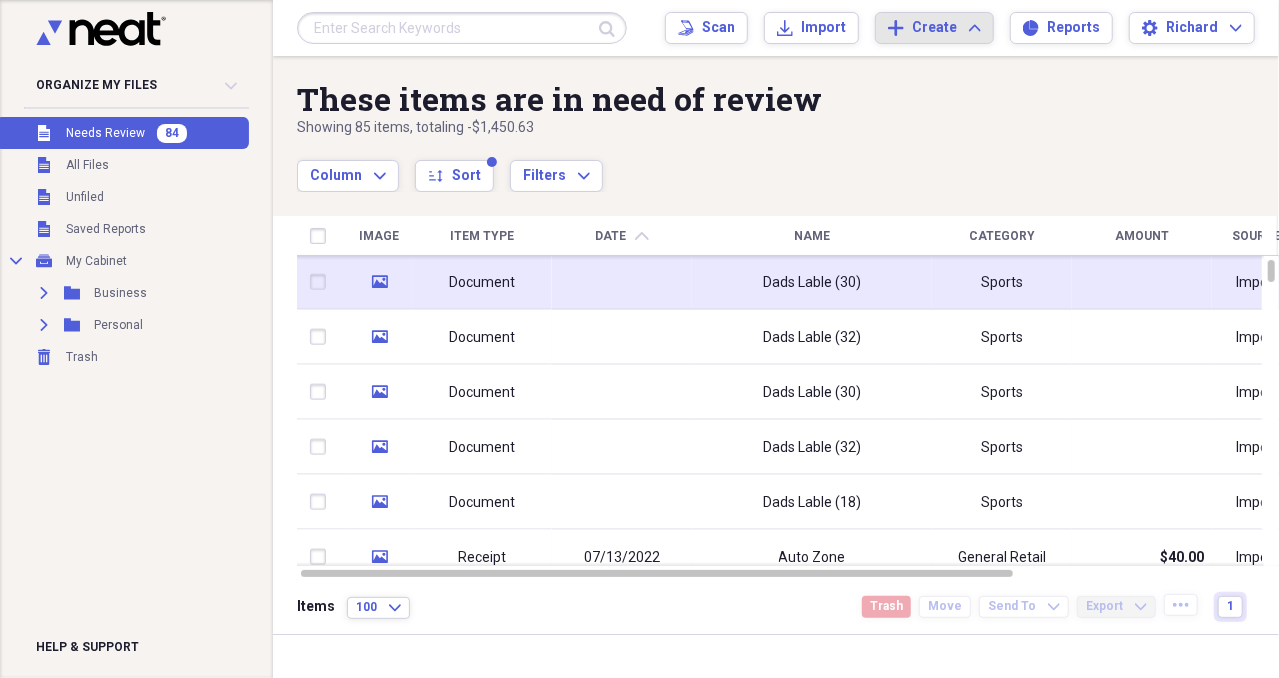 click on "media" 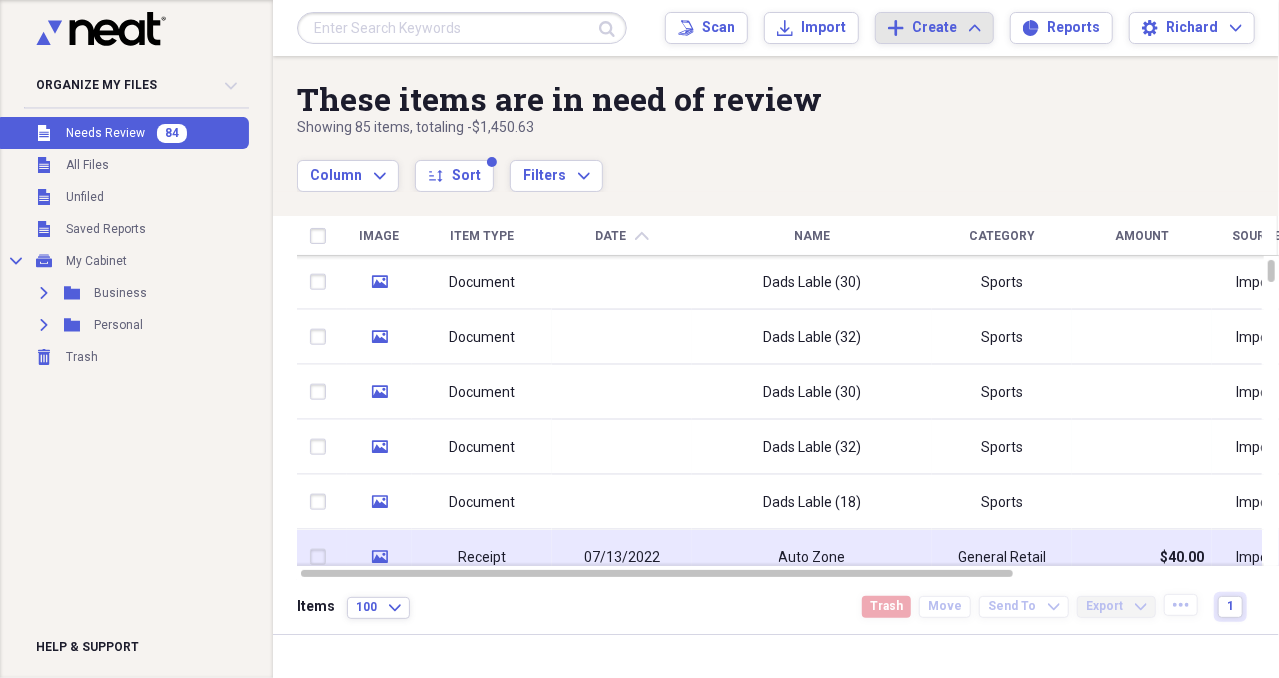click on "07/13/2022" at bounding box center [622, 557] 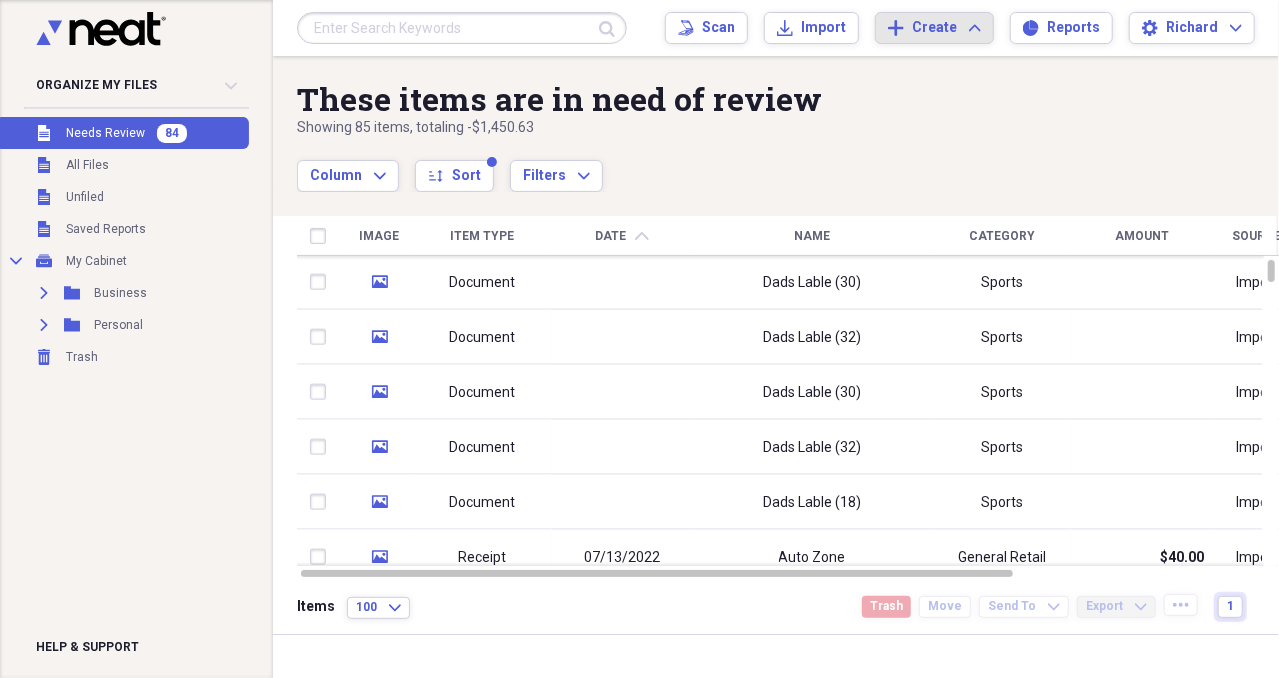 click on "Organize My Files 84 Collapse Unfiled Needs Review 84 Unfiled All Files Unfiled Unfiled Unfiled Saved Reports Collapse My Cabinet My Cabinet Add Folder Expand Folder Business Add Folder Expand Folder Personal Add Folder Trash Trash Help & Support" at bounding box center [136, 339] 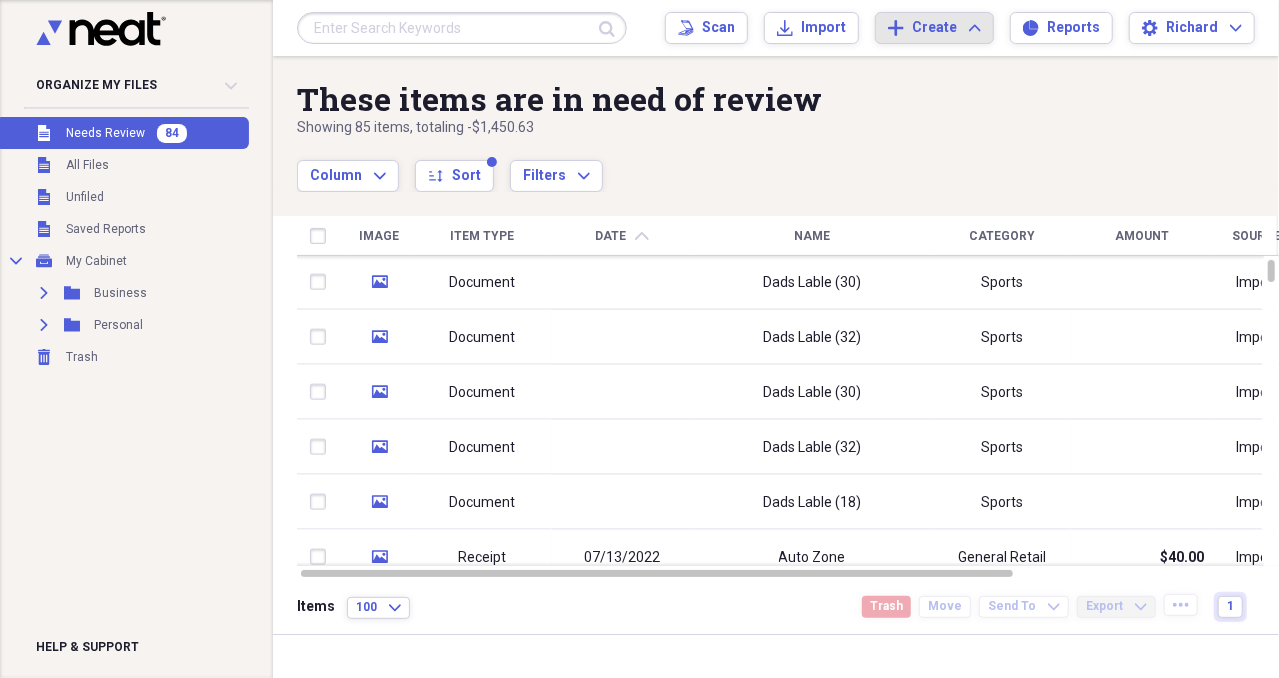click on "Organize My Files 84 Collapse Unfiled Needs Review 84 Unfiled All Files Unfiled Unfiled Unfiled Saved Reports Collapse My Cabinet My Cabinet Add Folder Expand Folder Business Add Folder Expand Folder Personal Add Folder Trash Trash Help & Support" at bounding box center (136, 339) 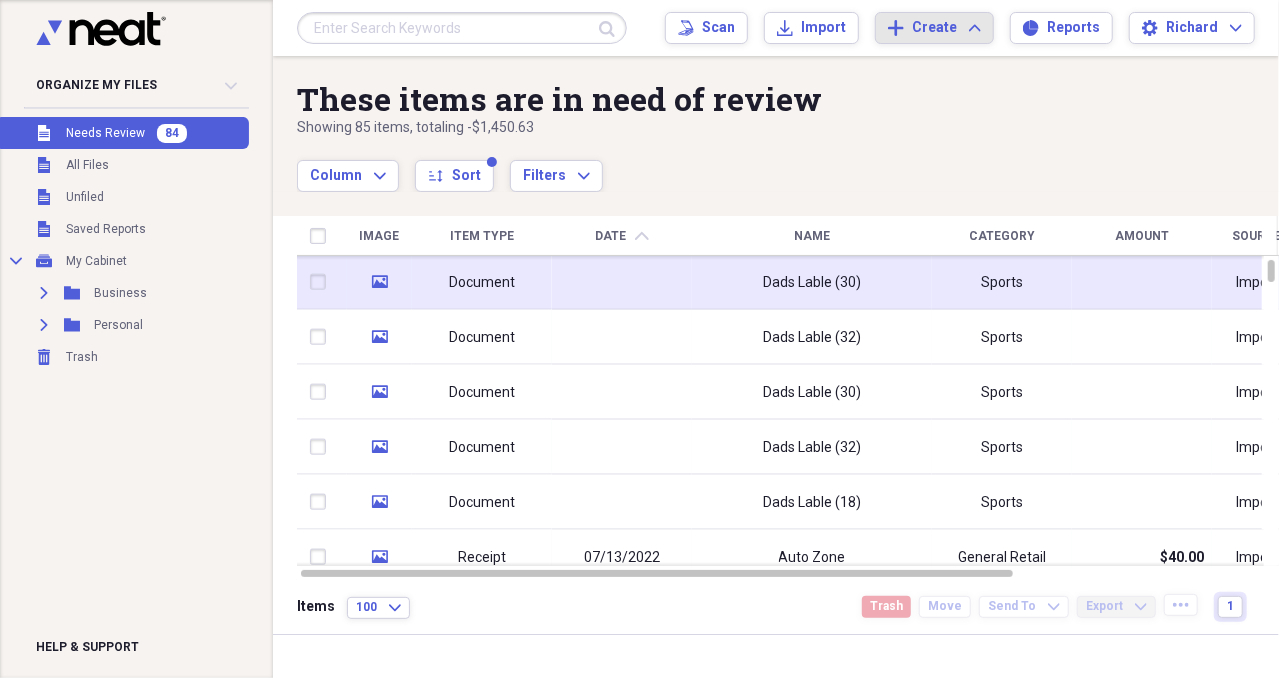 click at bounding box center [322, 282] 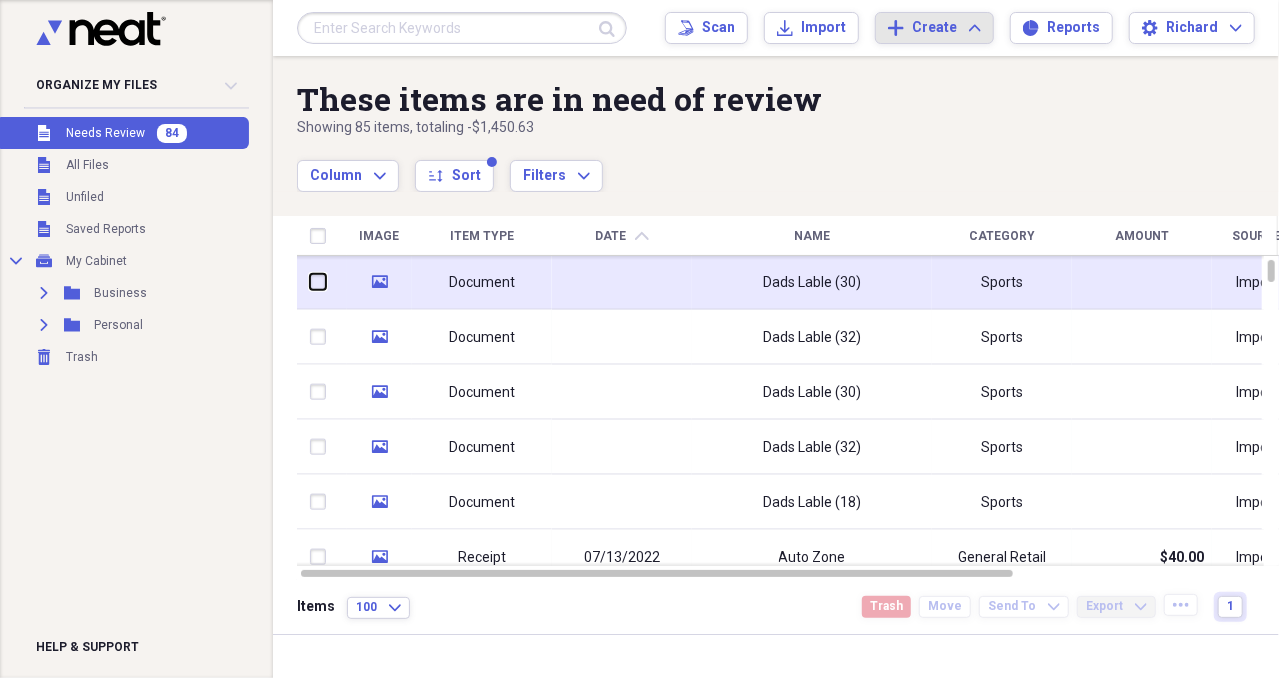 click at bounding box center (310, 282) 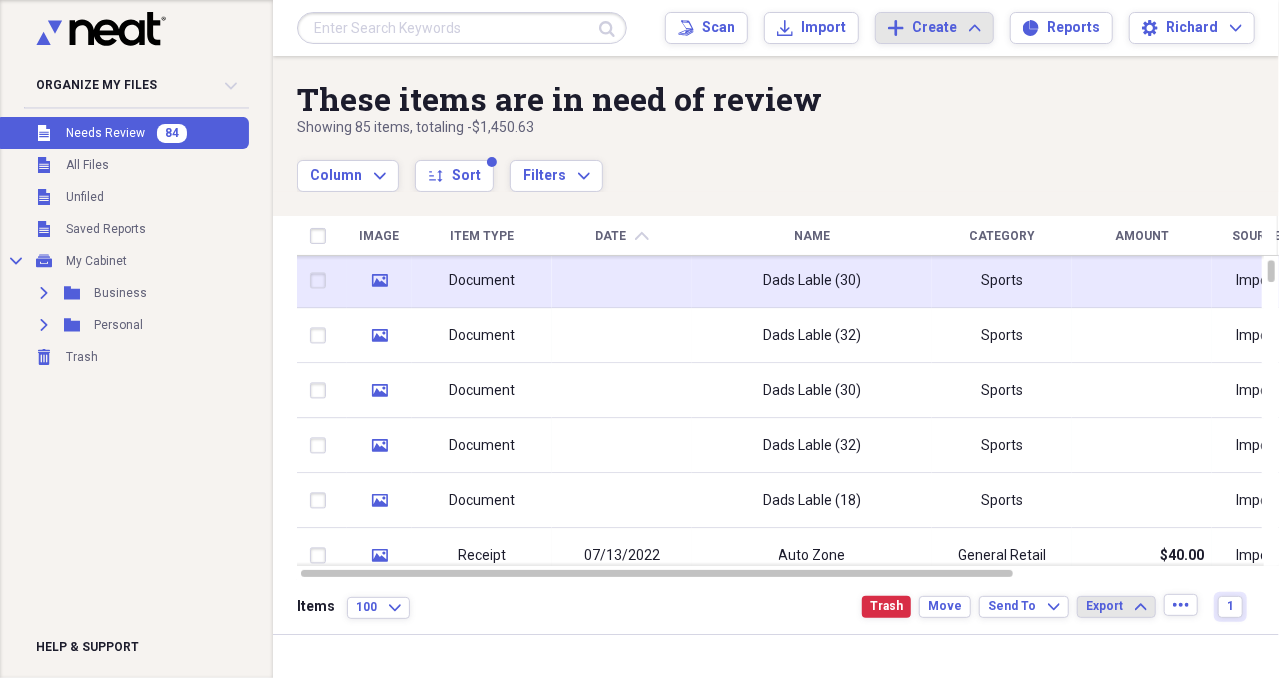 click at bounding box center [322, 281] 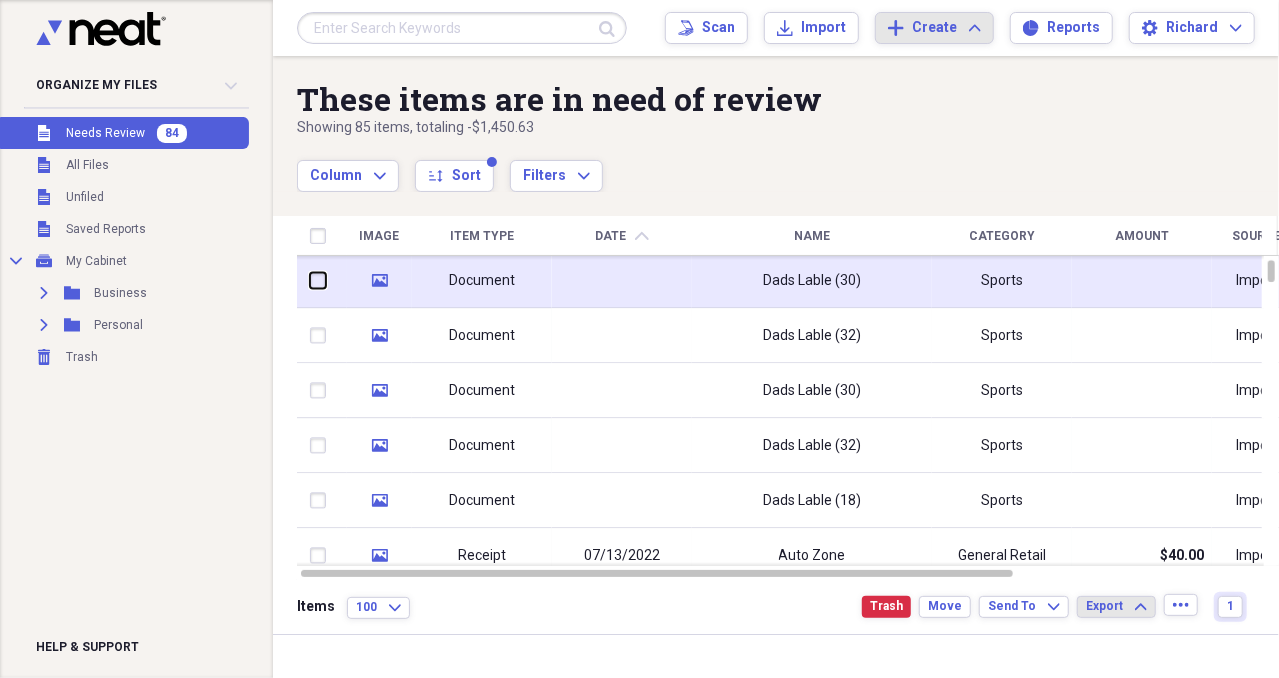 click at bounding box center [310, 280] 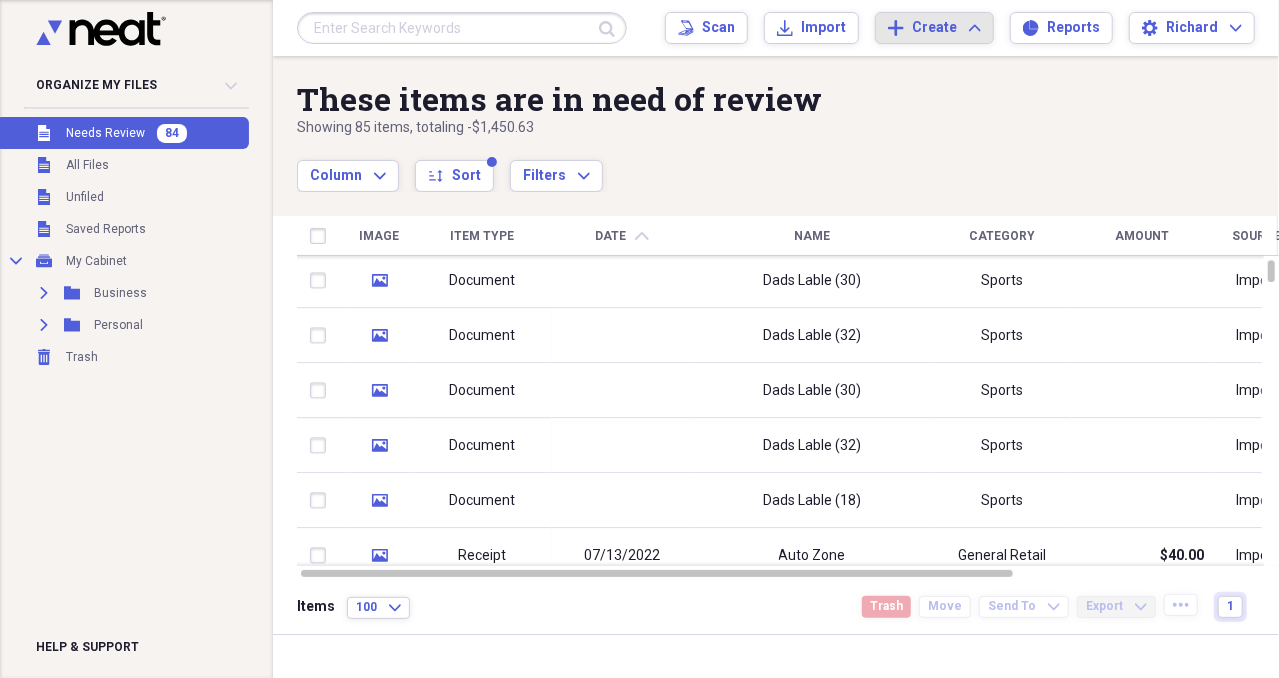 click on "Organize My Files 84 Collapse Unfiled Needs Review 84 Unfiled All Files Unfiled Unfiled Unfiled Saved Reports Collapse My Cabinet My Cabinet Add Folder Expand Folder Business Add Folder Expand Folder Personal Add Folder Trash Trash Help & Support" at bounding box center (136, 339) 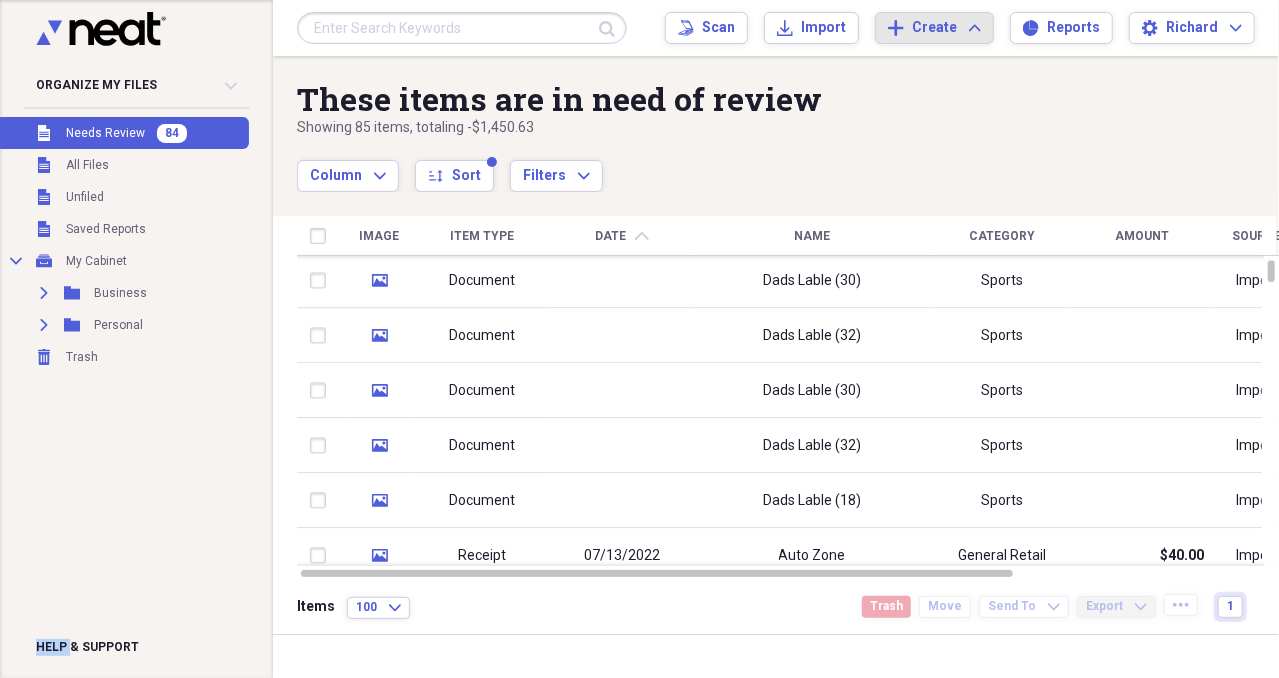 click on "Organize My Files 84 Collapse Unfiled Needs Review 84 Unfiled All Files Unfiled Unfiled Unfiled Saved Reports Collapse My Cabinet My Cabinet Add Folder Expand Folder Business Add Folder Expand Folder Personal Add Folder Trash Trash Help & Support" at bounding box center [136, 339] 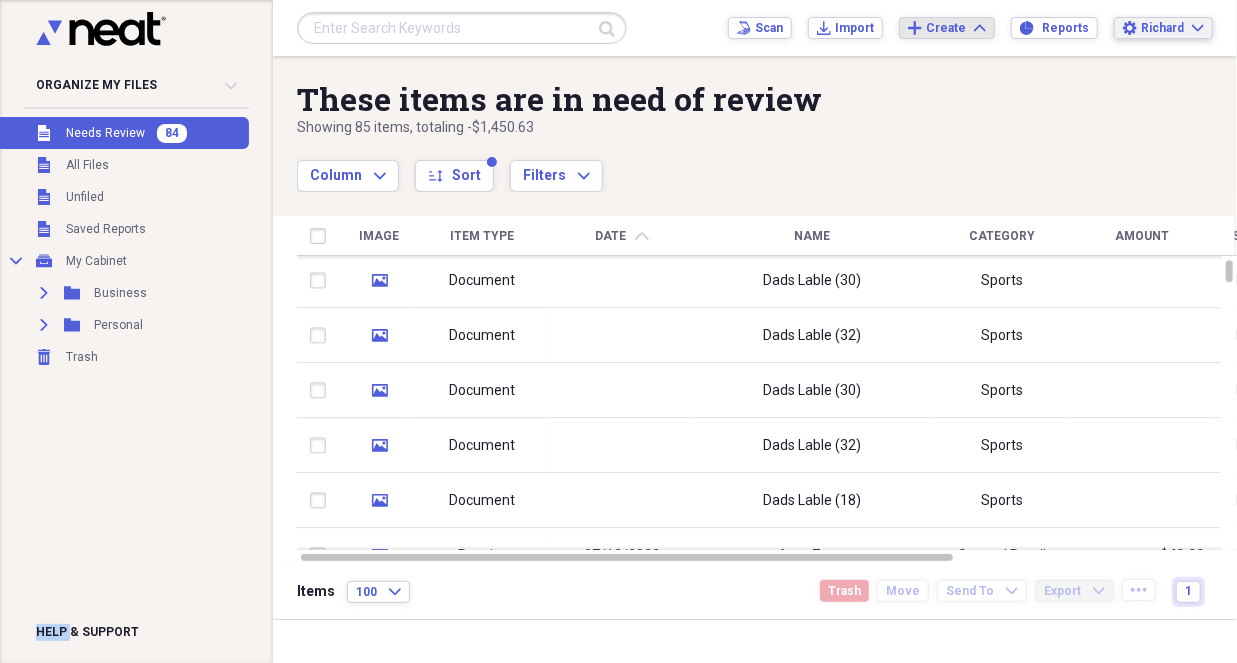 click on "Richard" at bounding box center [1162, 28] 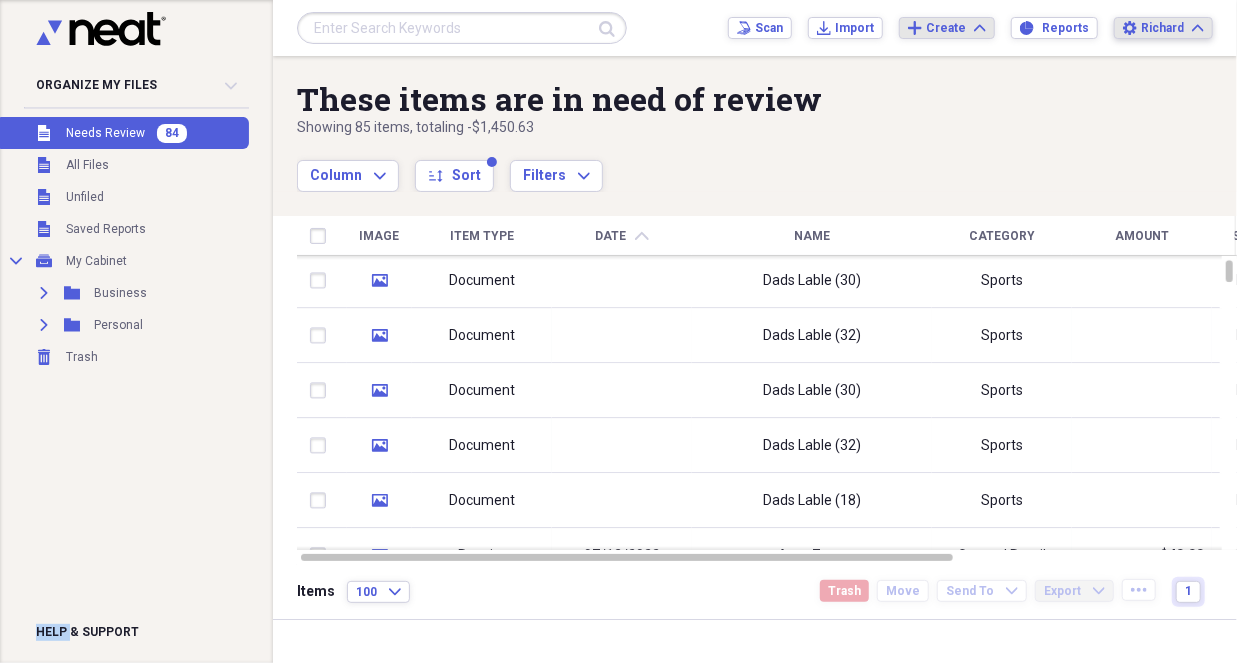 click on "Richard" at bounding box center (1162, 28) 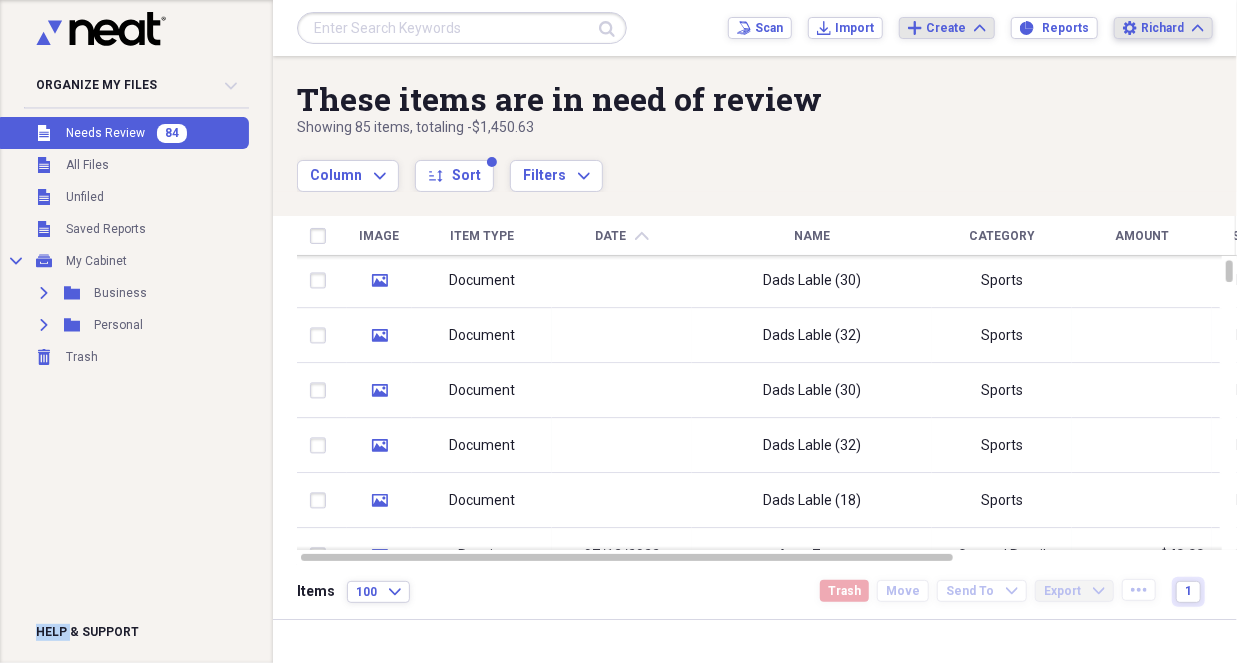 click on "Expand" 